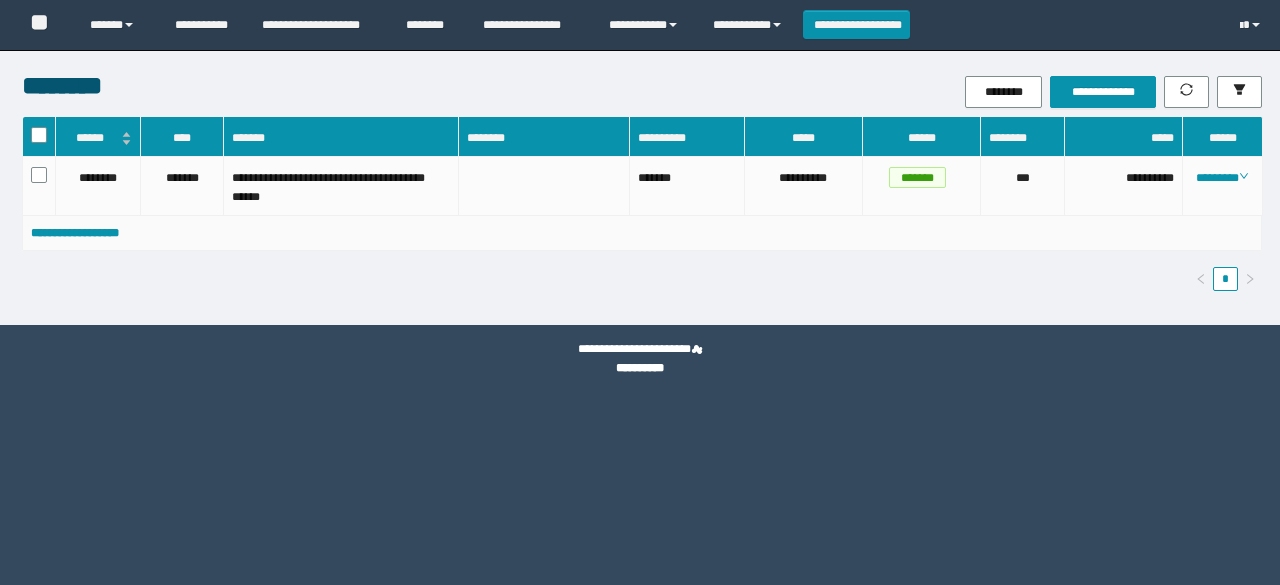 scroll, scrollTop: 0, scrollLeft: 0, axis: both 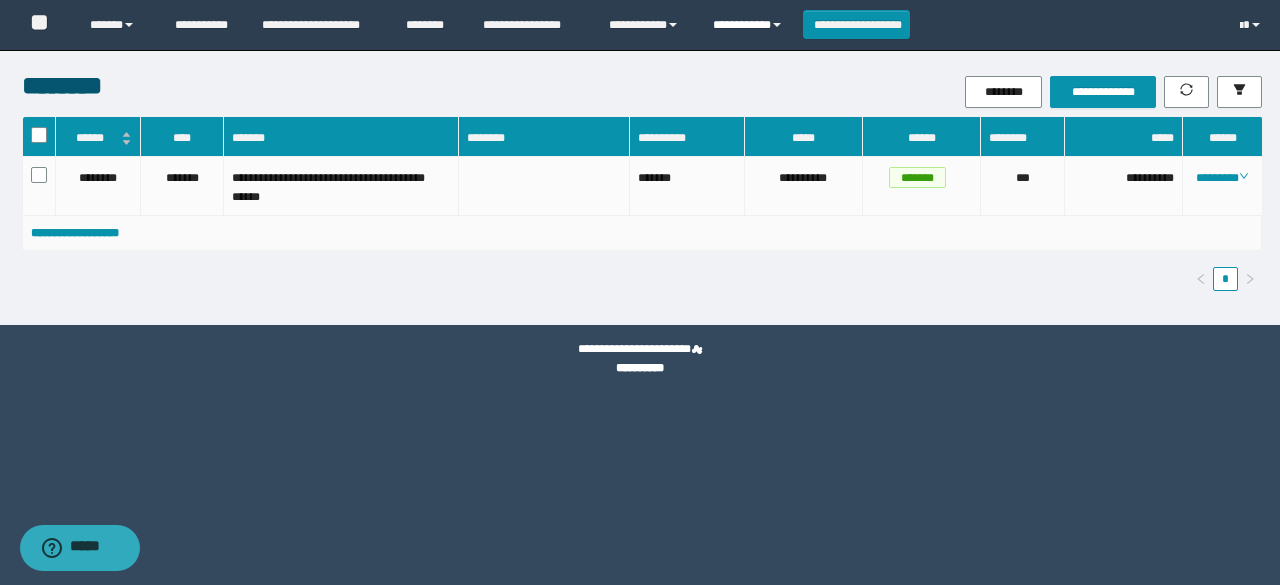click at bounding box center (777, 25) 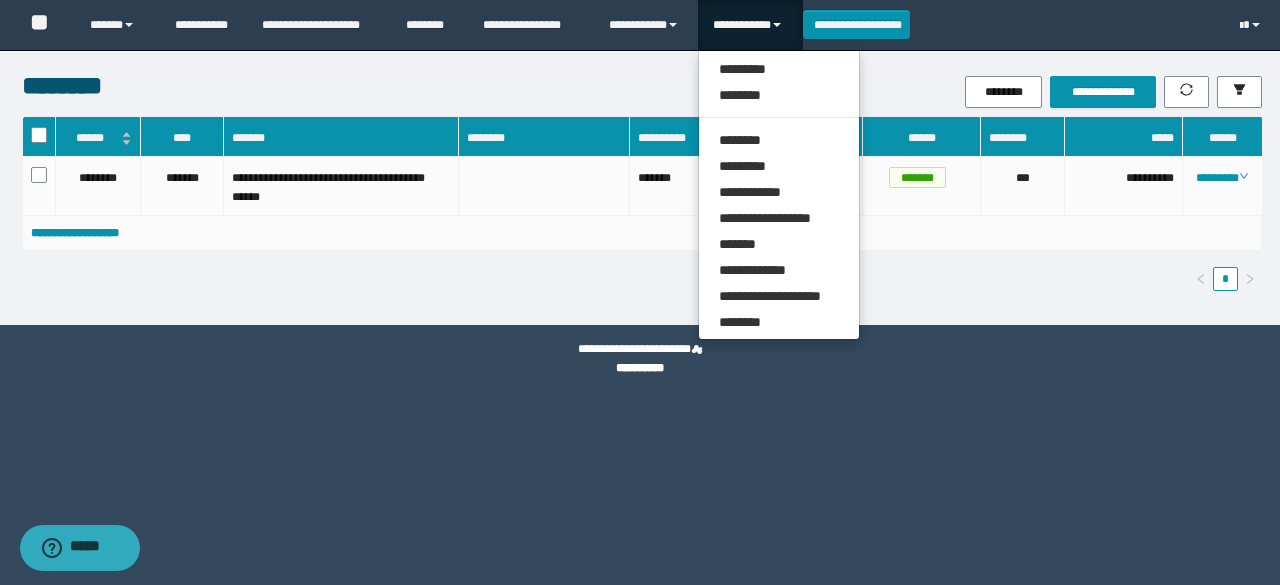 click on "********" at bounding box center [487, 85] 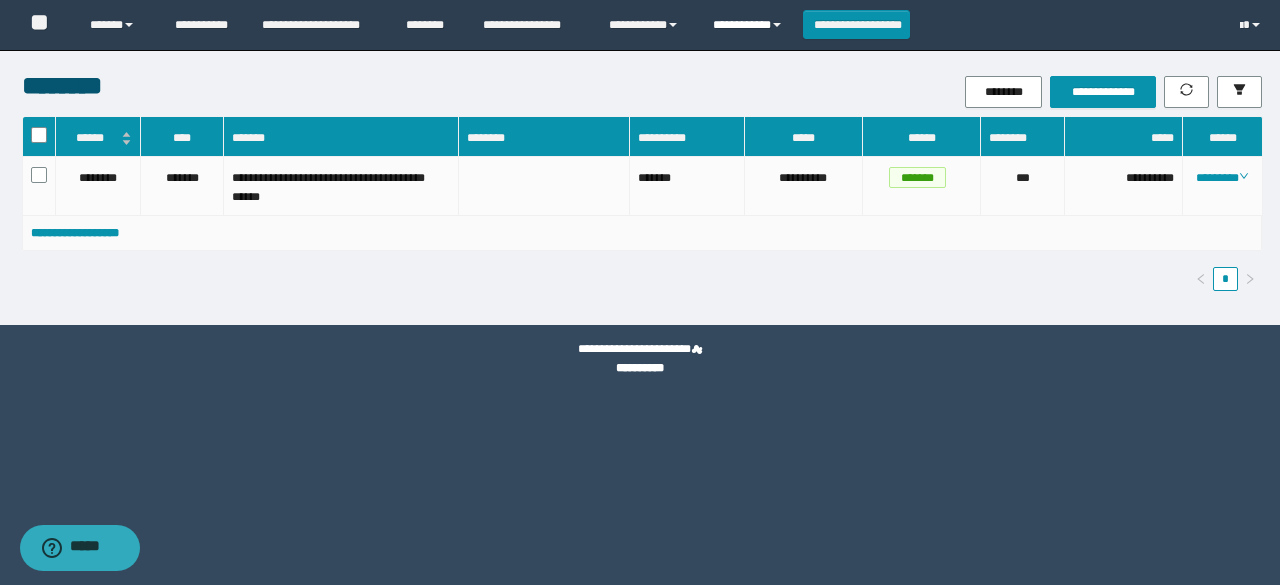 click at bounding box center (777, 25) 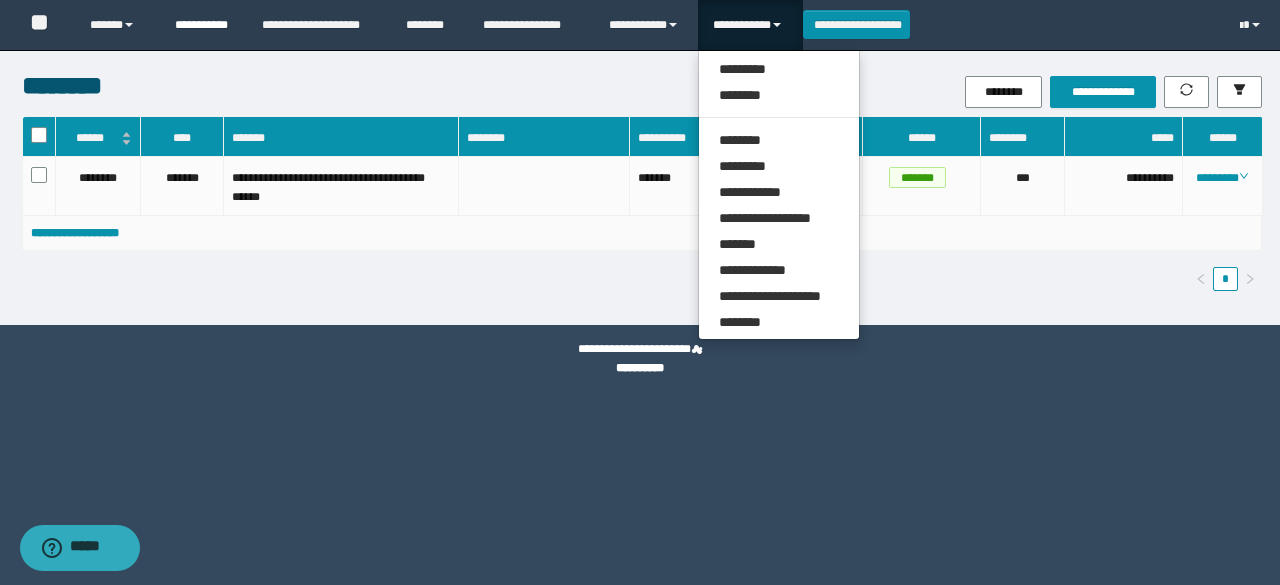 click on "**********" at bounding box center [203, 25] 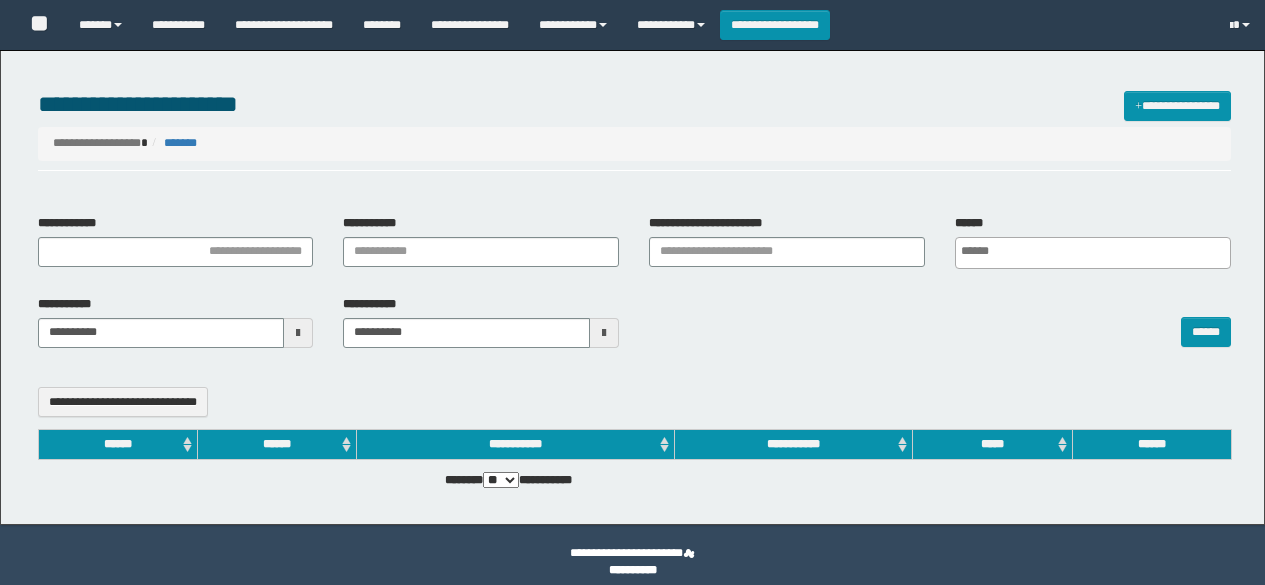 select 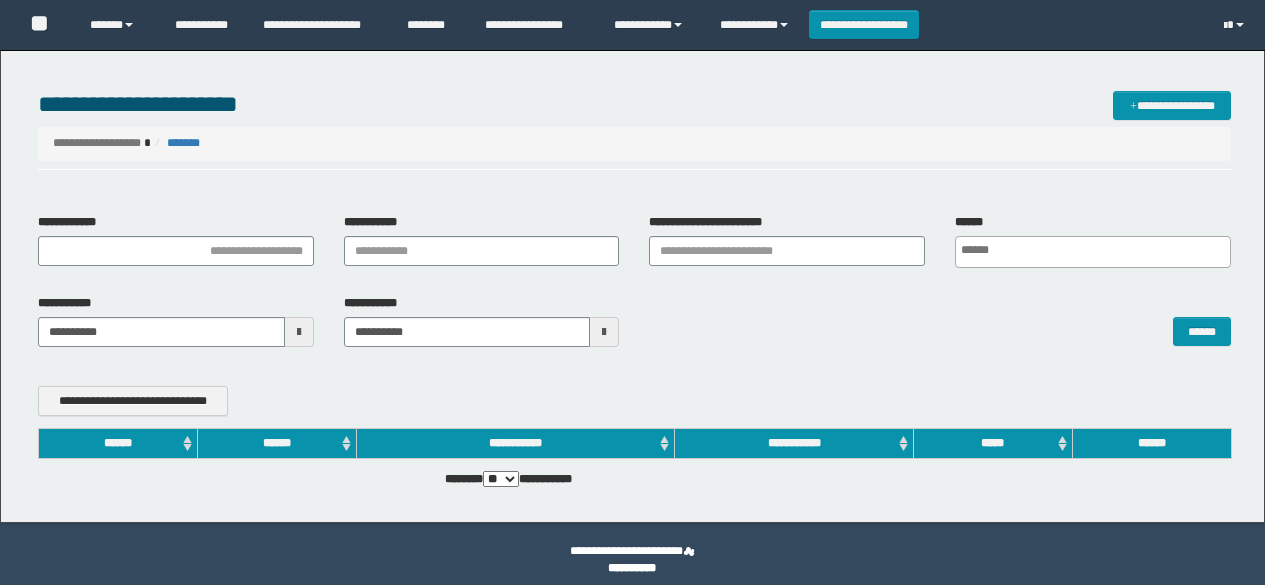 scroll, scrollTop: 0, scrollLeft: 0, axis: both 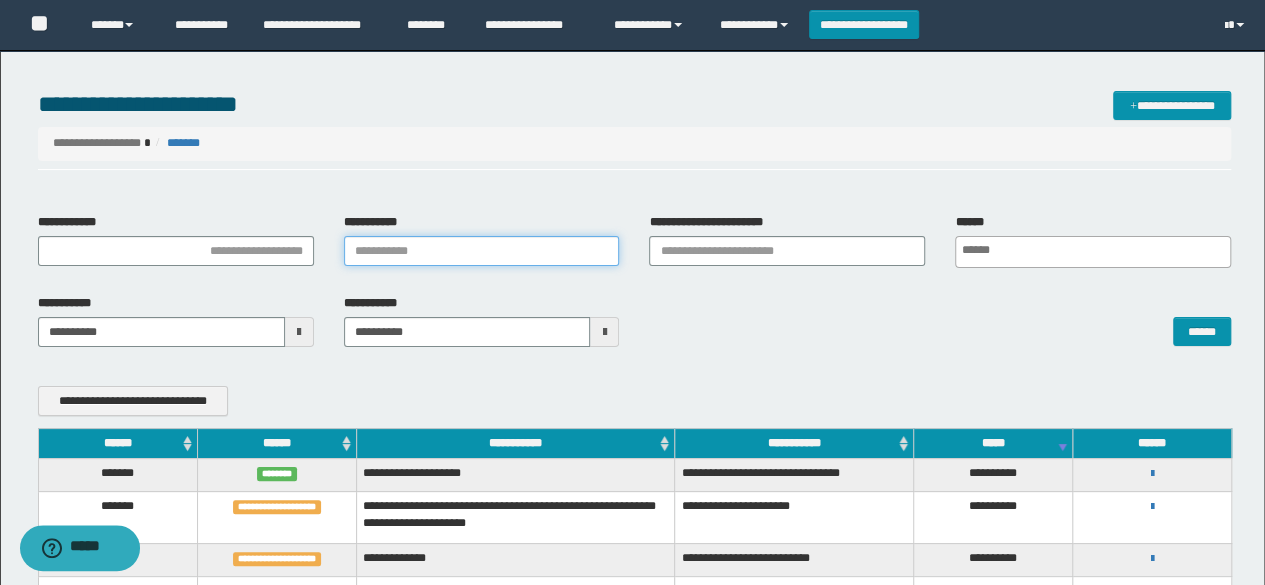 click on "**********" at bounding box center [482, 251] 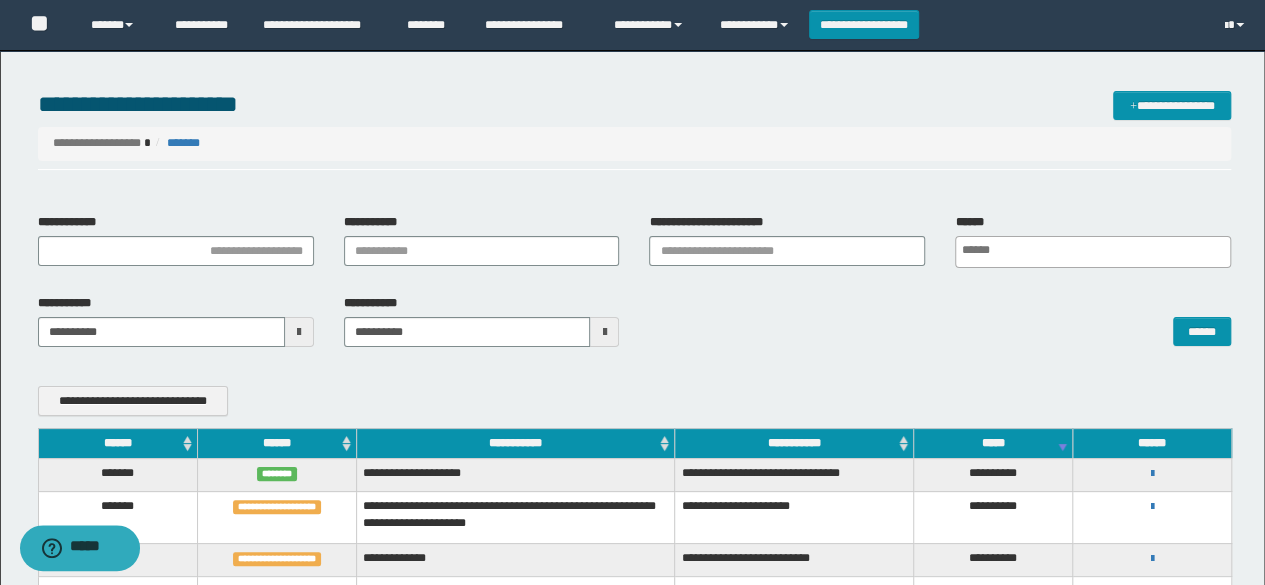 click on "**********" at bounding box center (787, 240) 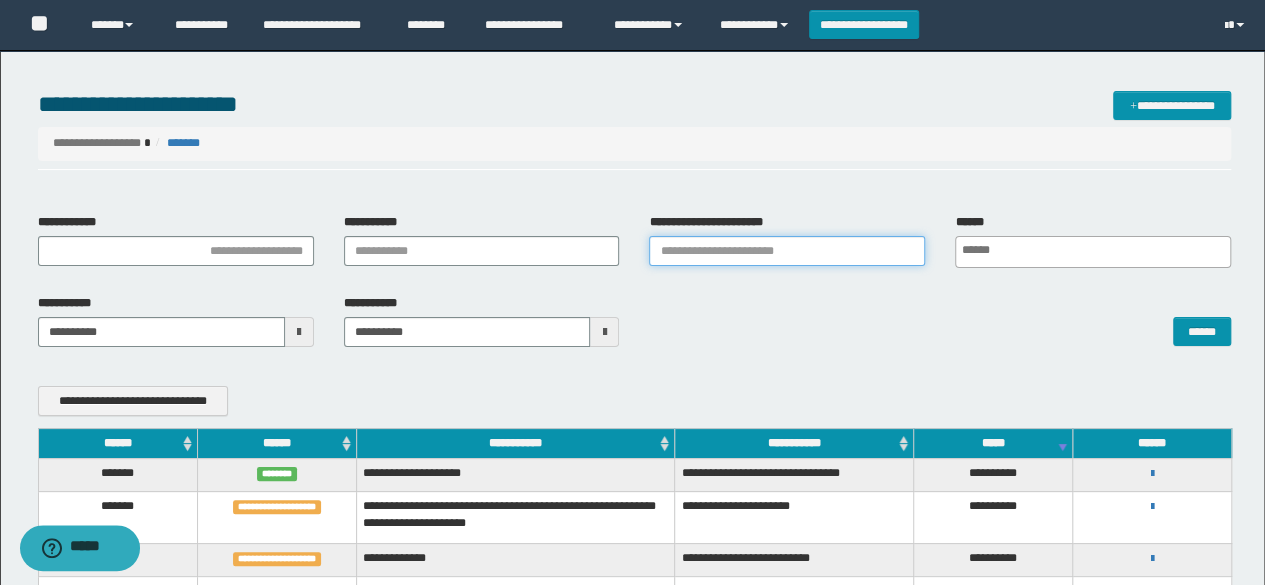 click on "**********" at bounding box center [787, 251] 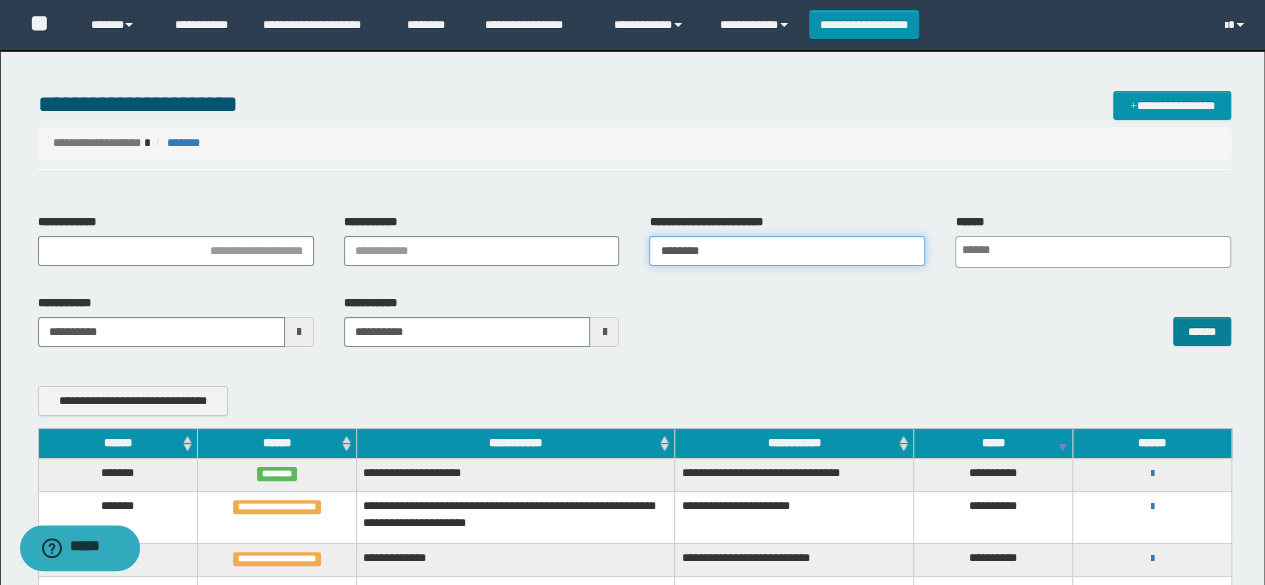 type on "********" 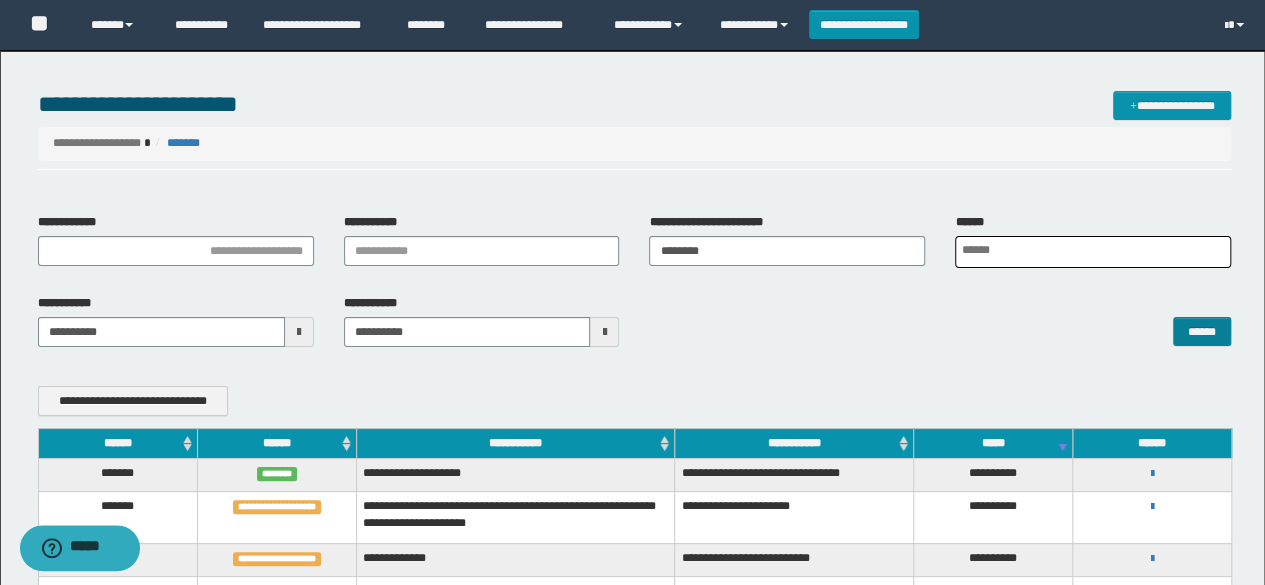 scroll, scrollTop: 0, scrollLeft: 4, axis: horizontal 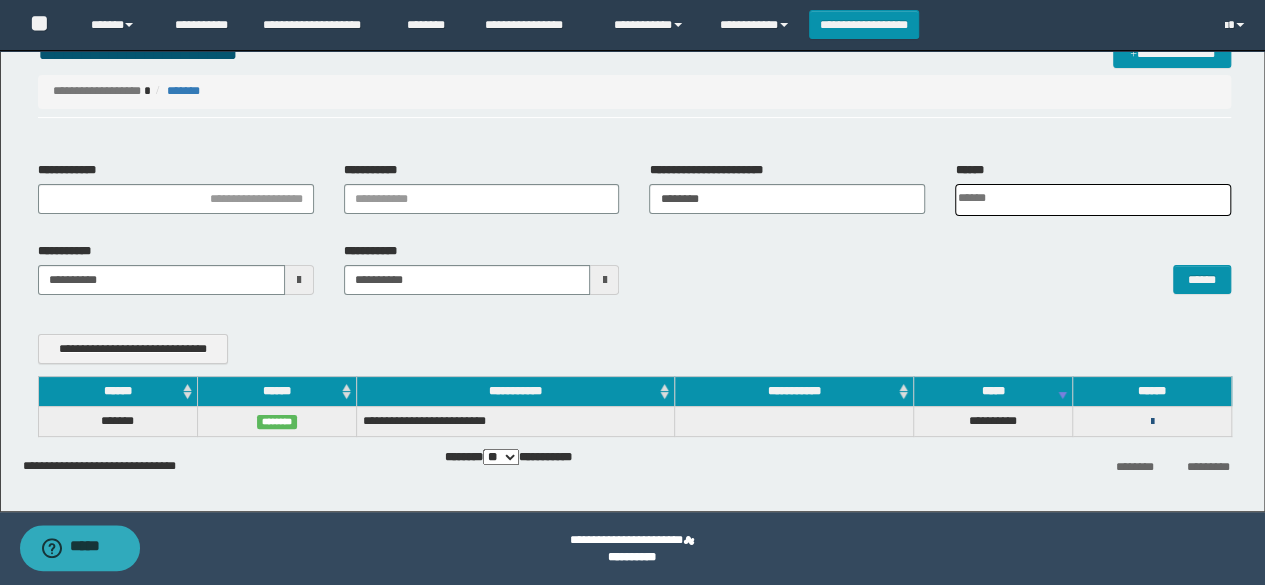 click at bounding box center (1152, 422) 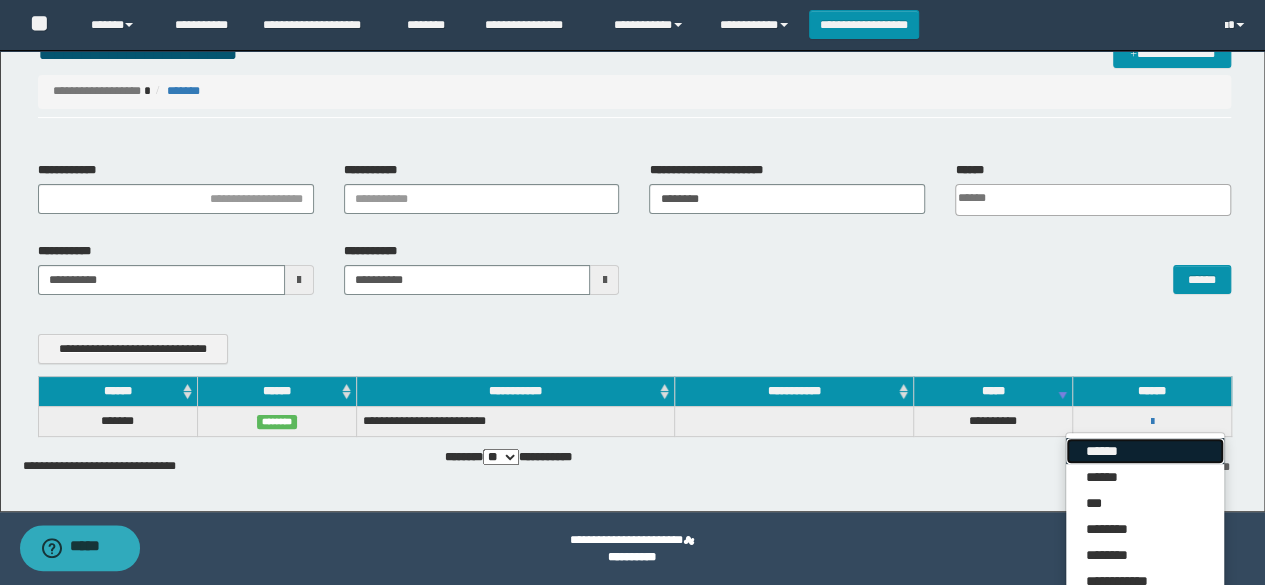 click on "******" at bounding box center (1145, 451) 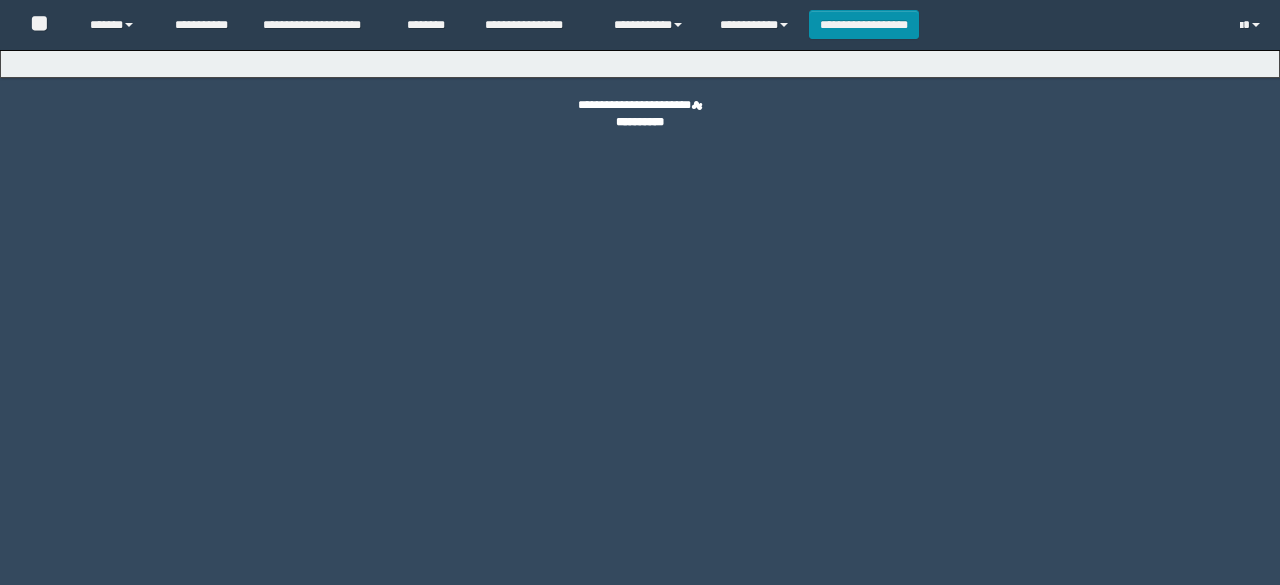 scroll, scrollTop: 0, scrollLeft: 0, axis: both 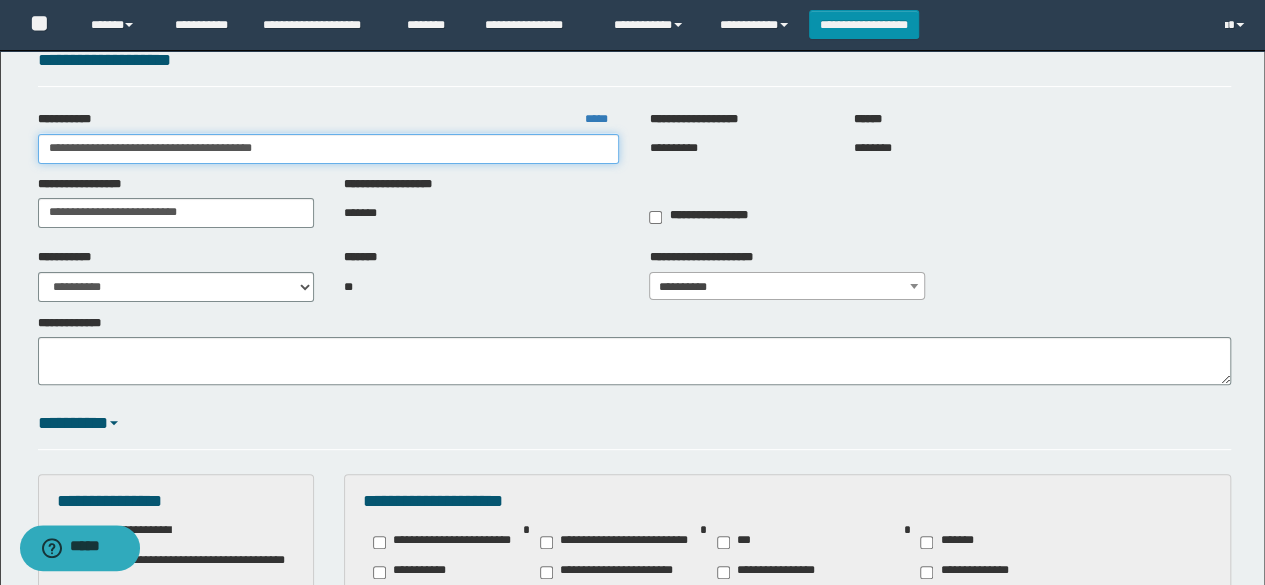 drag, startPoint x: 372, startPoint y: 154, endPoint x: 15, endPoint y: 127, distance: 358.01956 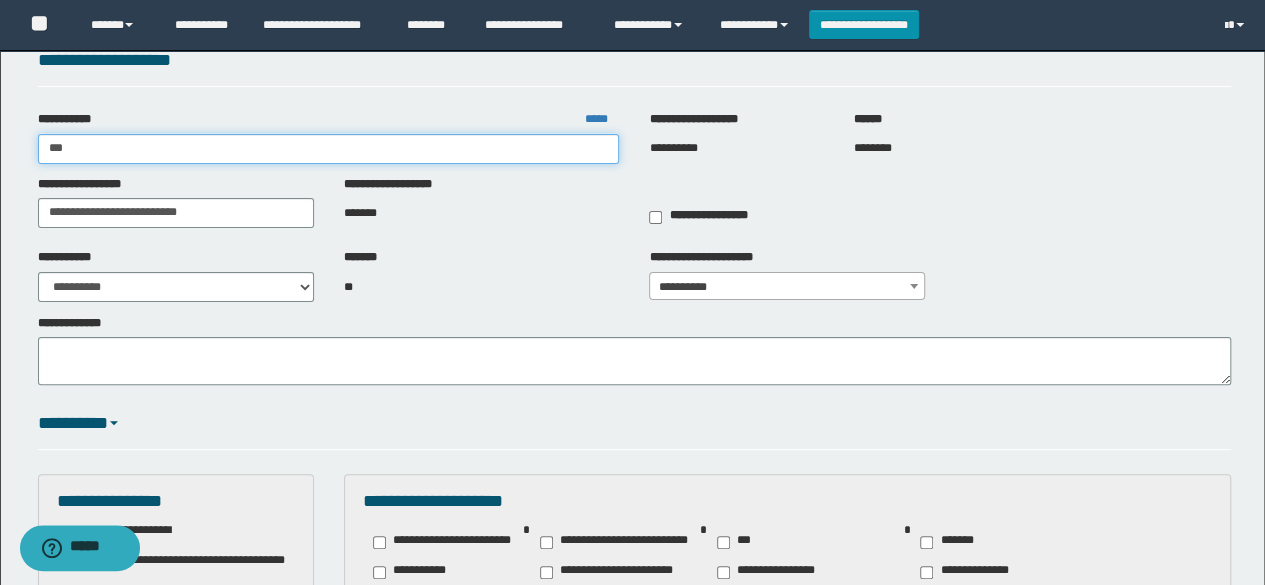 type on "****" 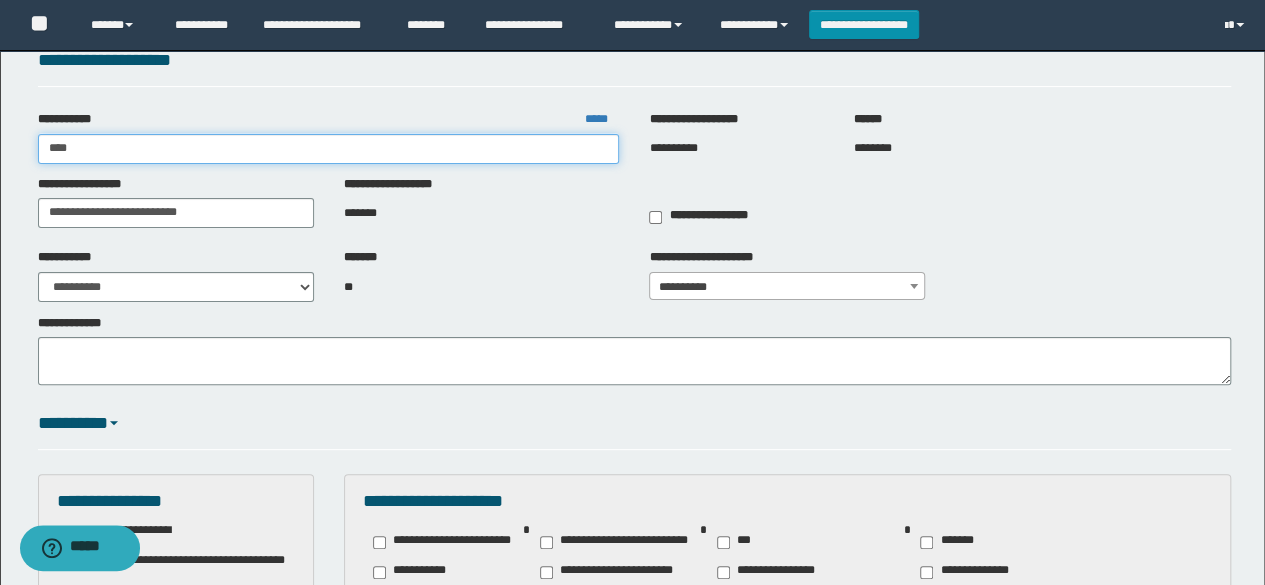 type on "****" 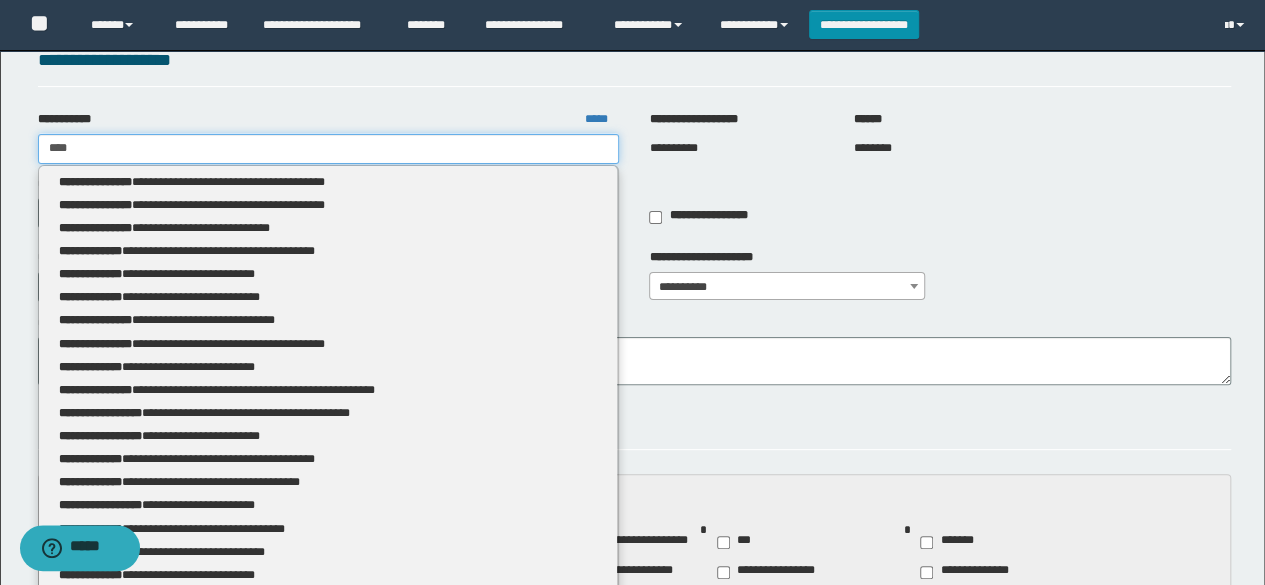 type 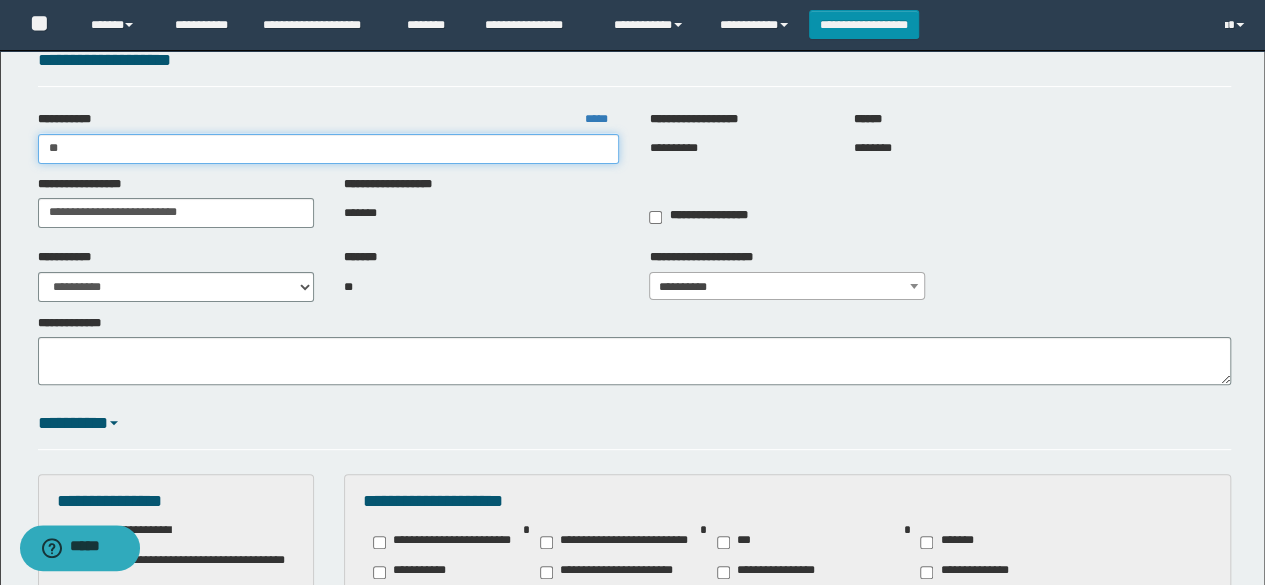 type on "*" 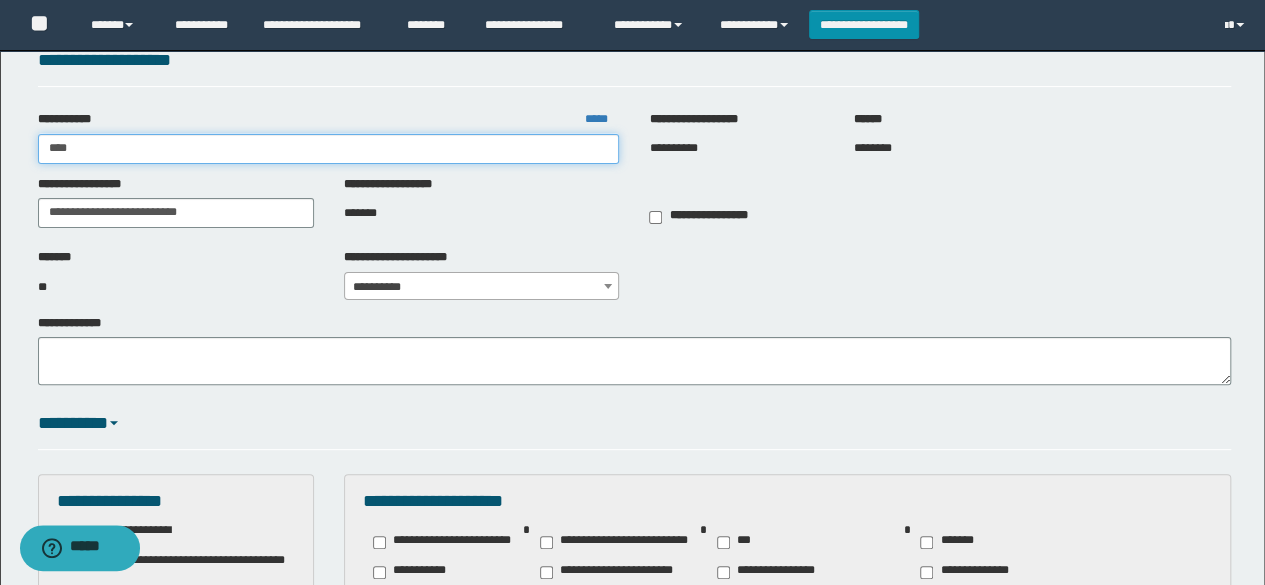 type on "*****" 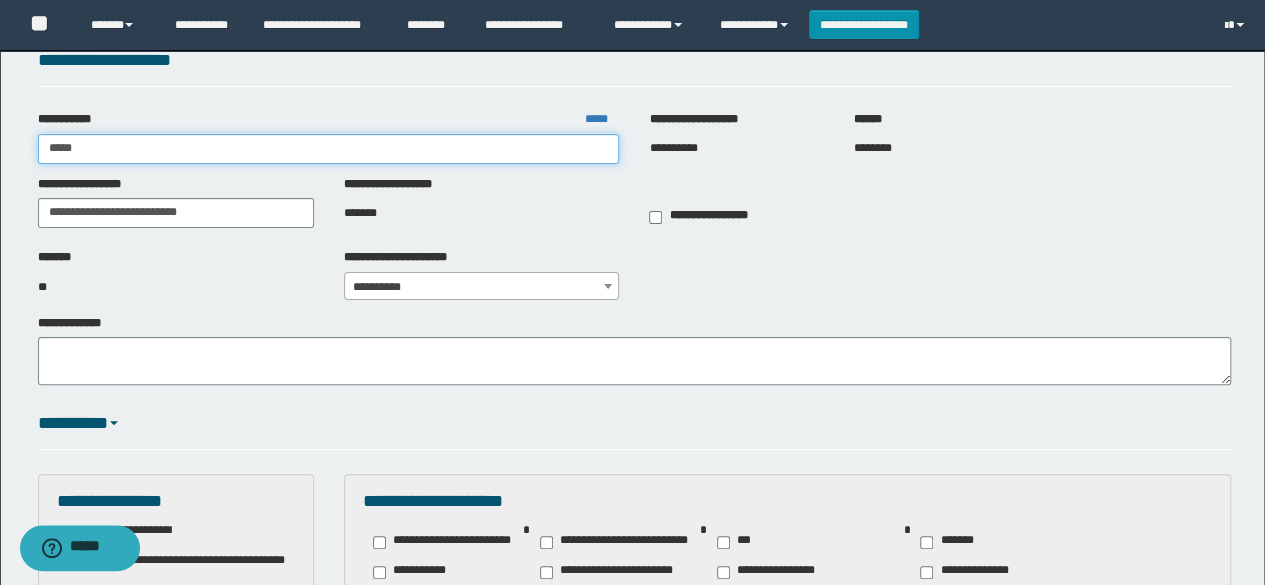 type on "*****" 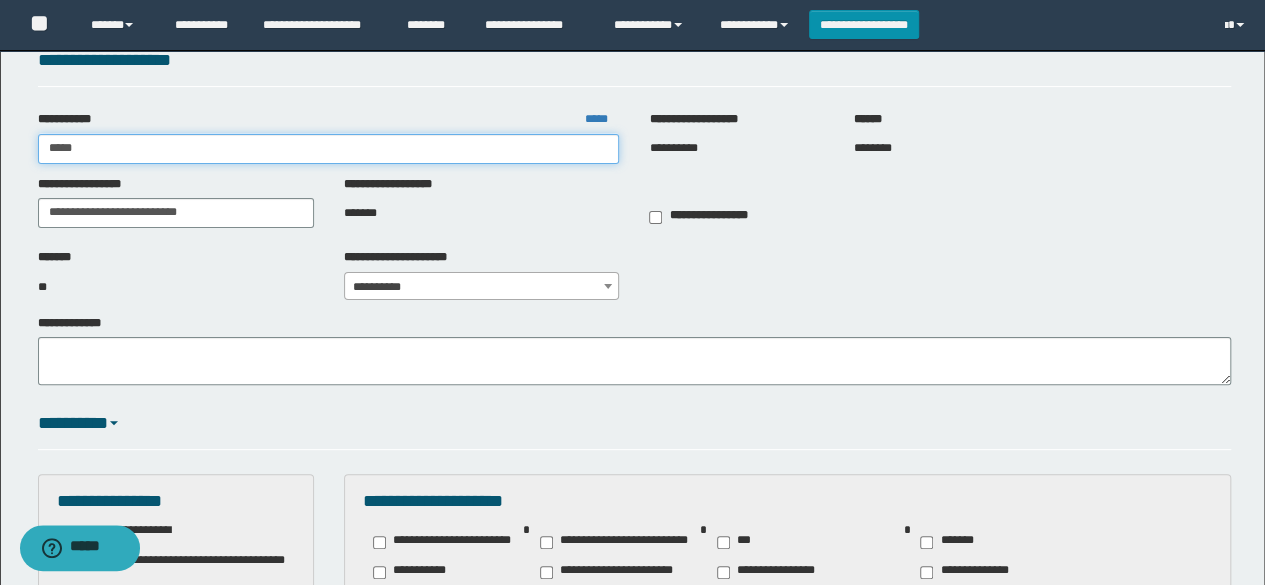 type 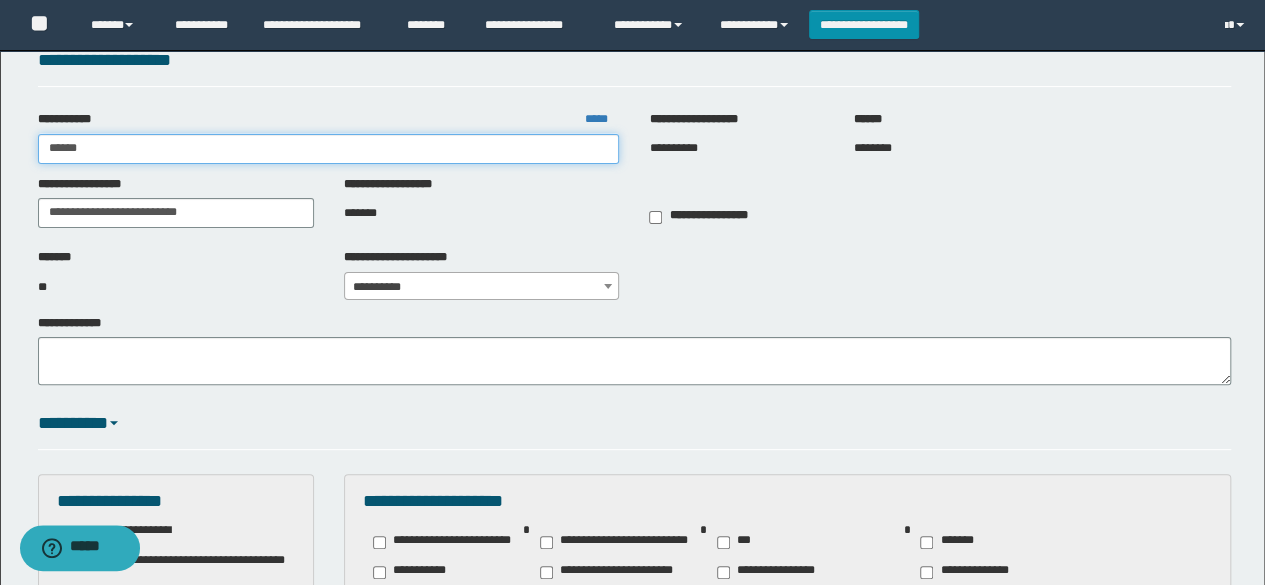 type on "******" 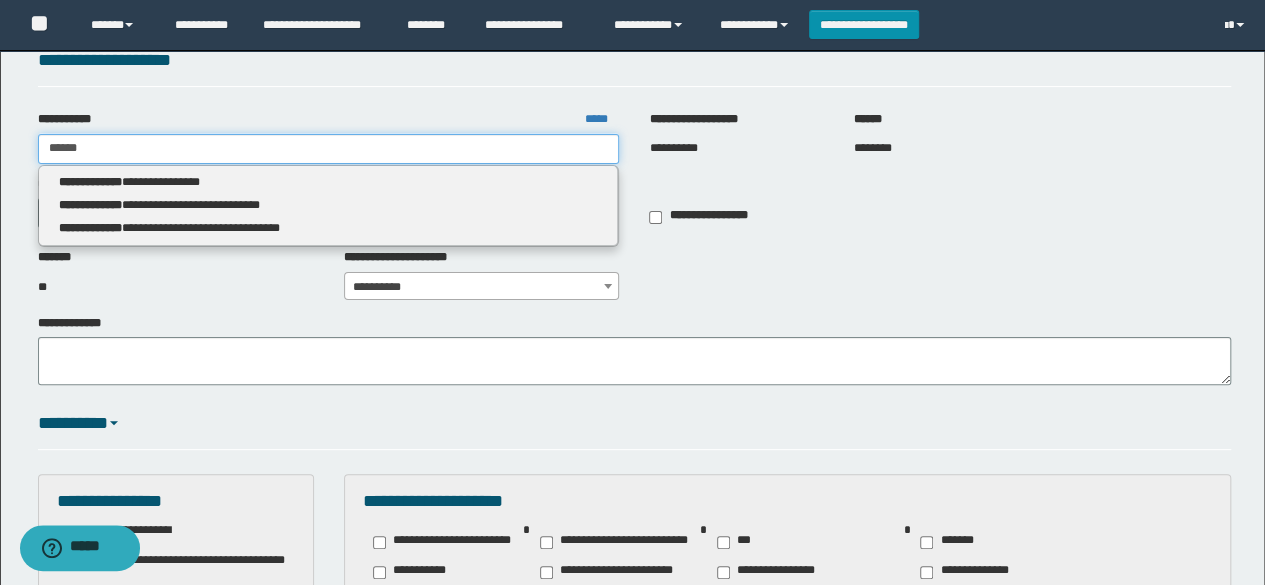 type 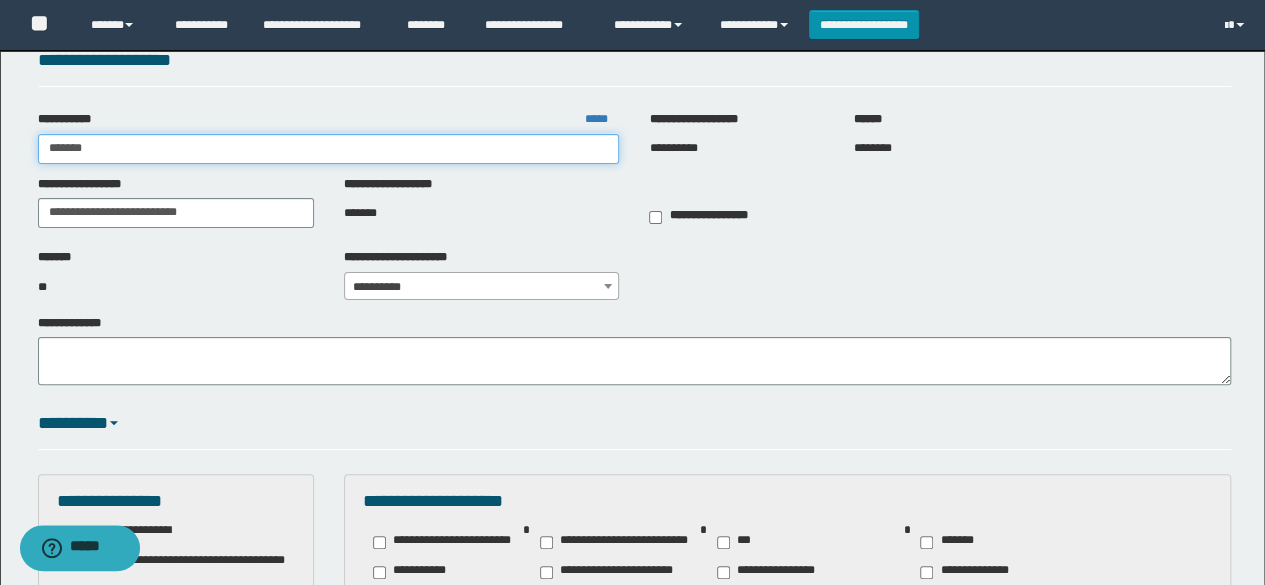 type on "********" 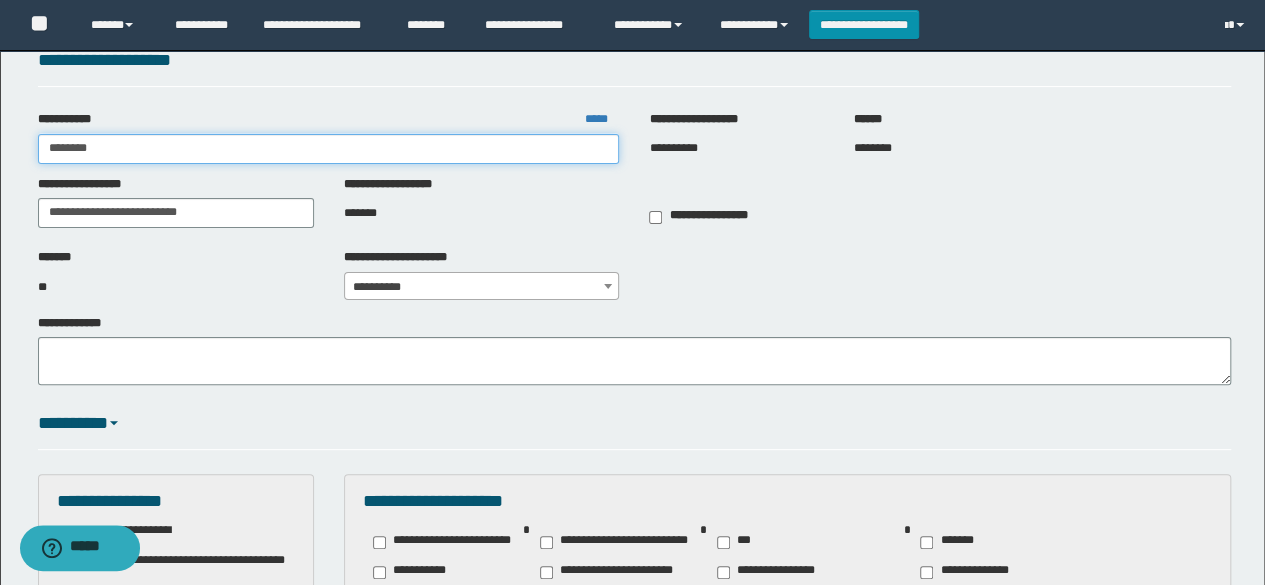 type on "********" 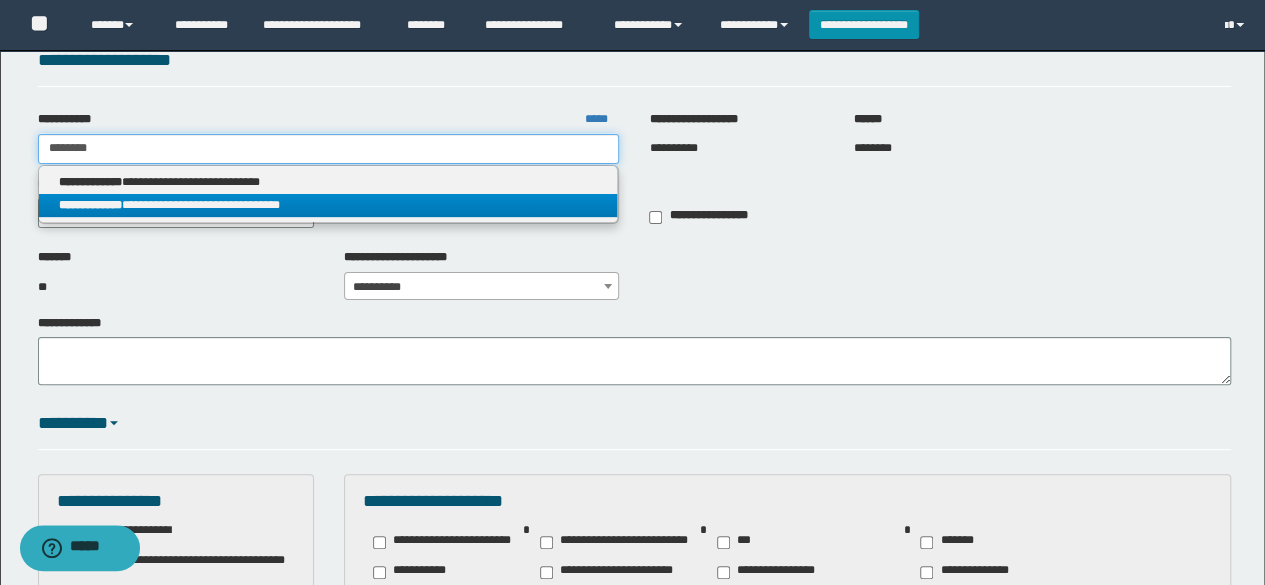type on "********" 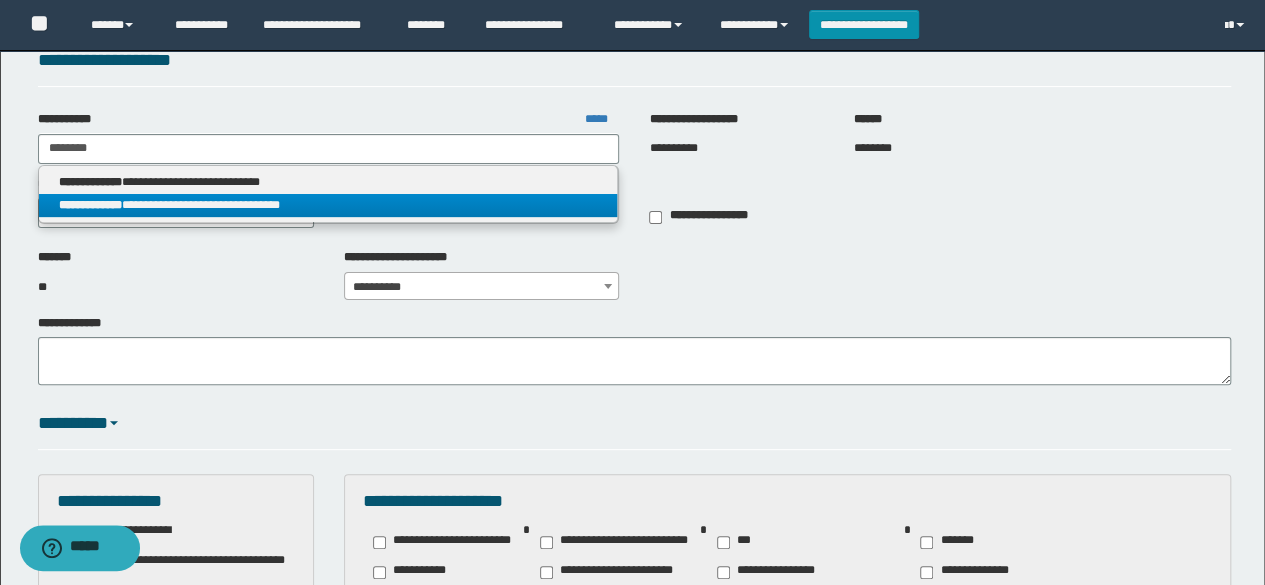 click on "**********" at bounding box center (328, 205) 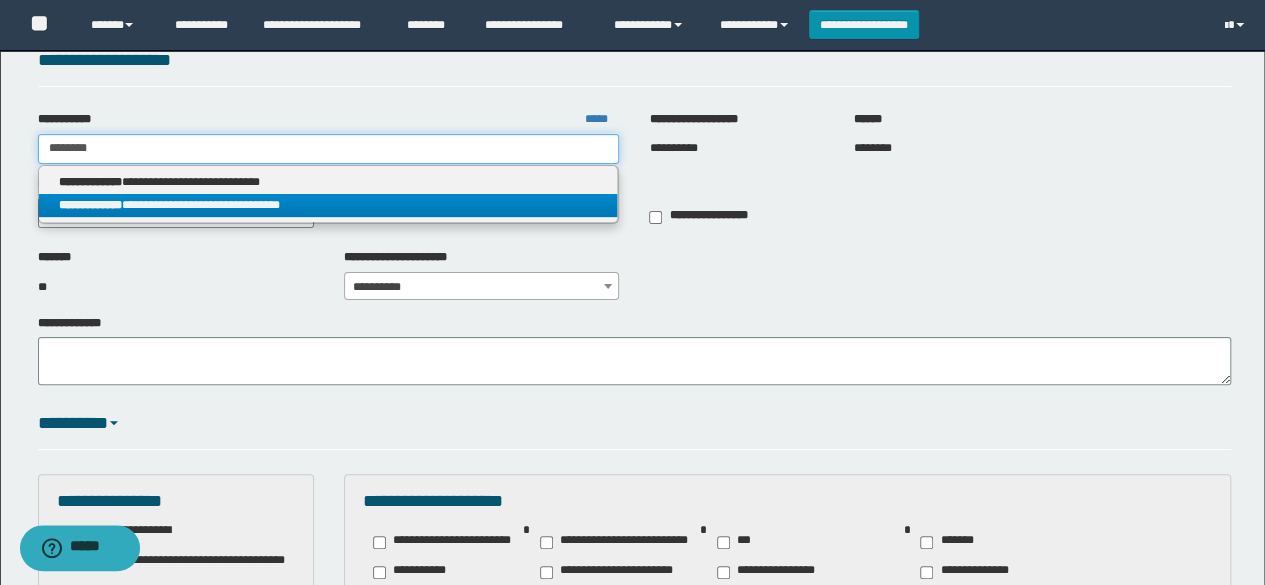 type 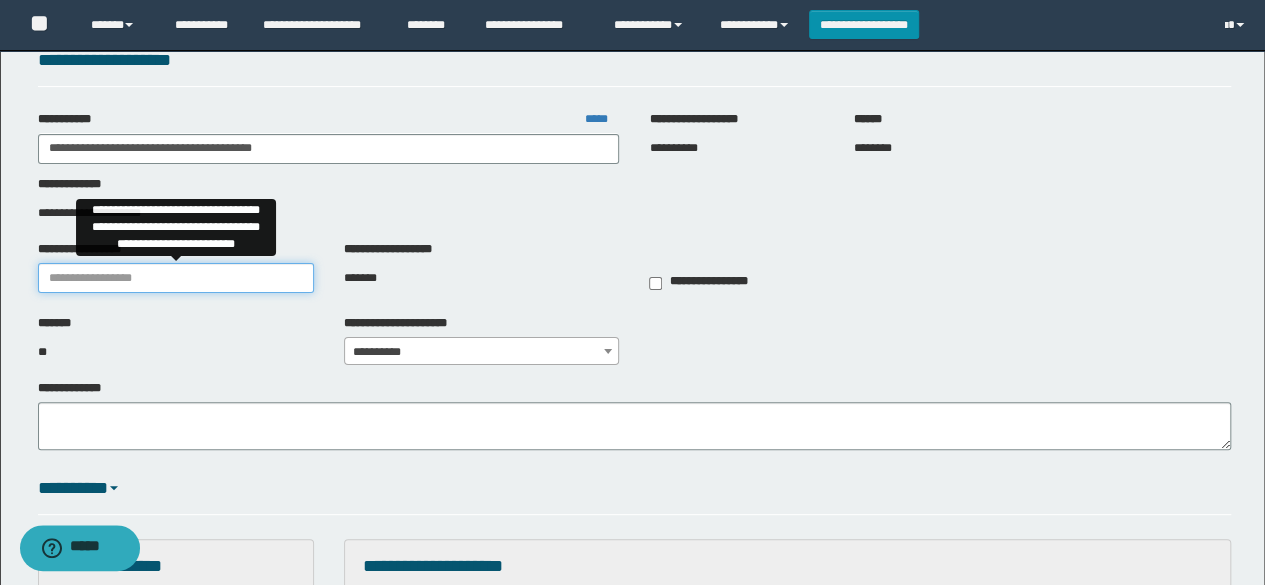 click on "**********" at bounding box center [176, 278] 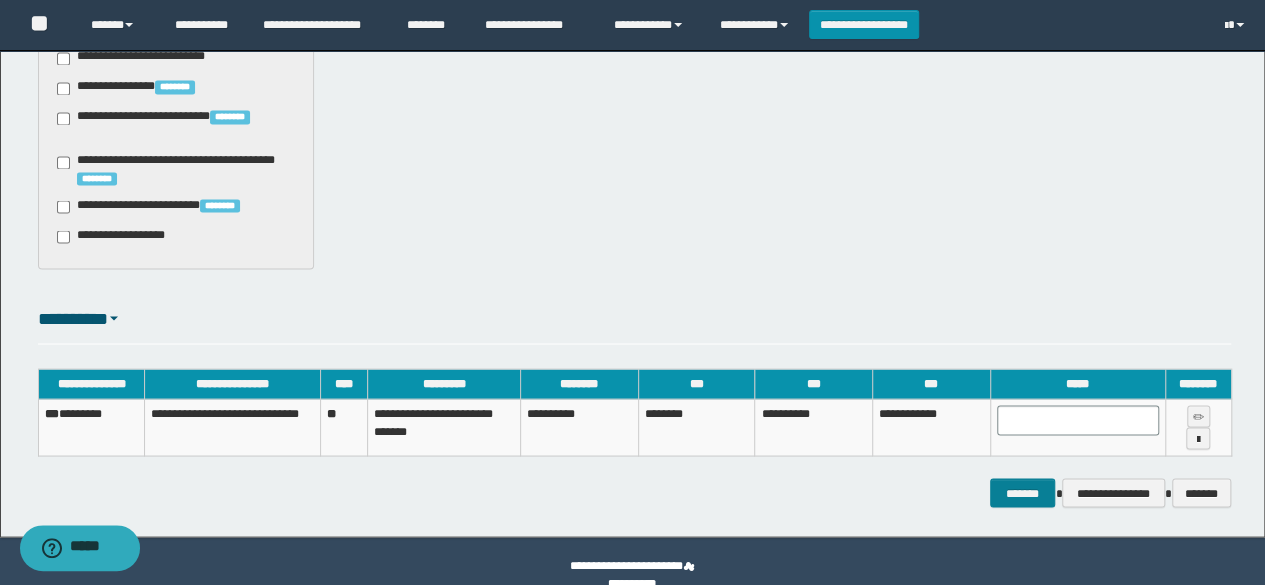 scroll, scrollTop: 1726, scrollLeft: 0, axis: vertical 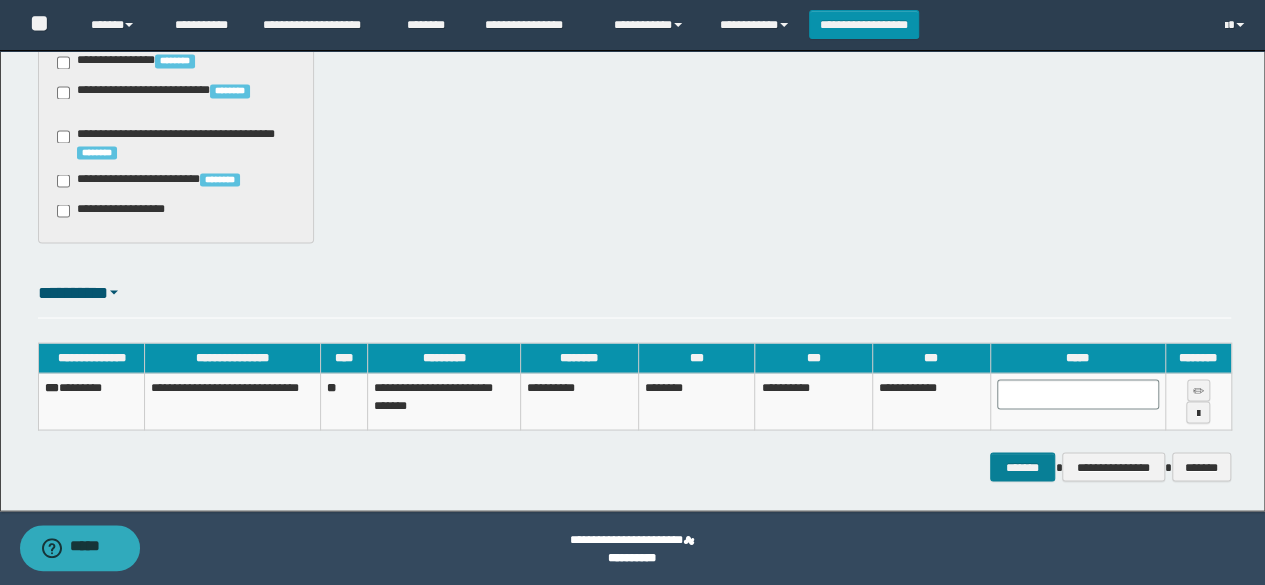 type on "**********" 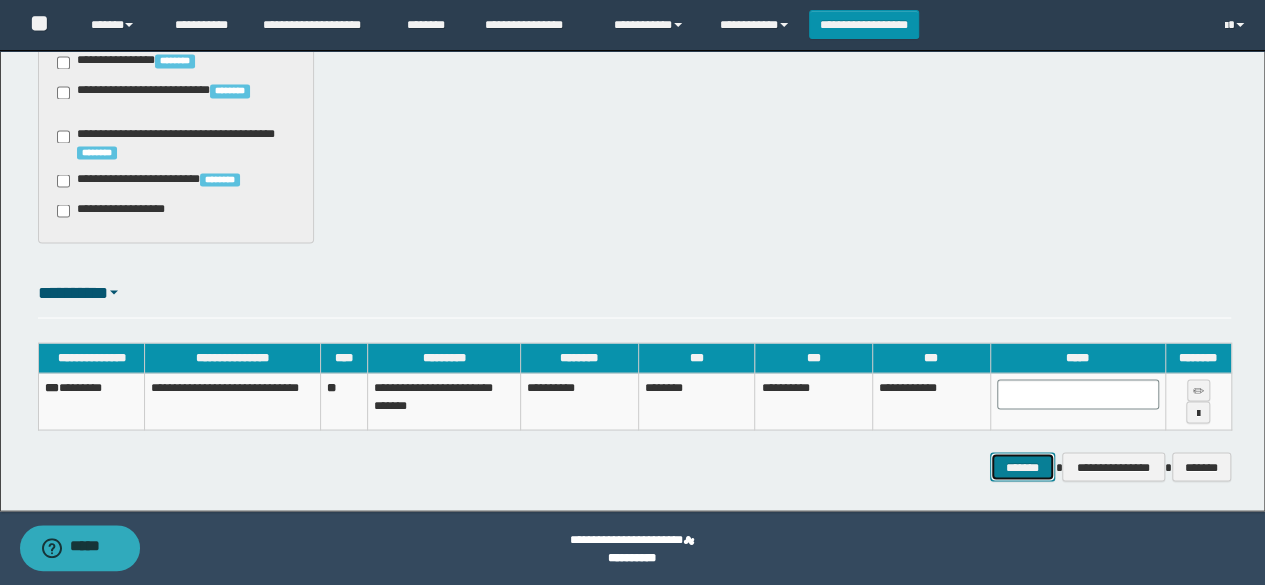click on "*******" at bounding box center (1022, 466) 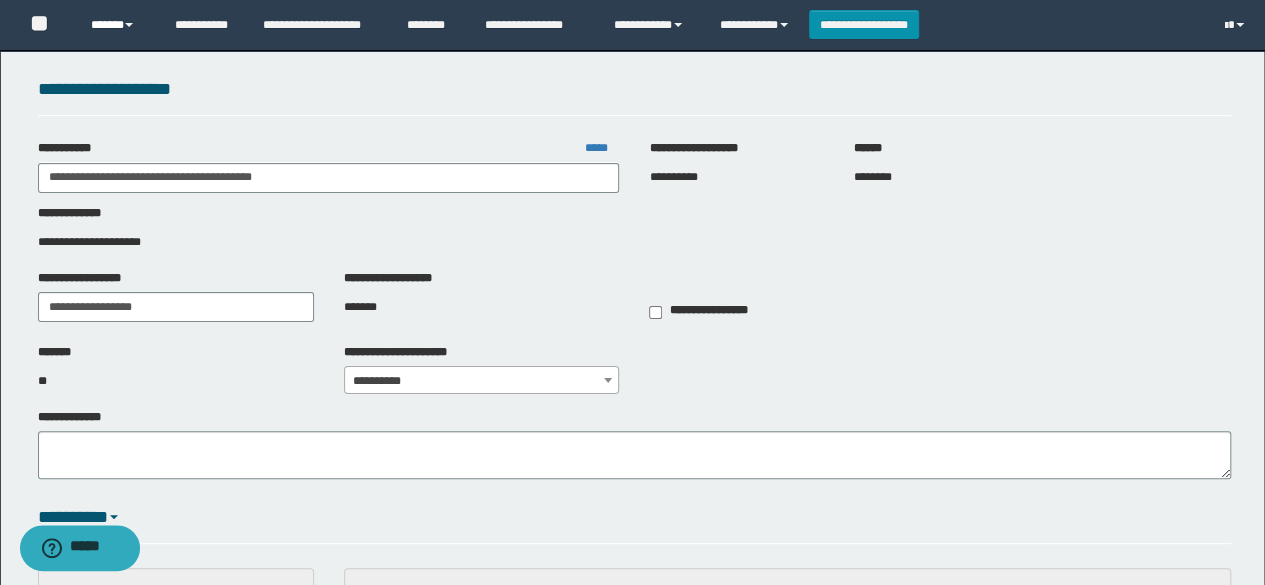 scroll, scrollTop: 26, scrollLeft: 0, axis: vertical 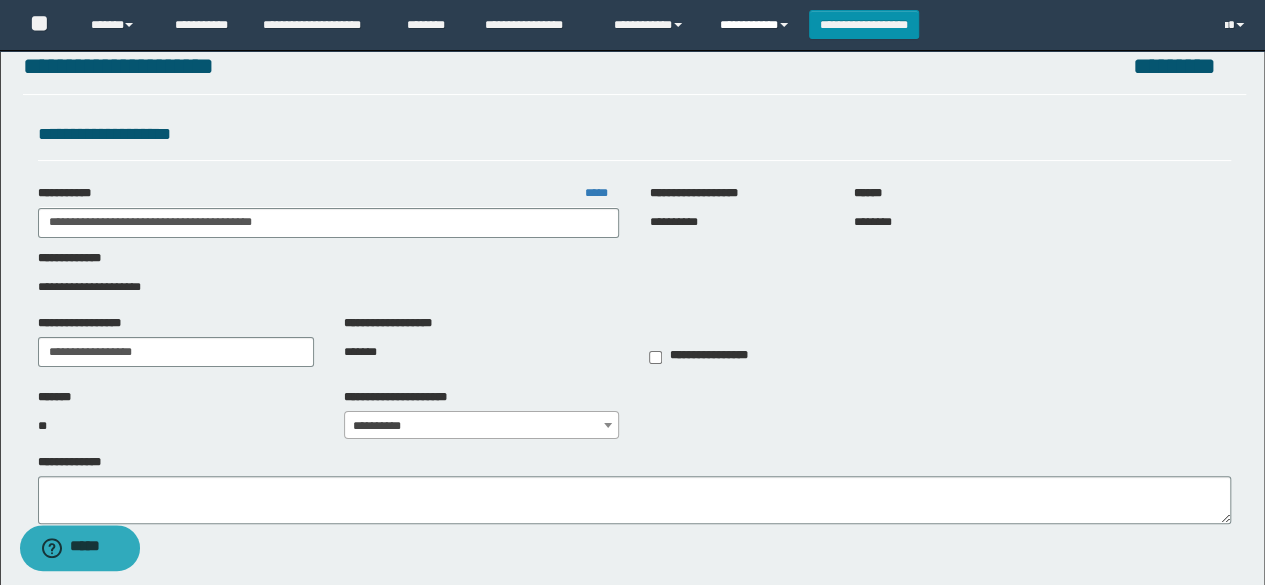 click at bounding box center (784, 25) 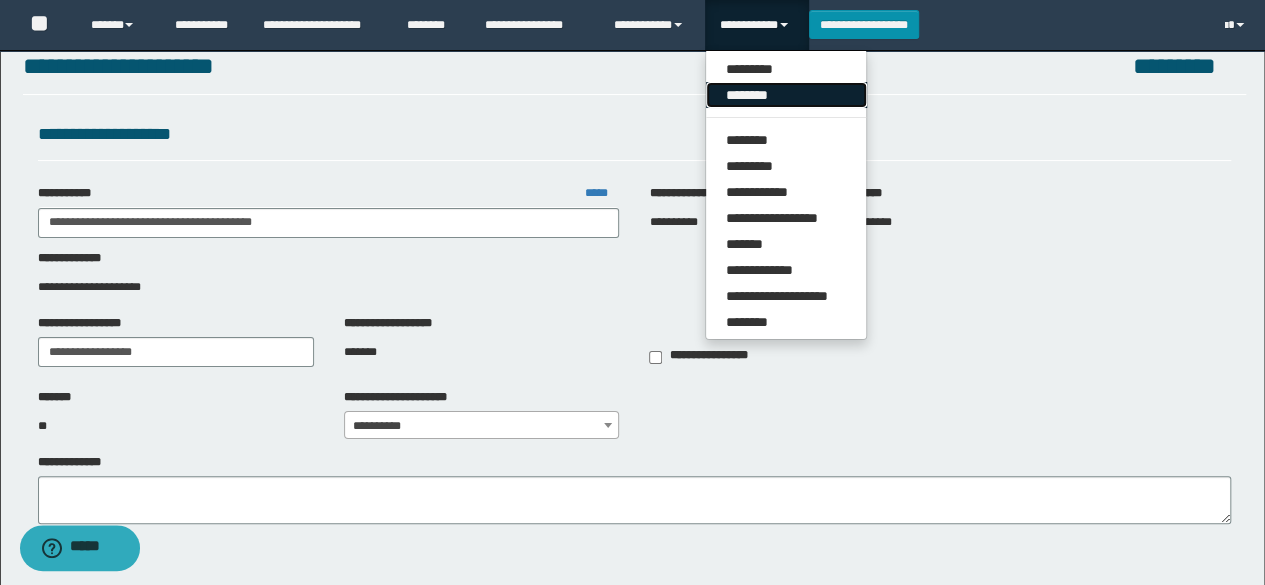 click on "********" at bounding box center [786, 95] 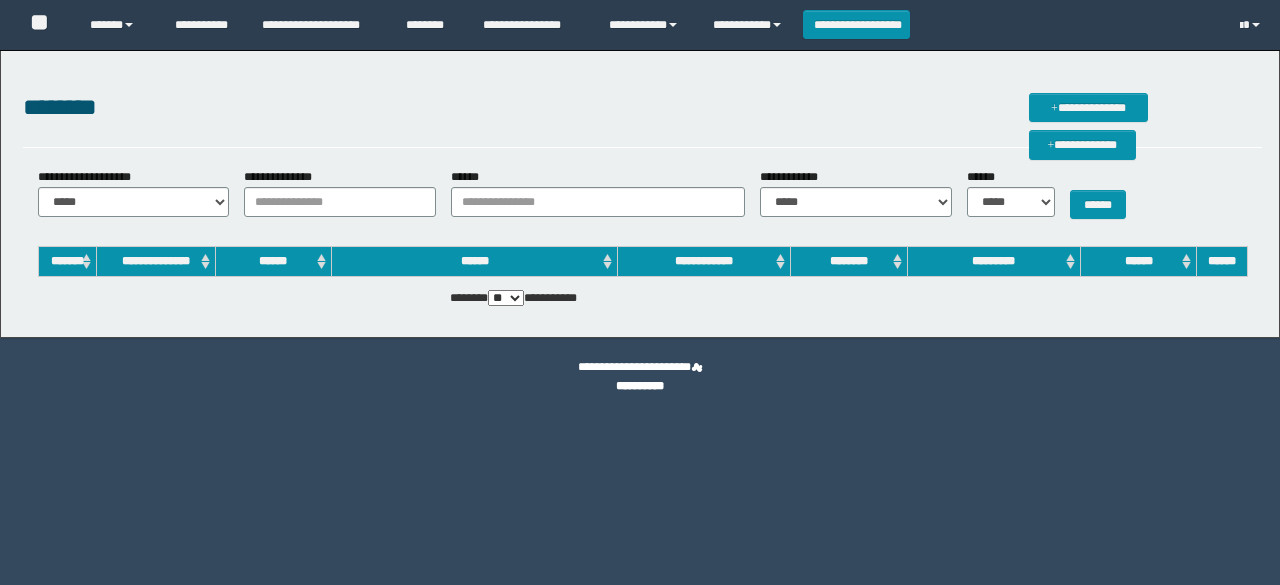 scroll, scrollTop: 0, scrollLeft: 0, axis: both 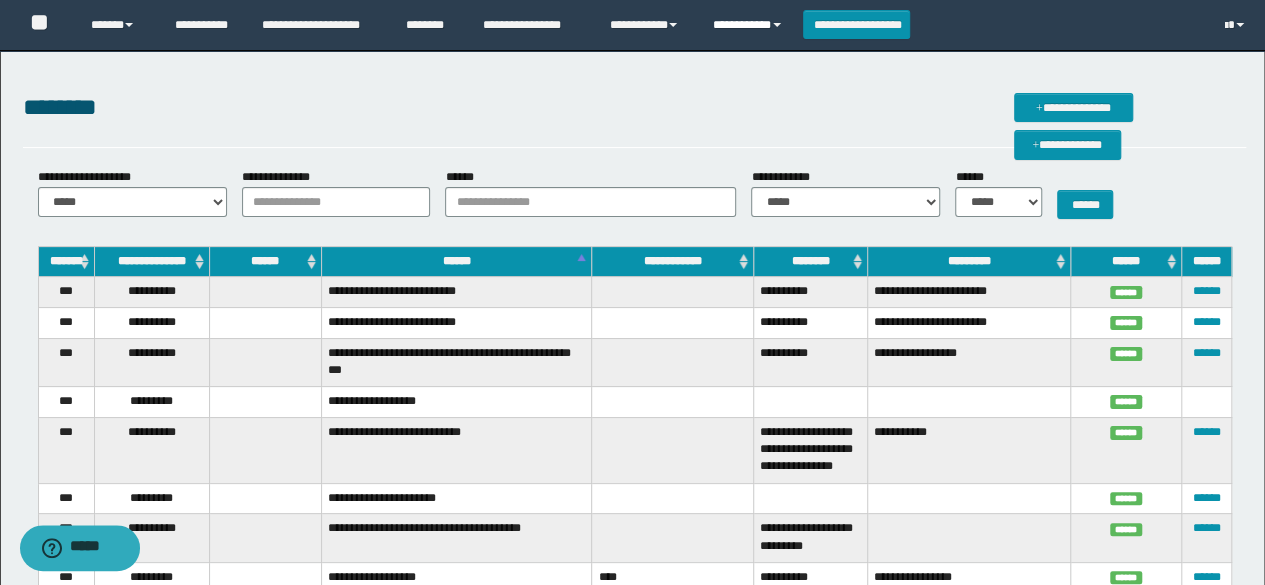 click on "**********" at bounding box center (750, 25) 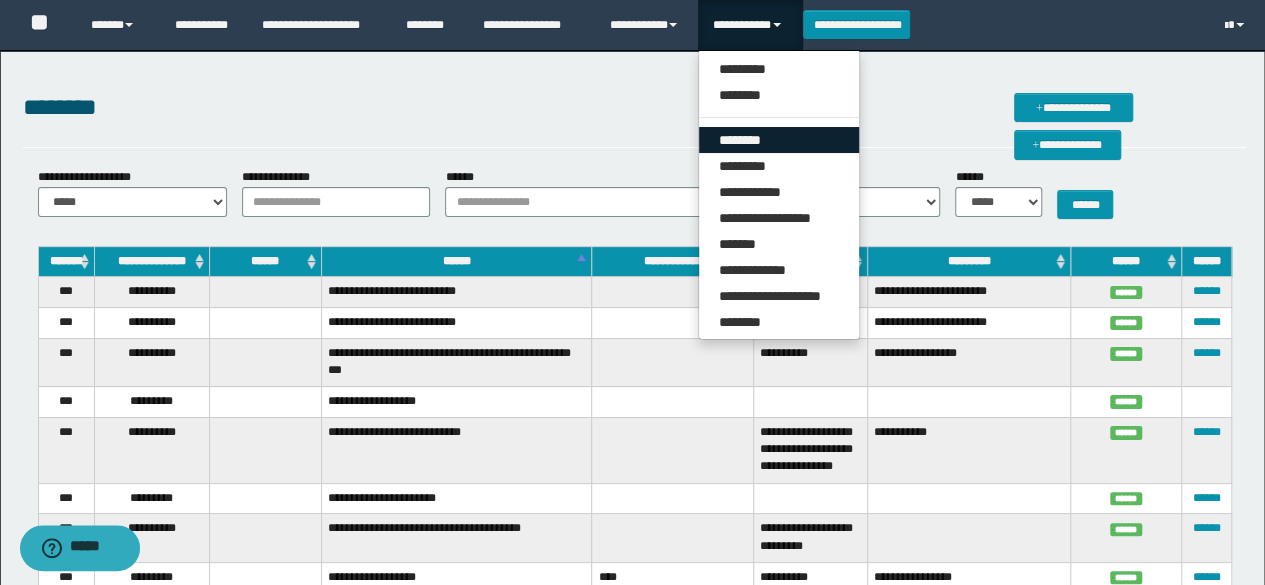 click on "********" at bounding box center (779, 140) 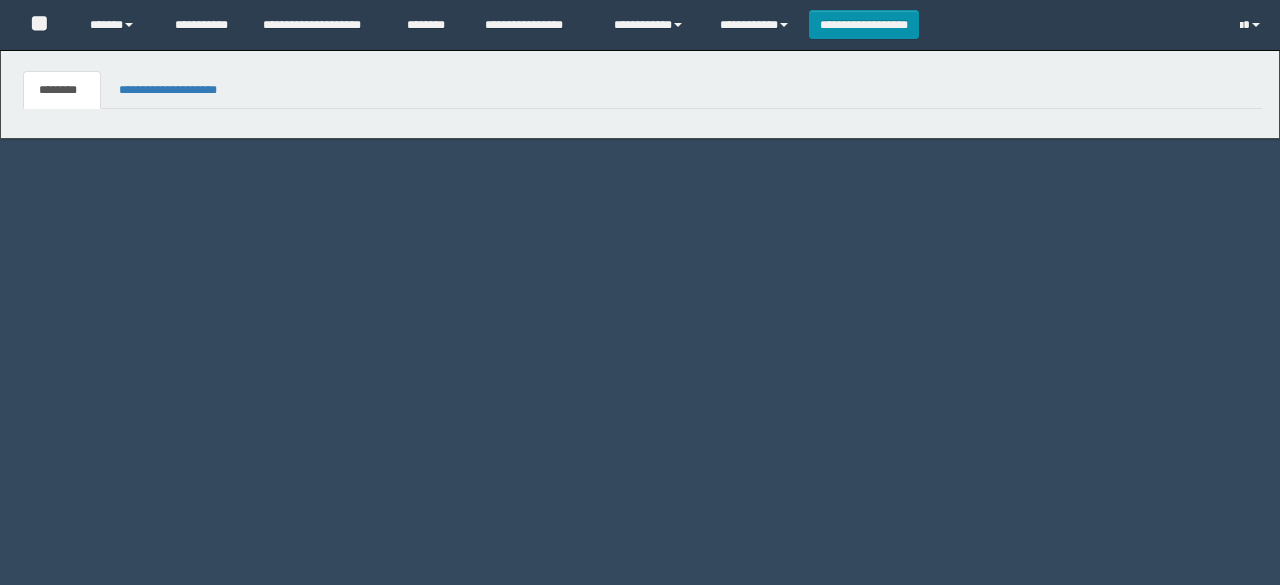 scroll, scrollTop: 0, scrollLeft: 0, axis: both 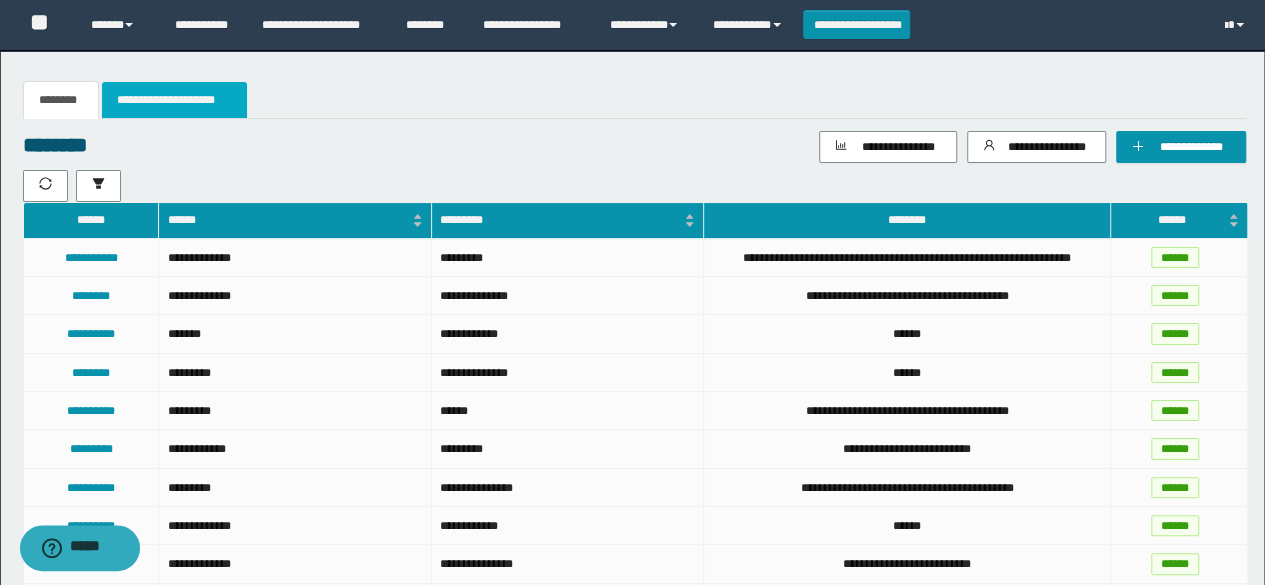 click on "**********" at bounding box center [174, 100] 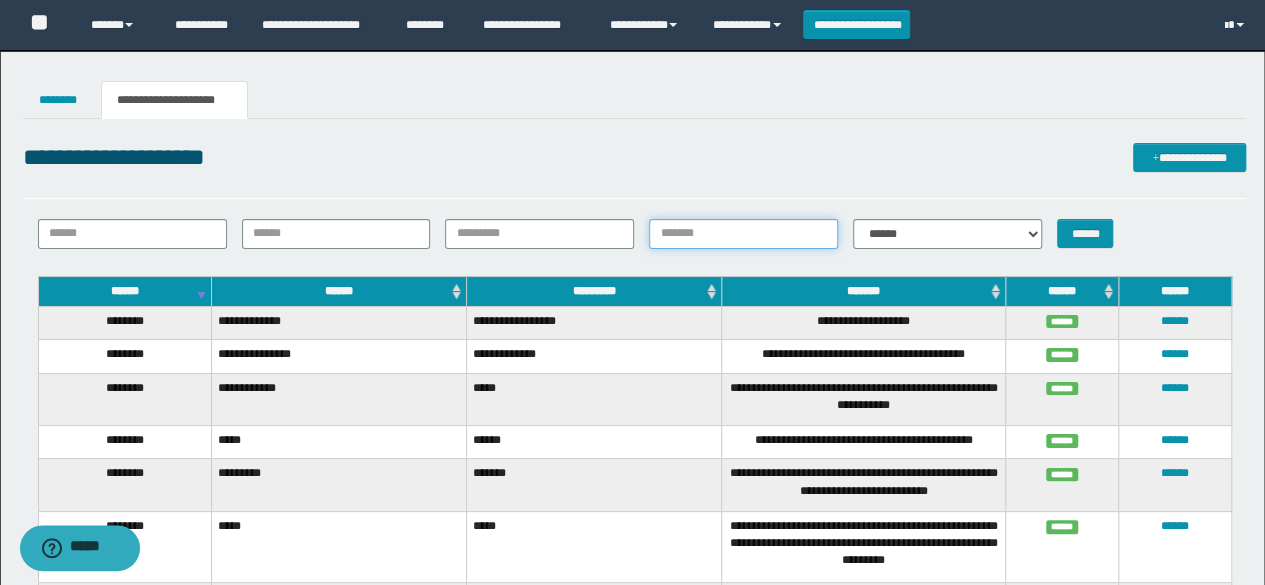 click on "*******" at bounding box center (743, 234) 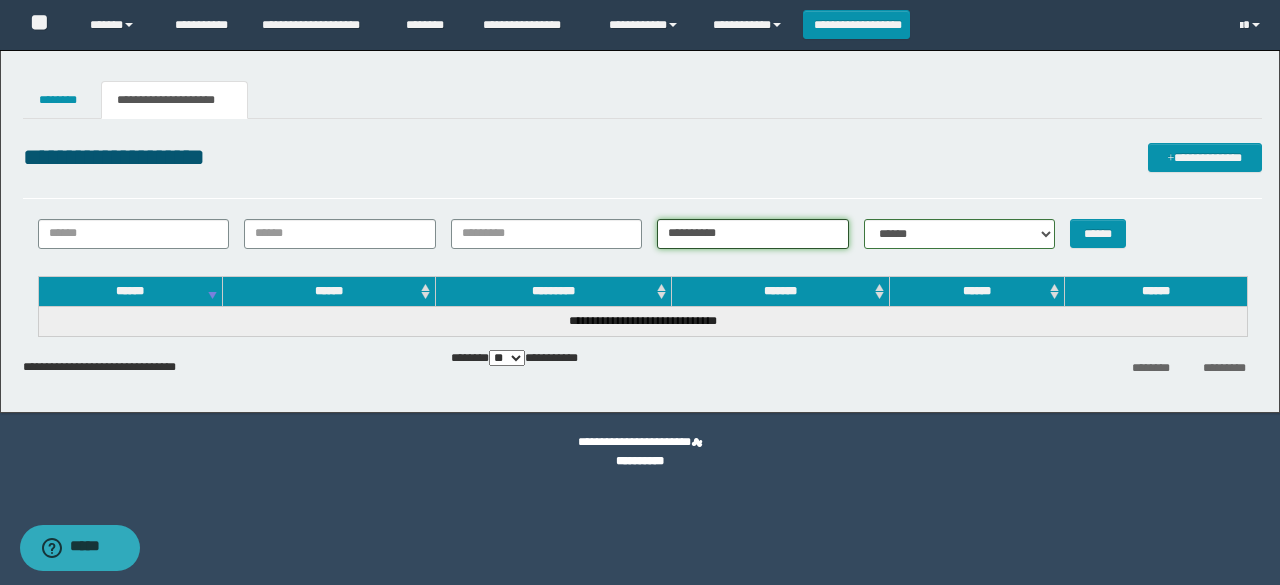 click on "**********" at bounding box center (753, 234) 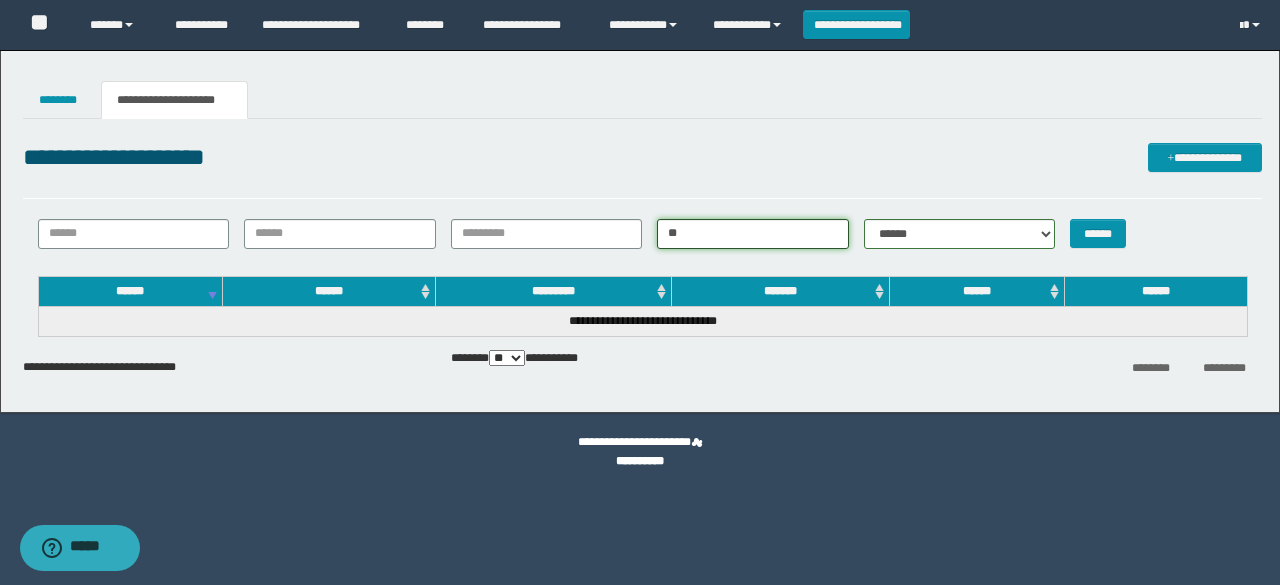 type on "*" 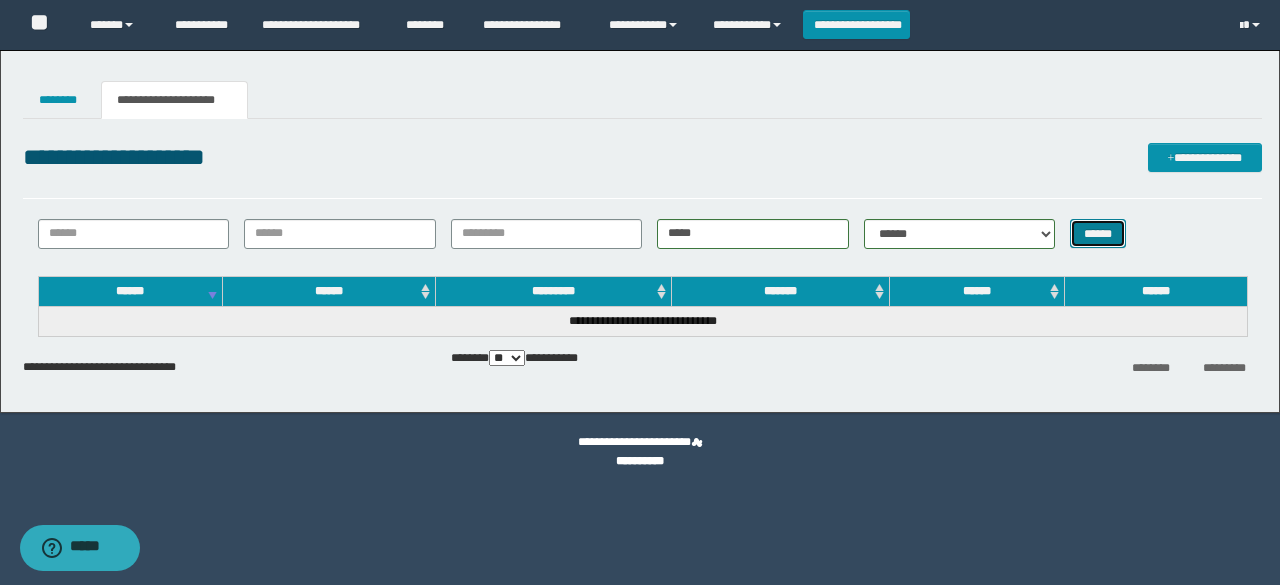 click on "******" at bounding box center (1098, 233) 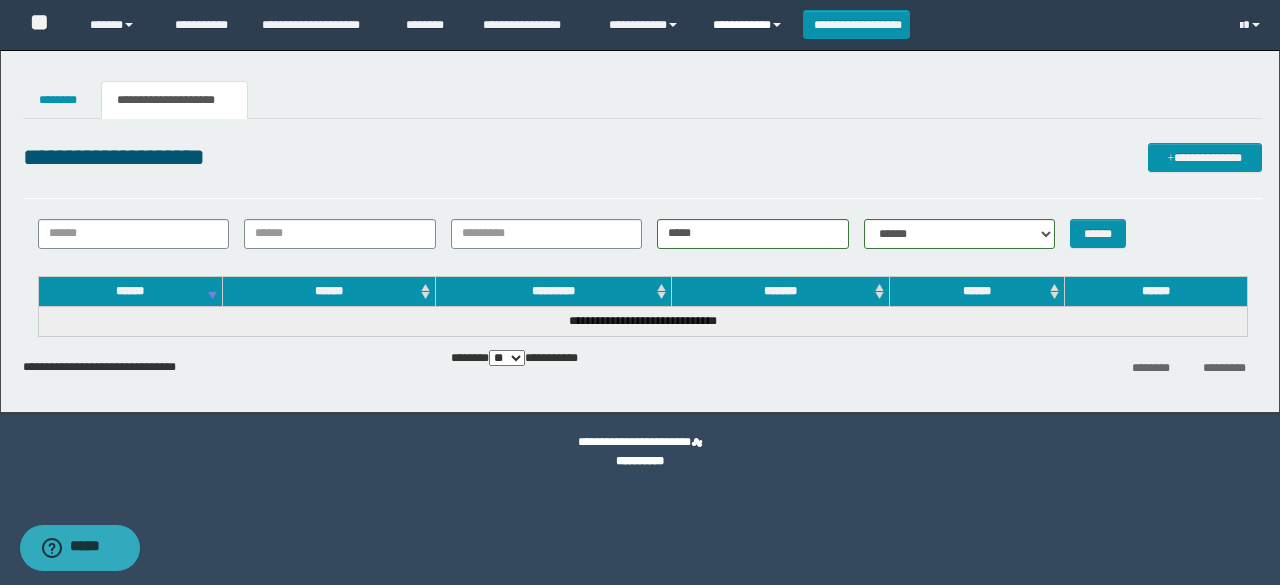 click on "**********" at bounding box center (750, 25) 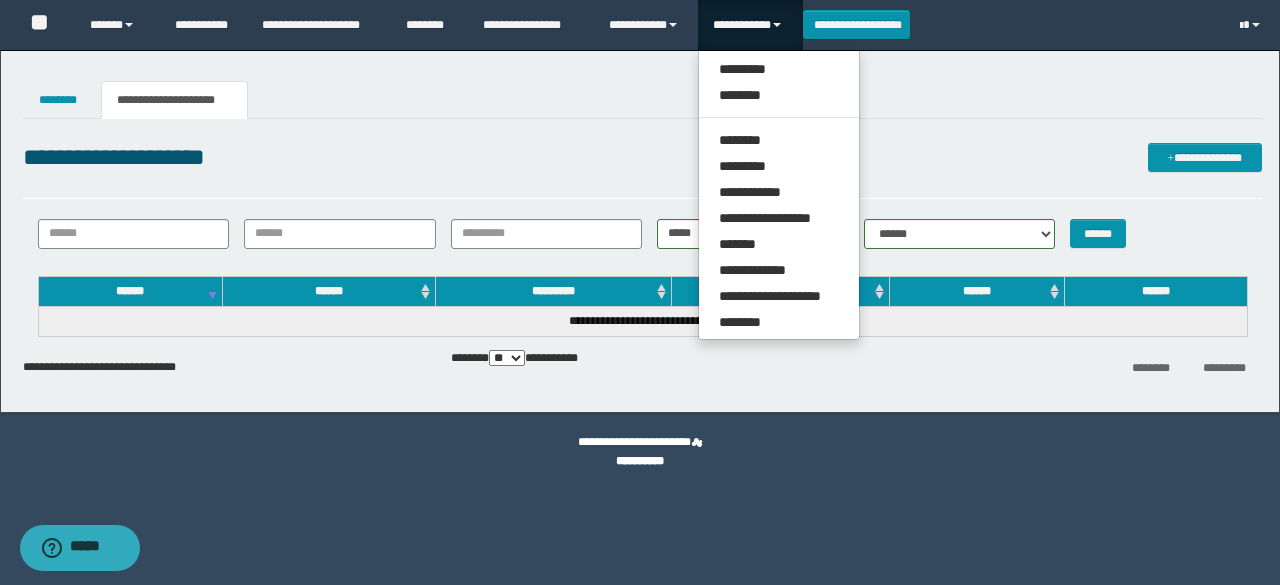 click on "**********" at bounding box center [642, 168] 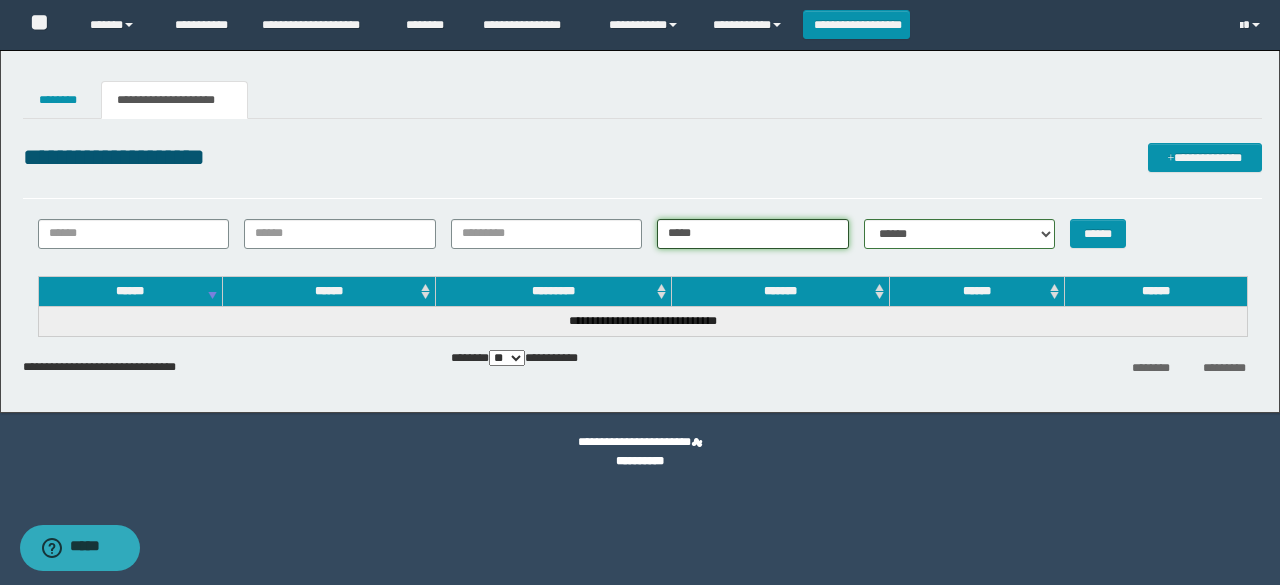 click on "*****" at bounding box center (753, 234) 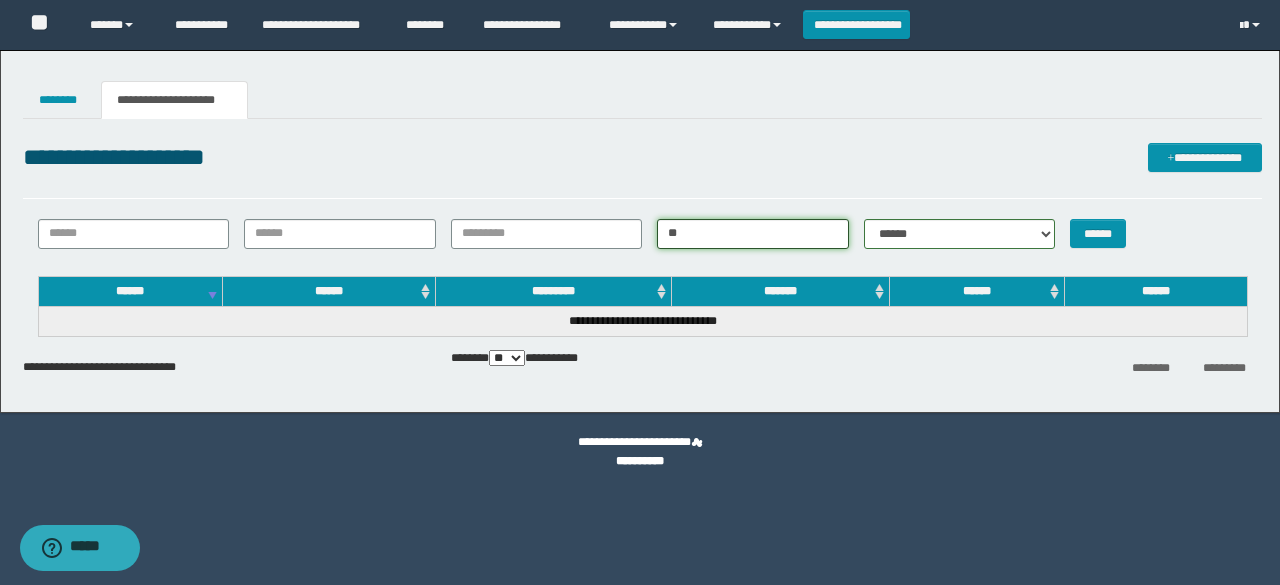 type on "*" 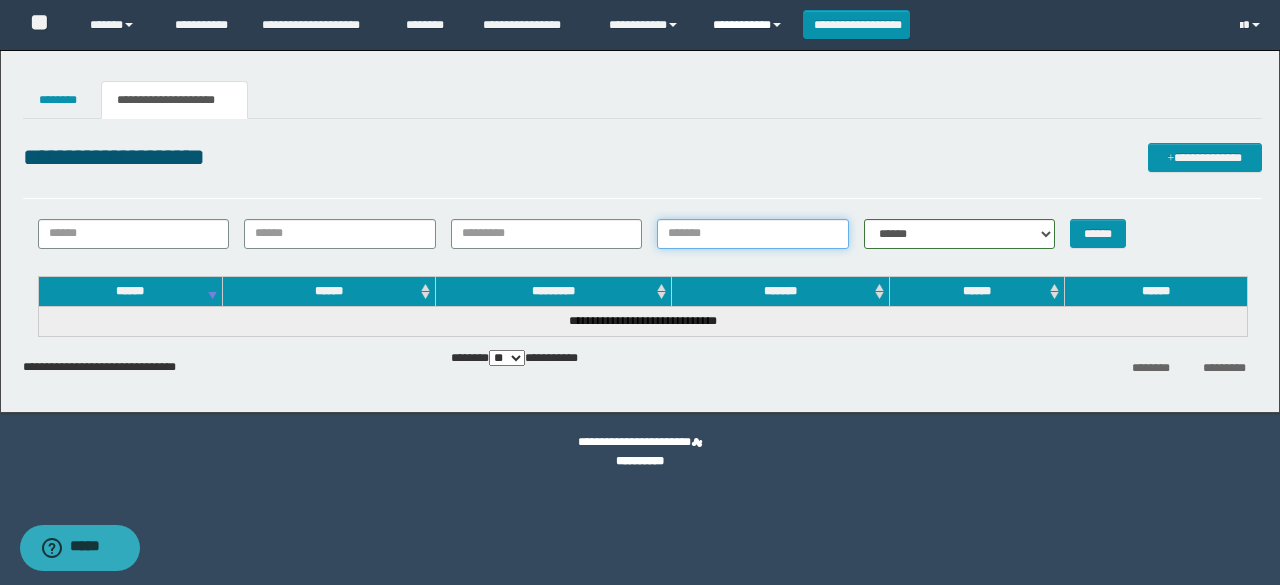 type 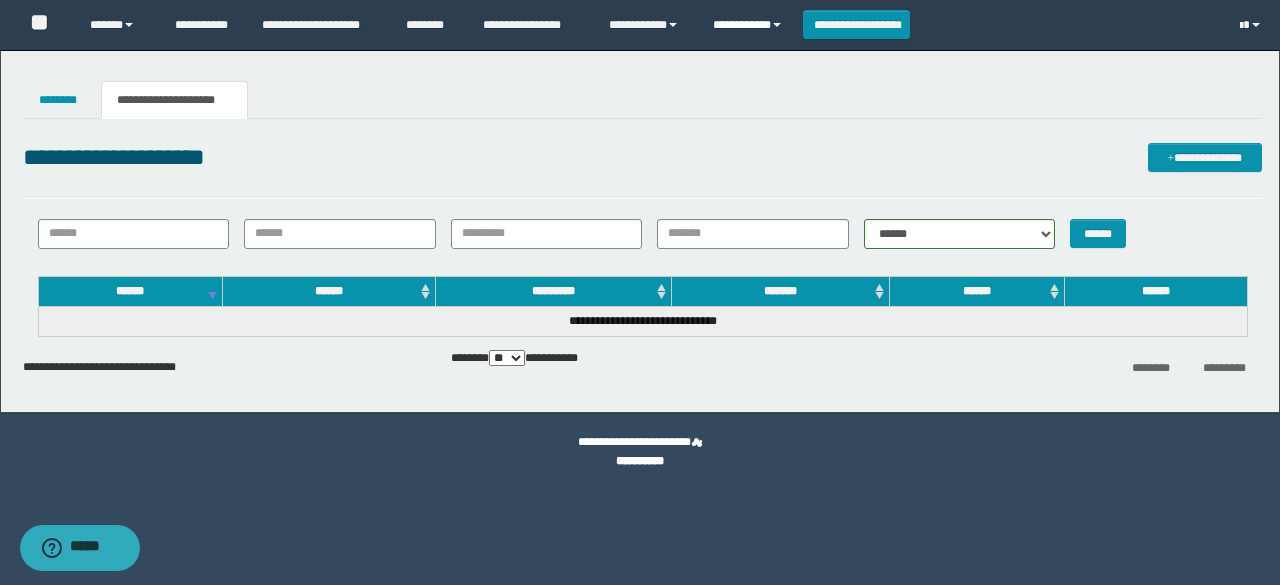 click on "**********" at bounding box center (750, 25) 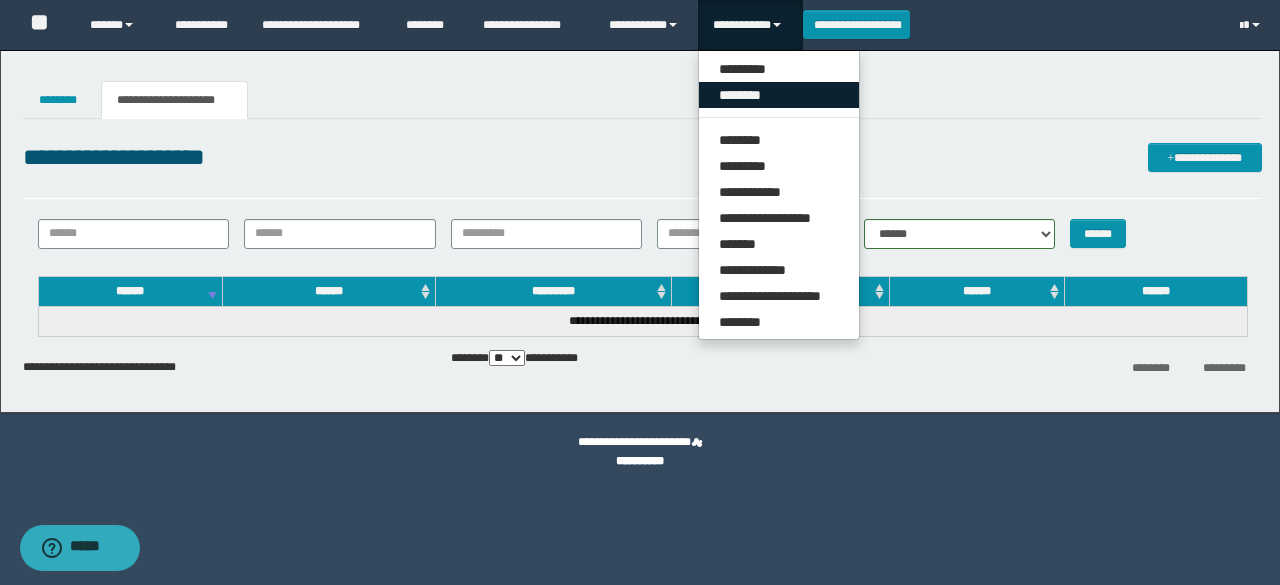 click on "********" at bounding box center (779, 95) 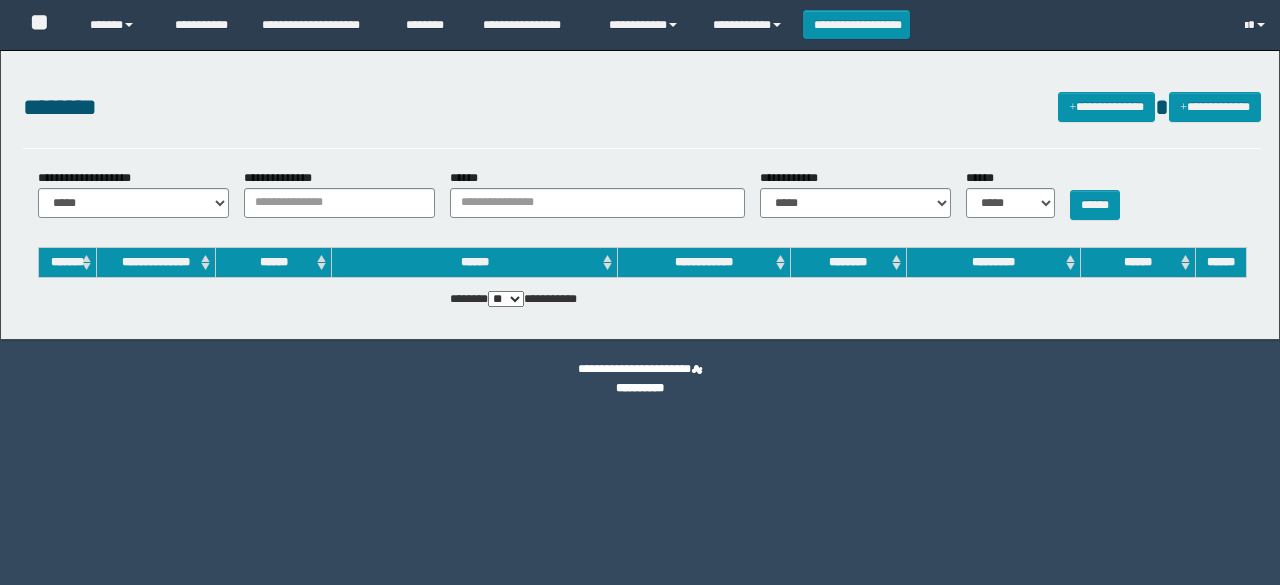 scroll, scrollTop: 0, scrollLeft: 0, axis: both 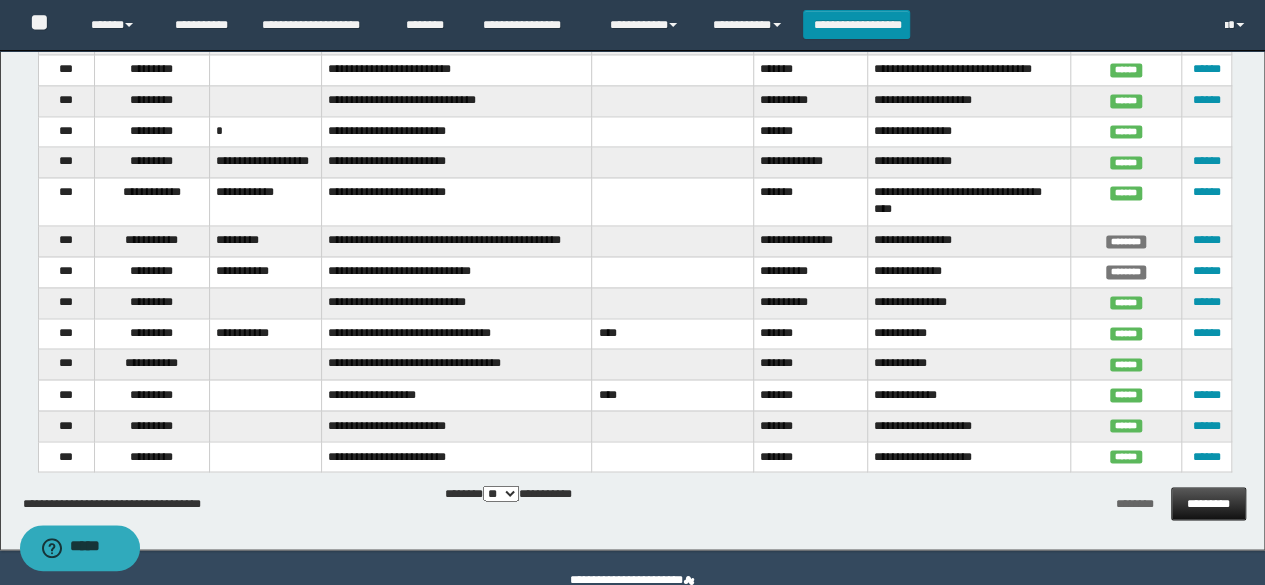 click on "*********" at bounding box center (1208, 503) 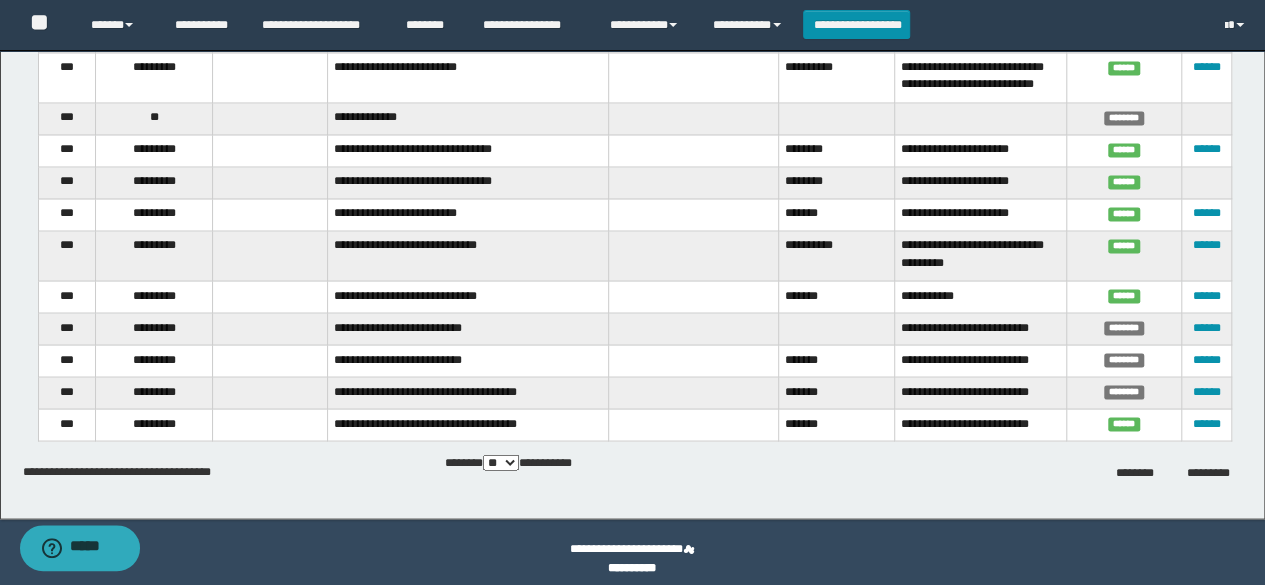 scroll, scrollTop: 1645, scrollLeft: 0, axis: vertical 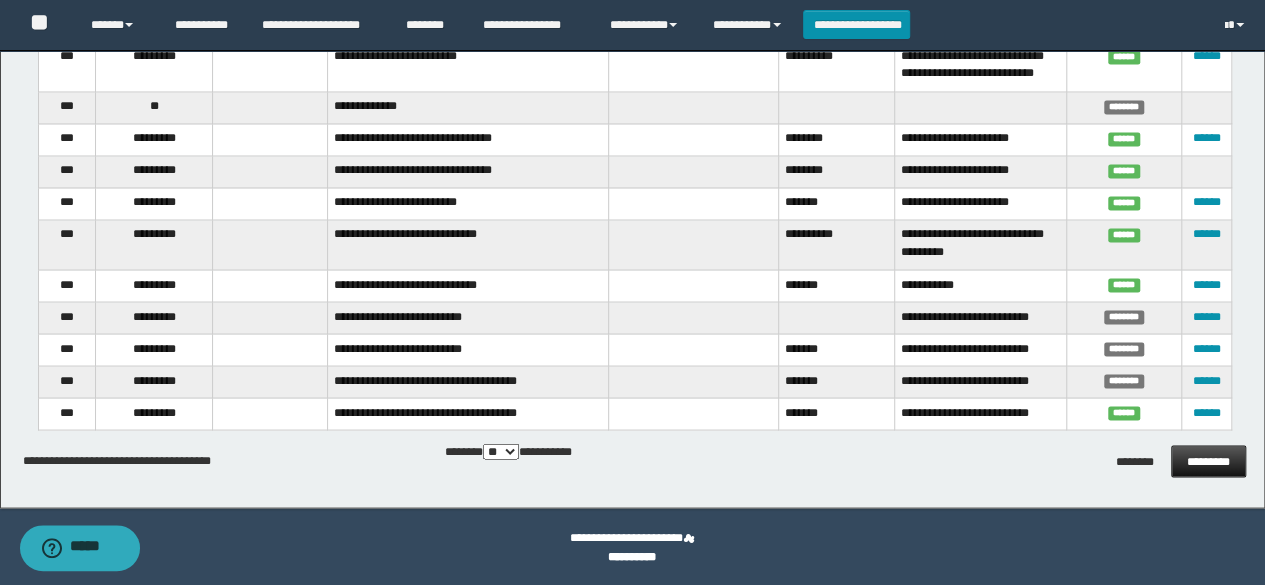 click on "*********" at bounding box center (1208, 461) 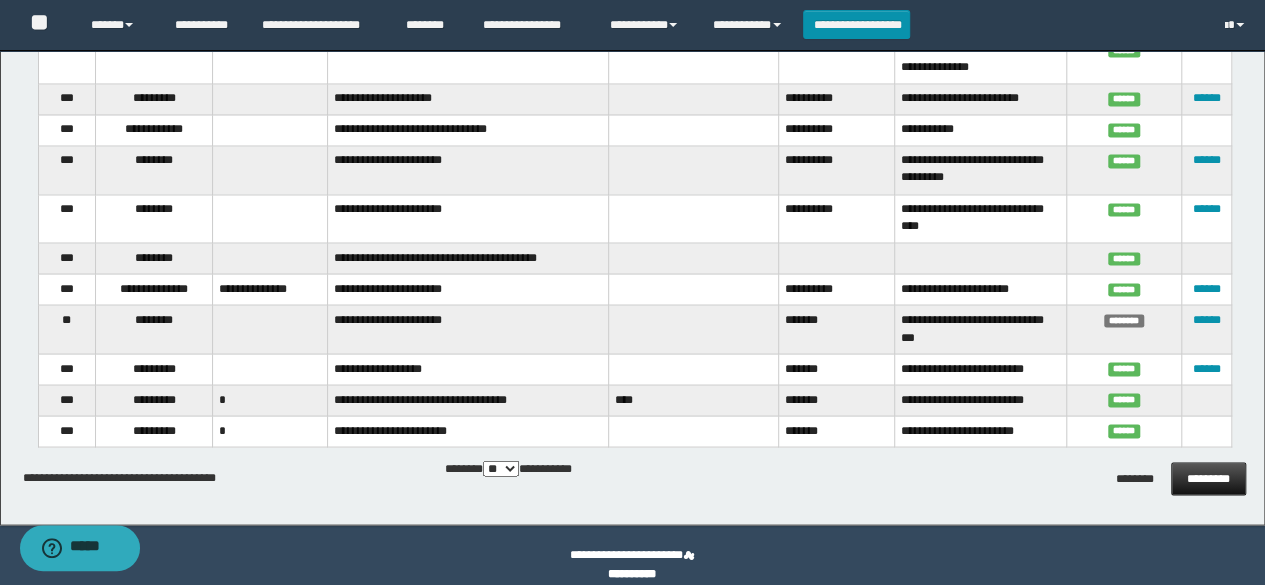 click on "*********" at bounding box center [1208, 478] 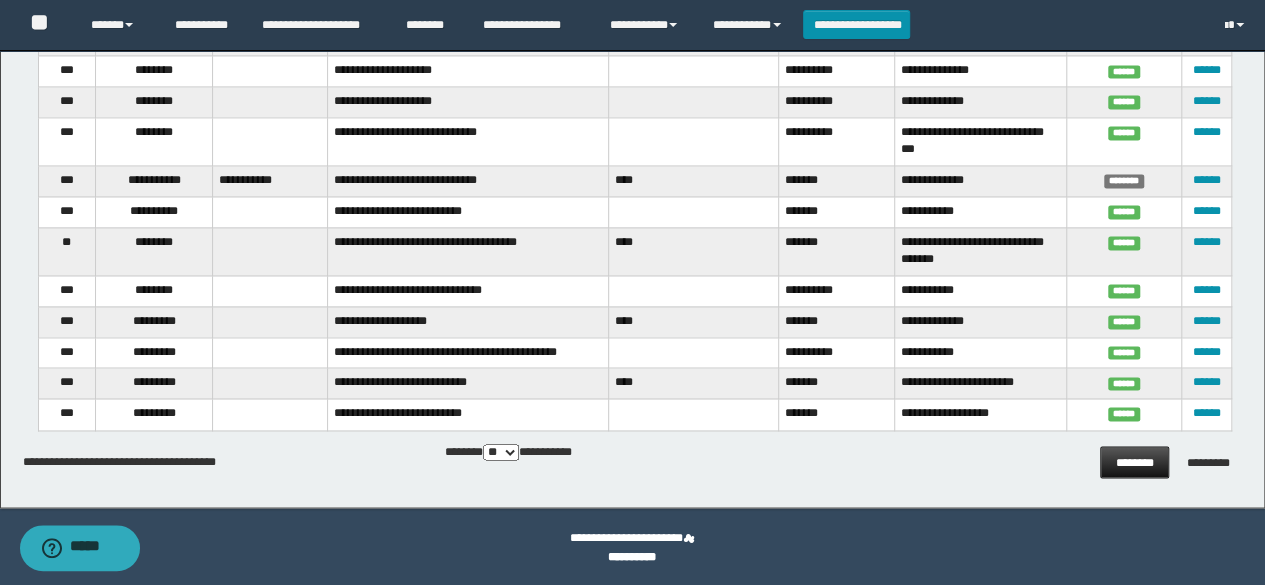 click on "********" at bounding box center (1134, 462) 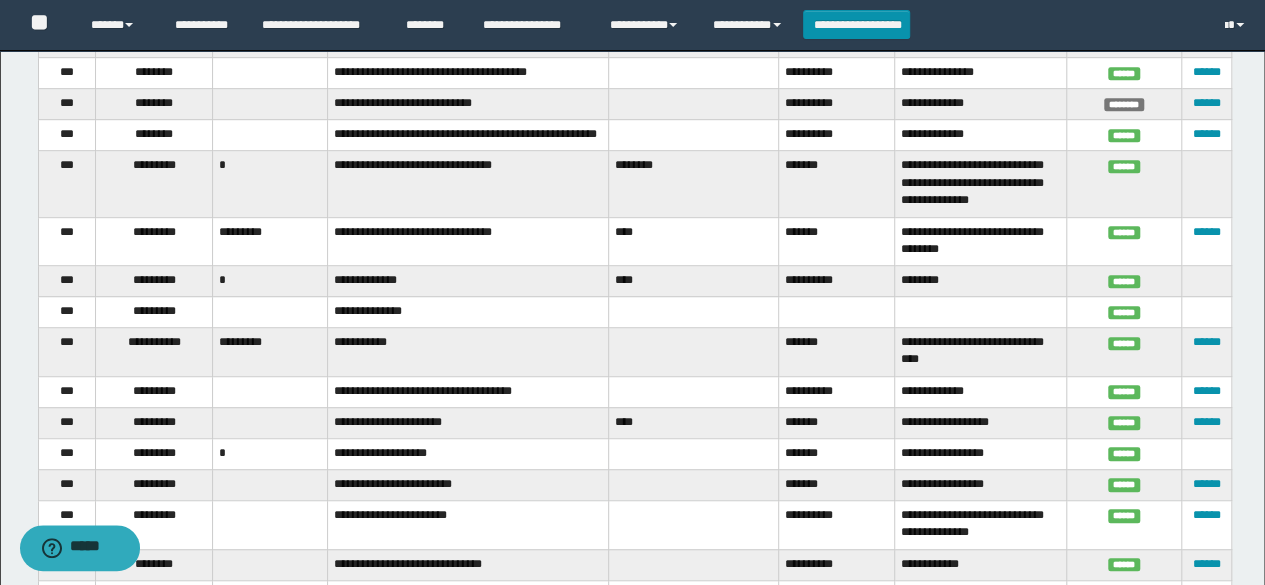 scroll, scrollTop: 0, scrollLeft: 0, axis: both 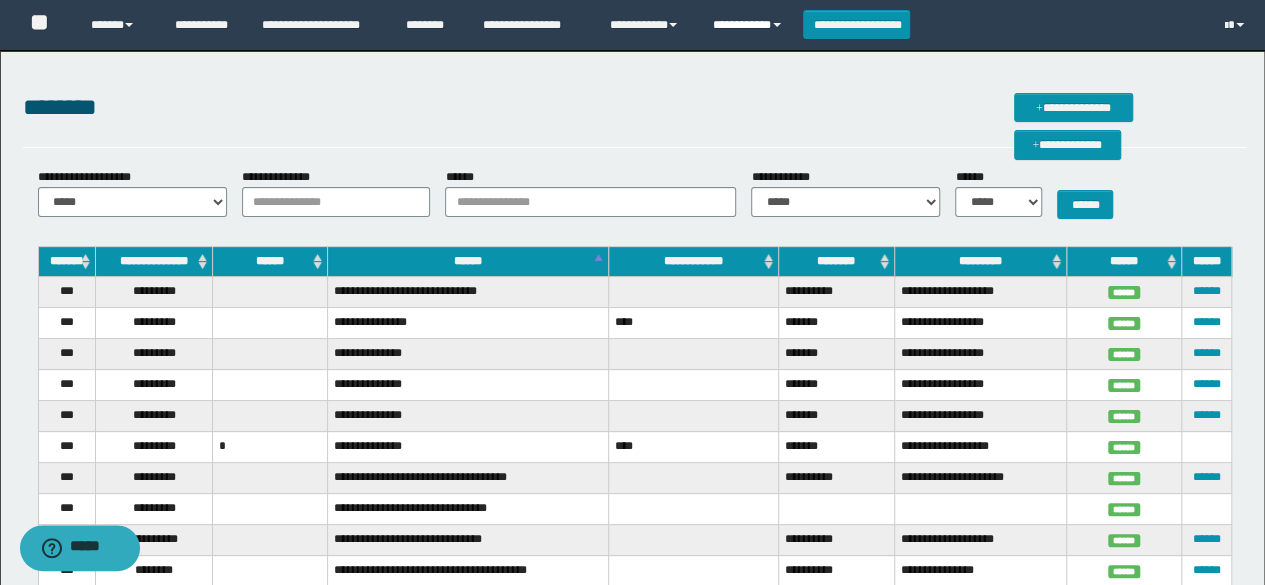 click on "**********" at bounding box center (750, 25) 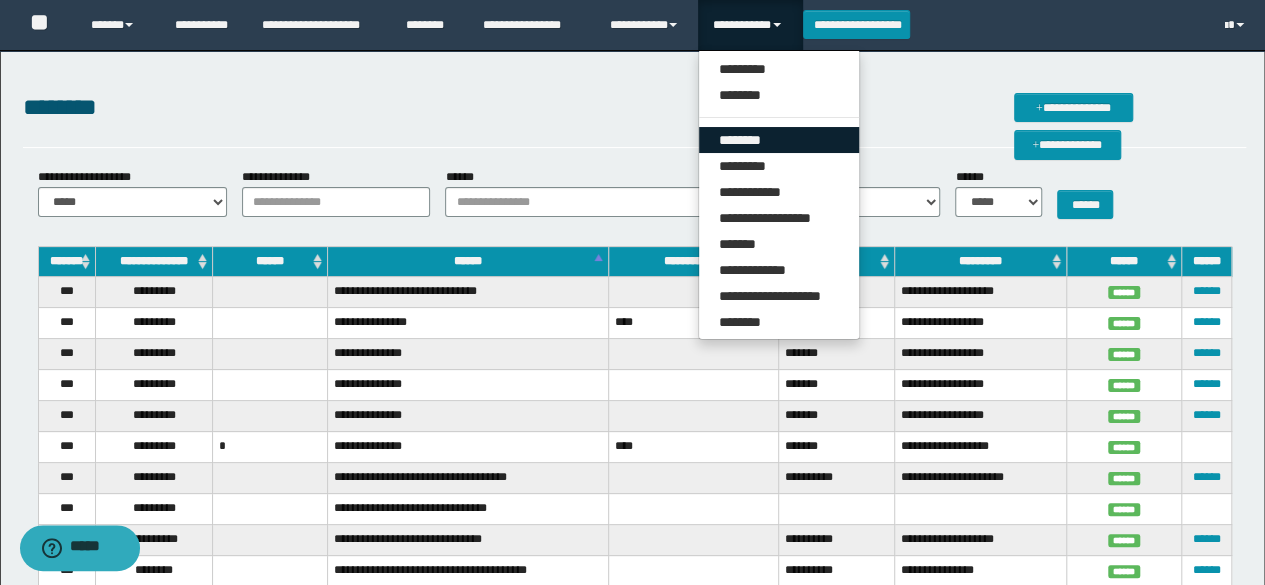 click on "********" at bounding box center [779, 140] 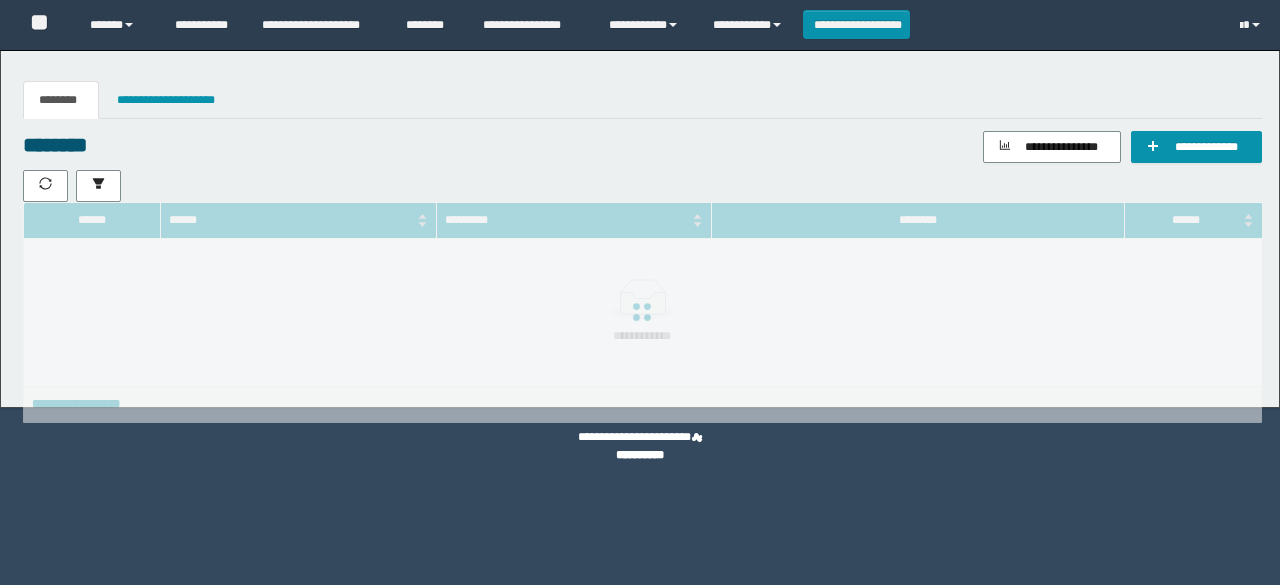 scroll, scrollTop: 0, scrollLeft: 0, axis: both 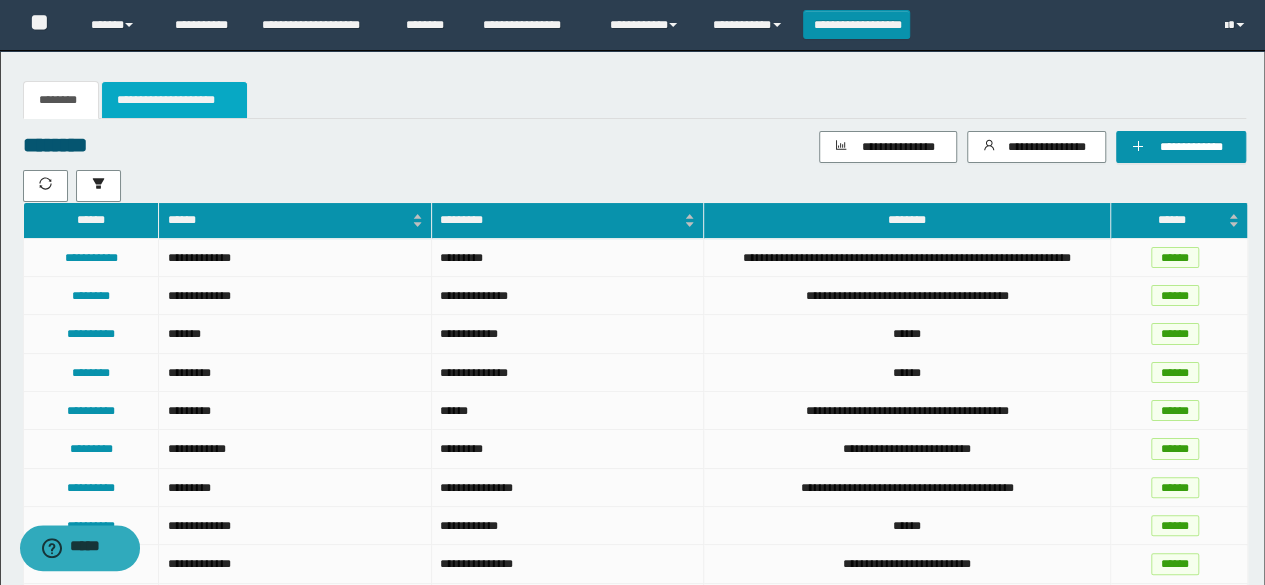 click on "**********" at bounding box center (174, 100) 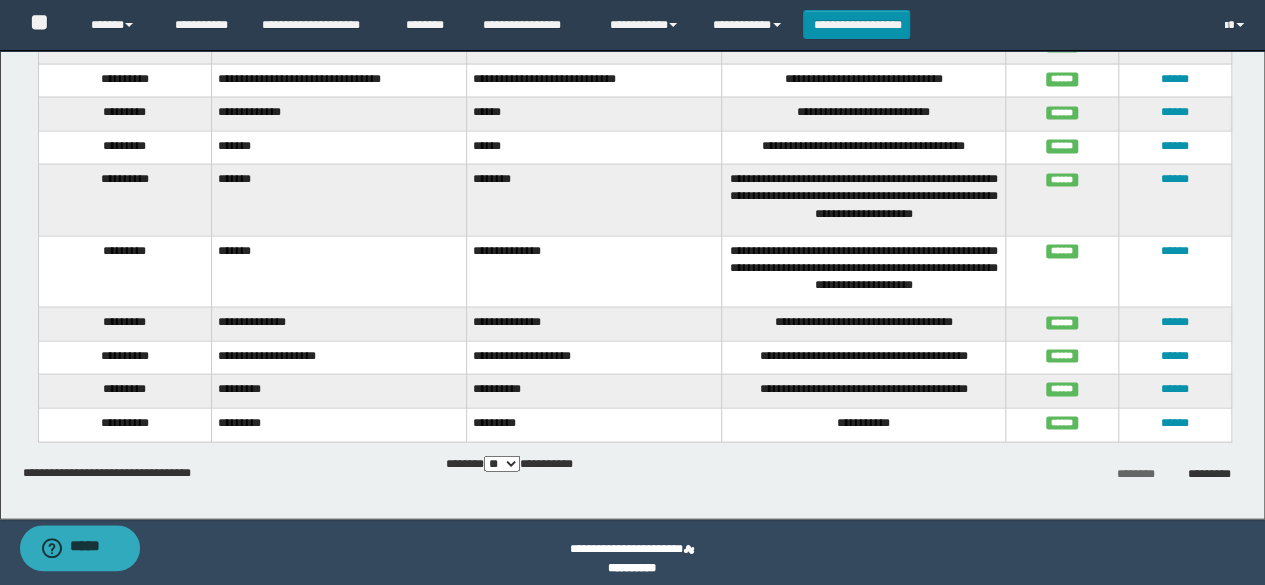 scroll, scrollTop: 1948, scrollLeft: 0, axis: vertical 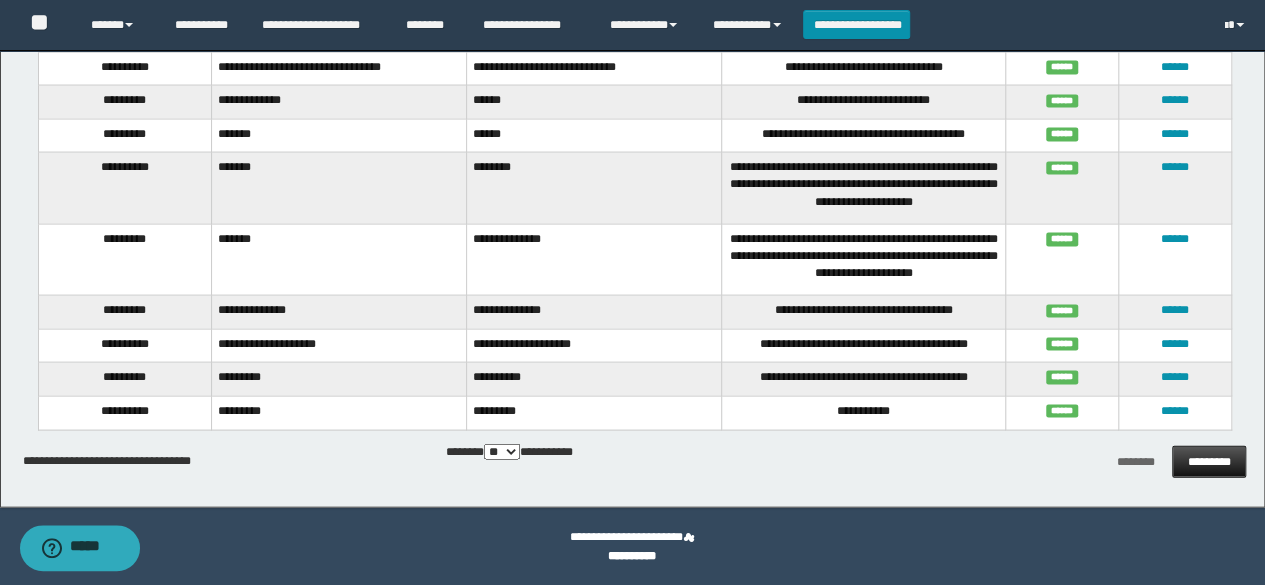 click on "*********" at bounding box center (1209, 462) 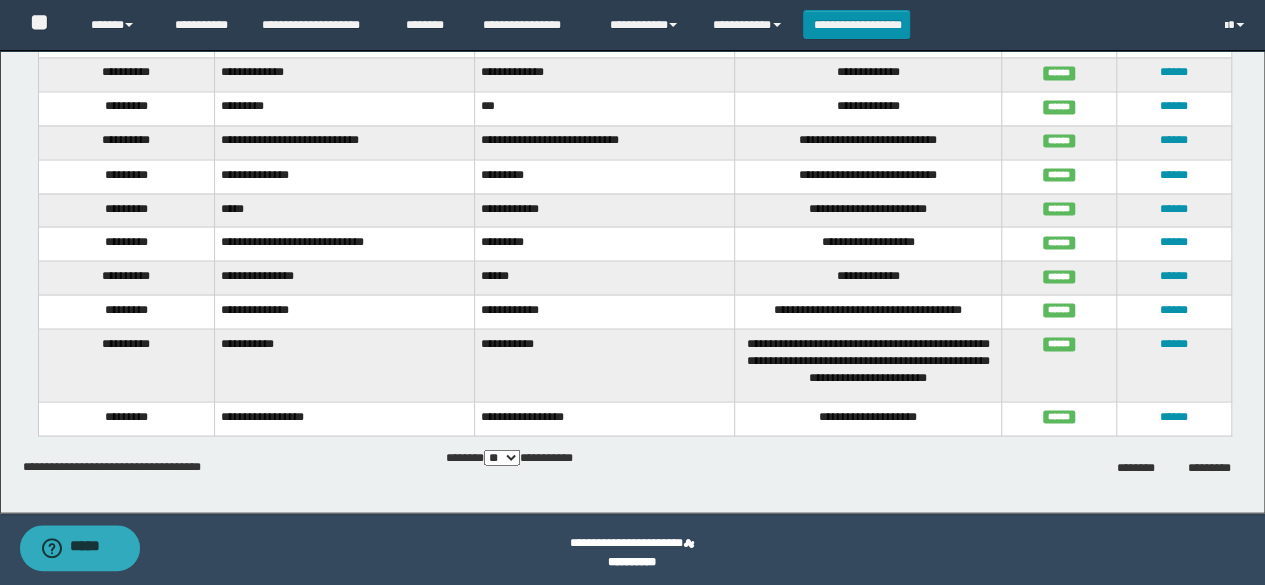 scroll, scrollTop: 1726, scrollLeft: 0, axis: vertical 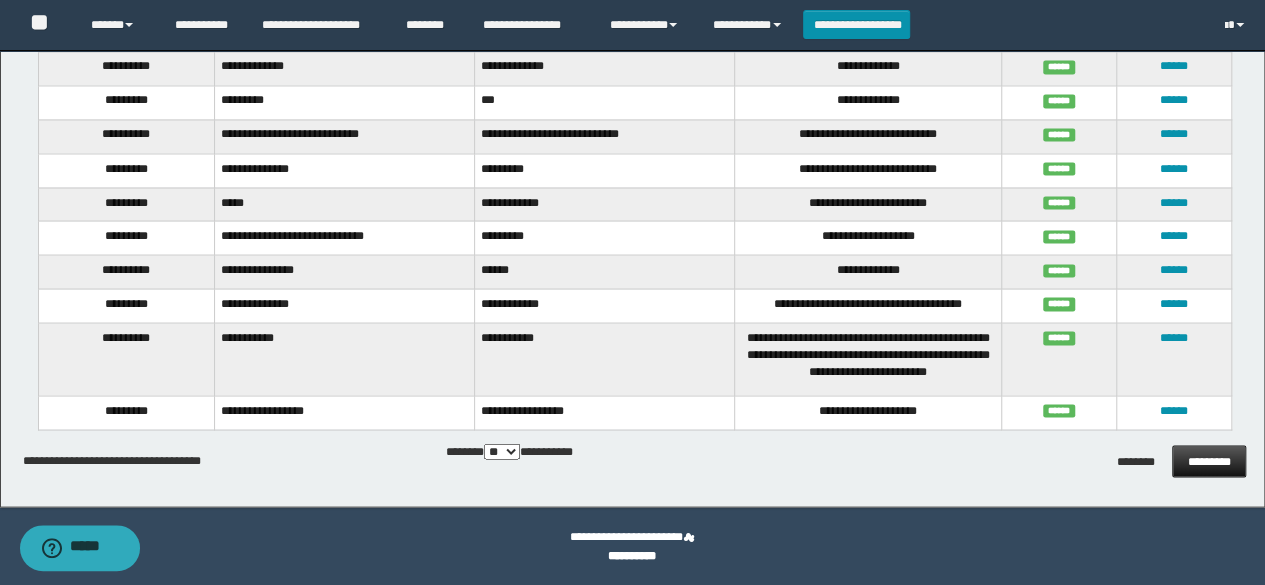 click on "*********" at bounding box center (1209, 461) 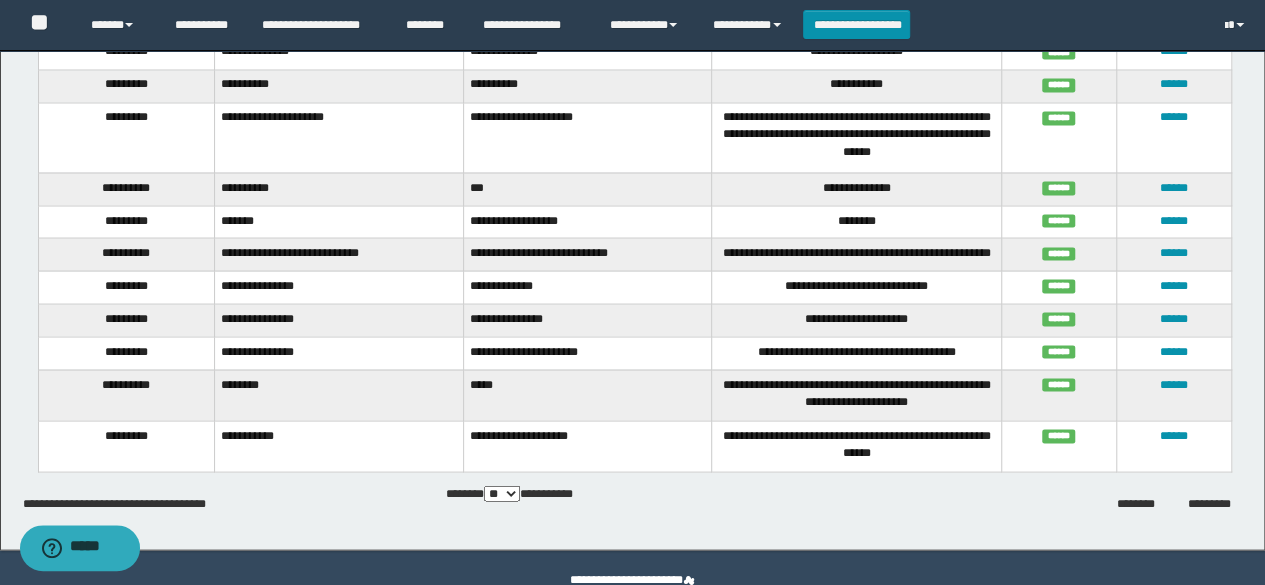 scroll, scrollTop: 1794, scrollLeft: 0, axis: vertical 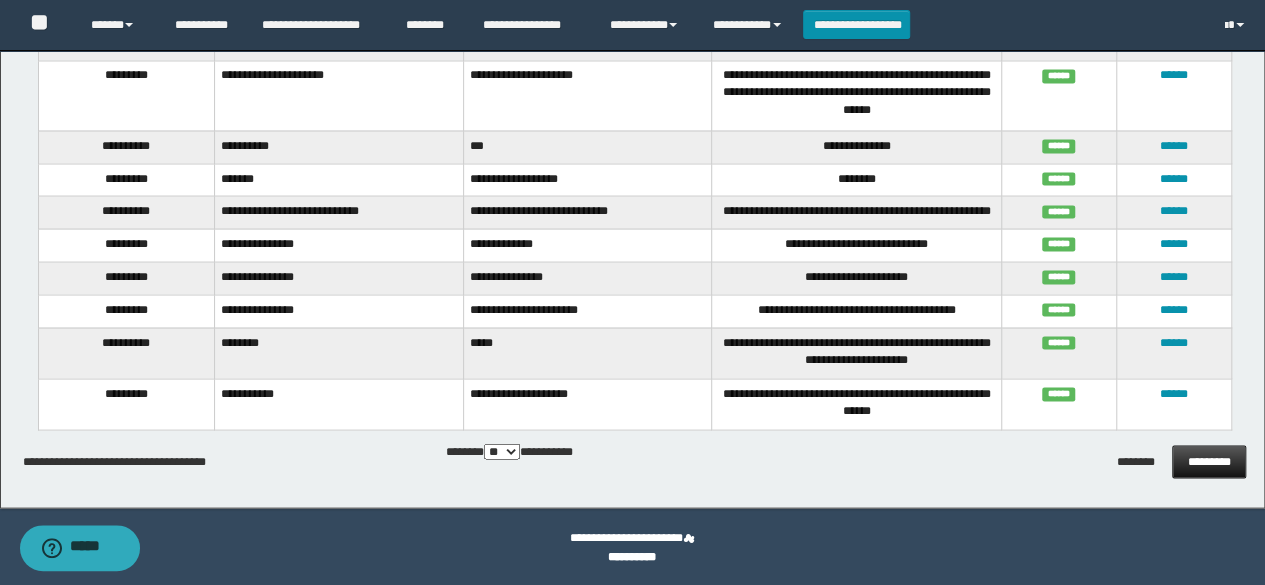 click on "*********" at bounding box center [1209, 461] 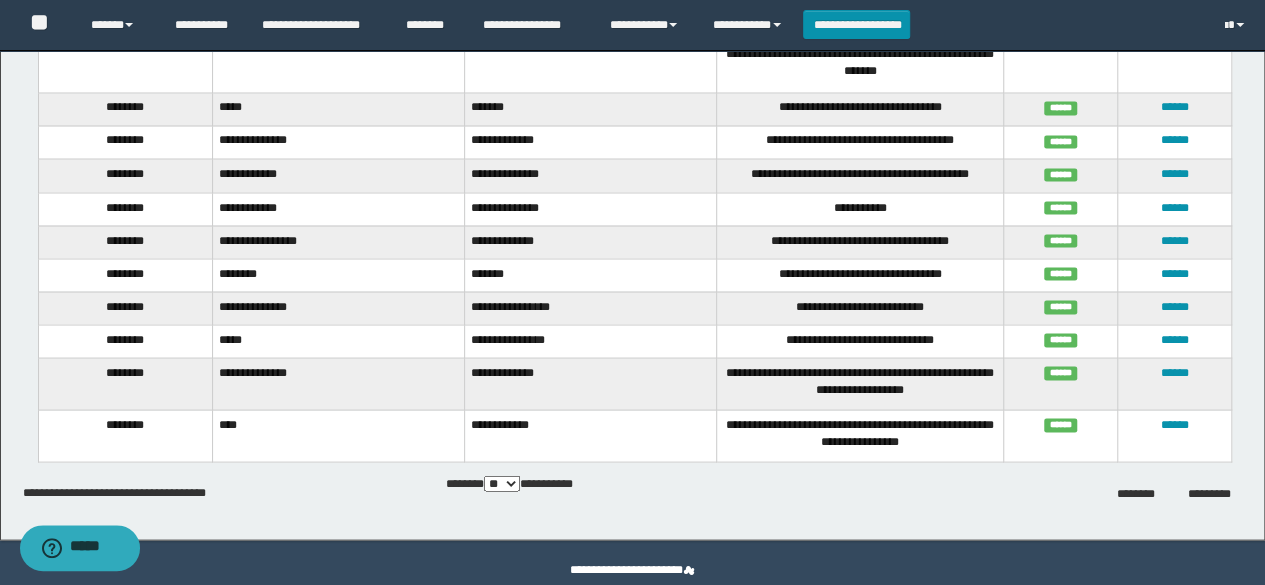 scroll, scrollTop: 1777, scrollLeft: 0, axis: vertical 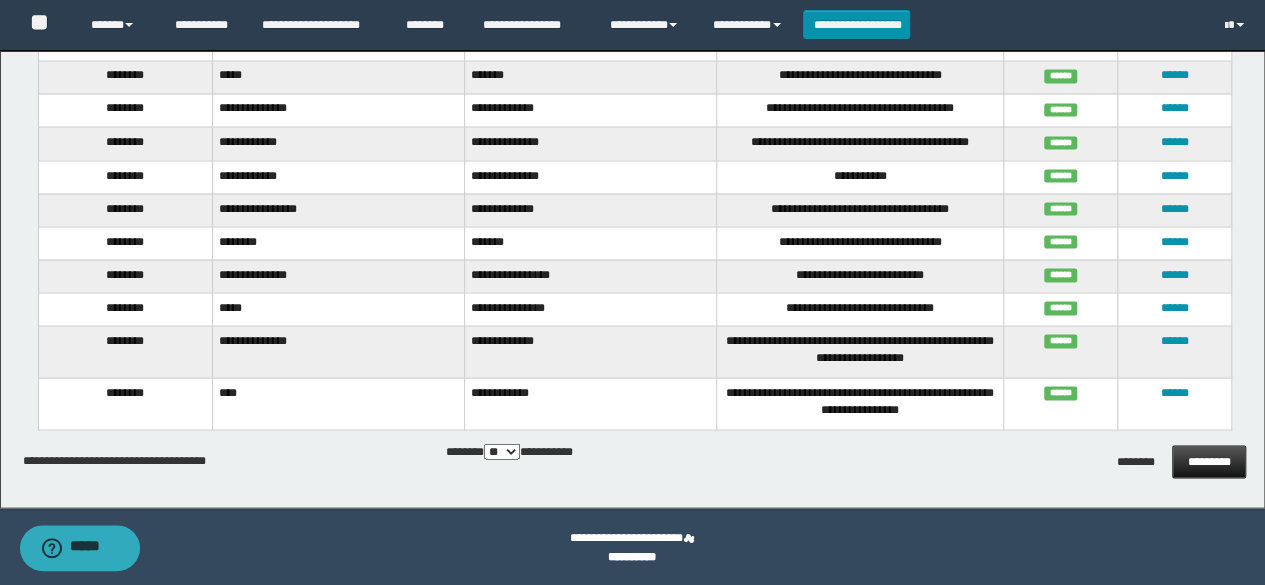 click on "*********" at bounding box center [1209, 461] 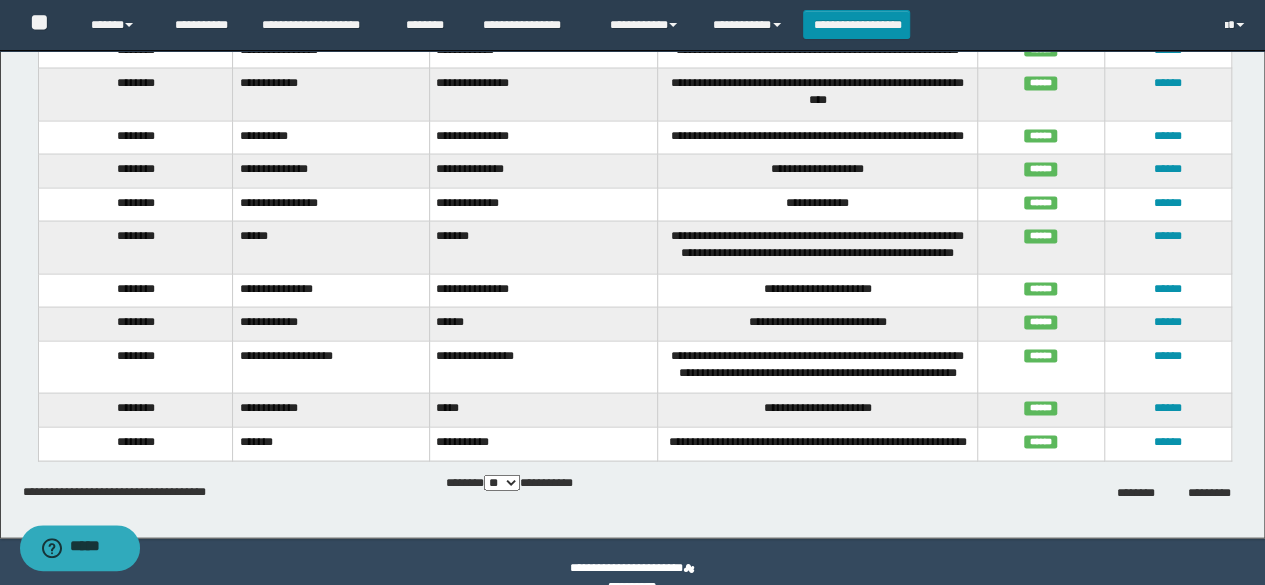 scroll, scrollTop: 1931, scrollLeft: 0, axis: vertical 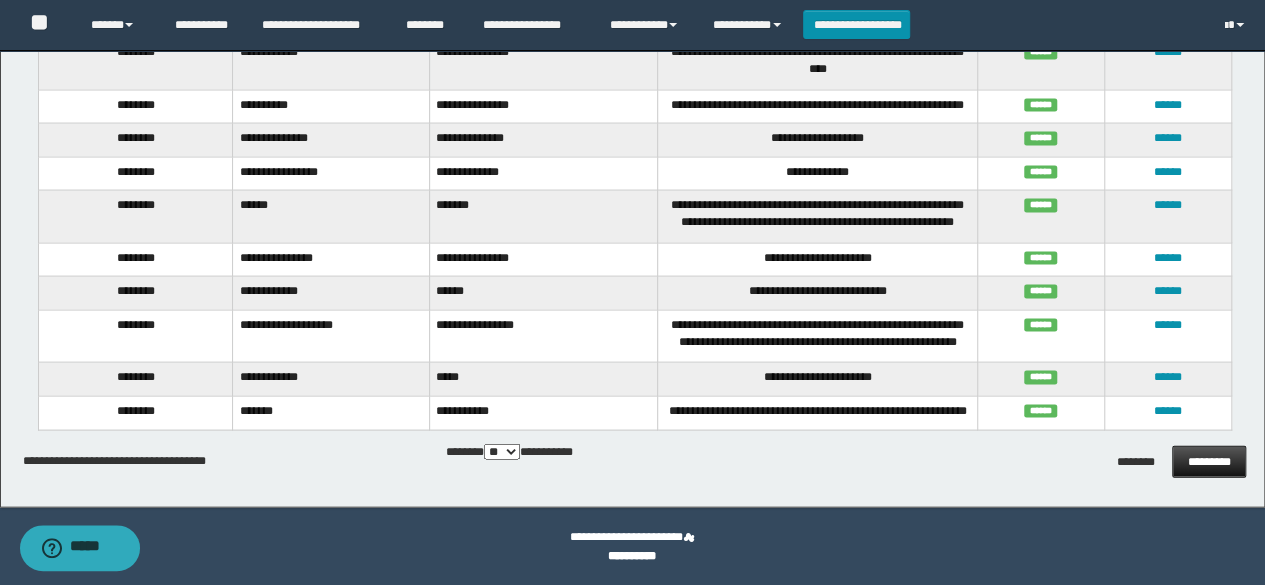 click on "*********" at bounding box center [1209, 462] 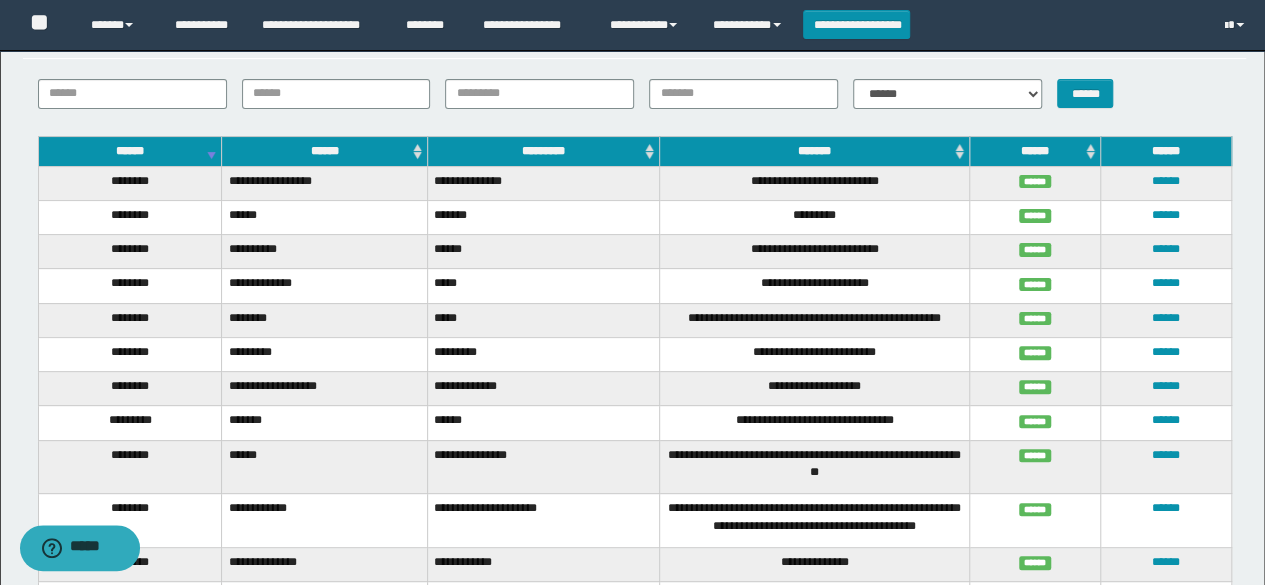 scroll, scrollTop: 0, scrollLeft: 0, axis: both 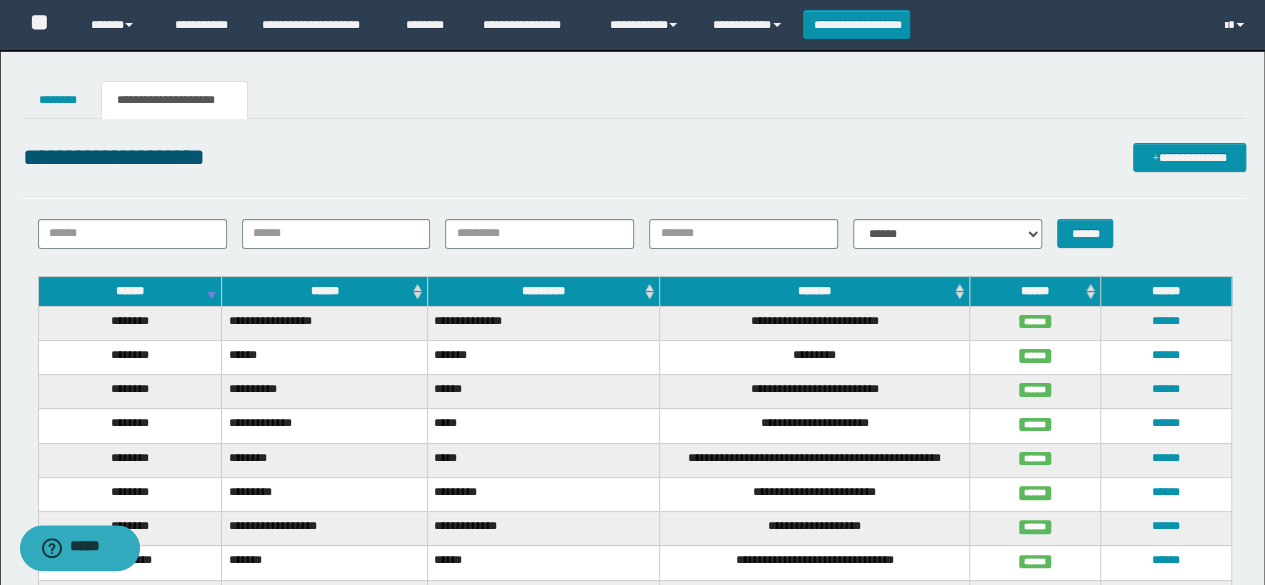 click on "*******" at bounding box center [814, 291] 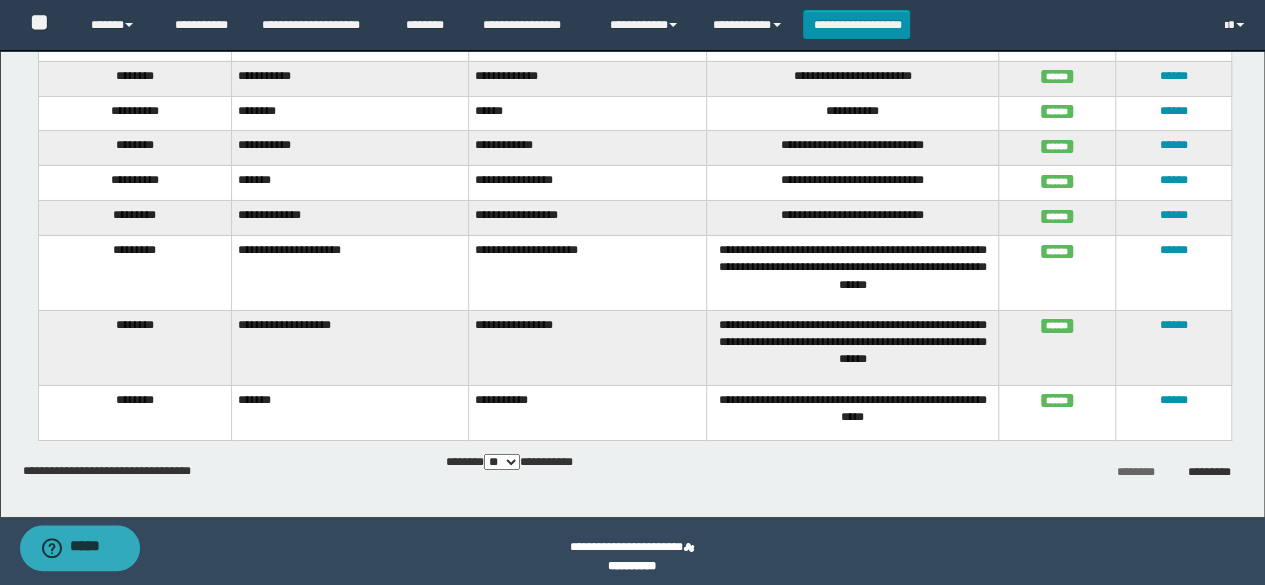 scroll, scrollTop: 3354, scrollLeft: 0, axis: vertical 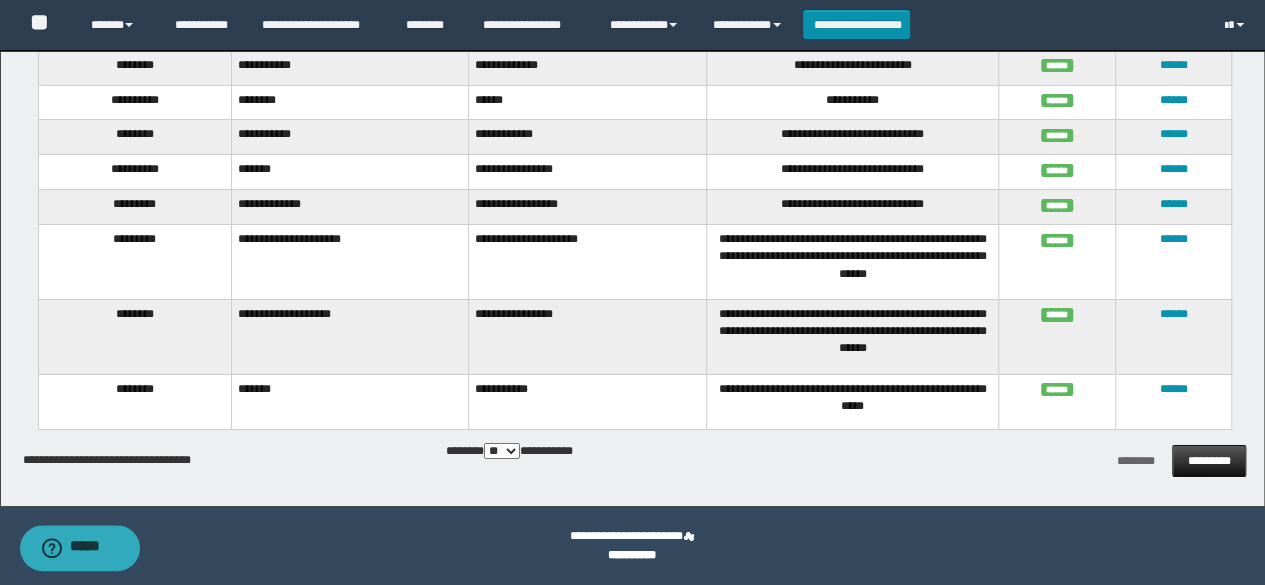 click on "*********" at bounding box center [1209, 461] 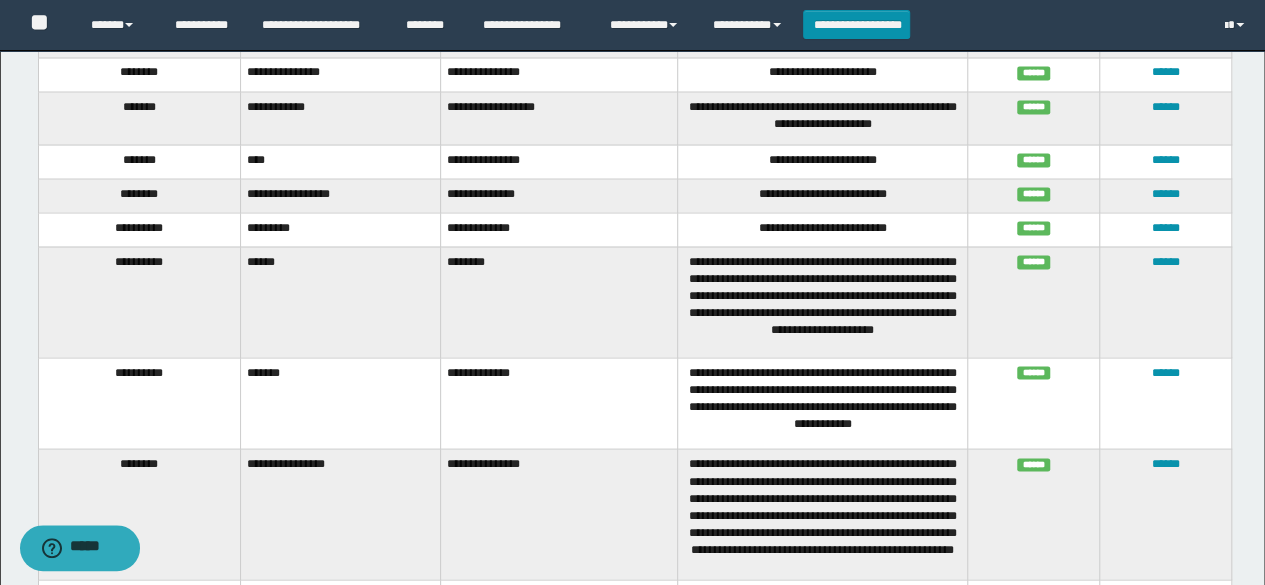 scroll, scrollTop: 2000, scrollLeft: 0, axis: vertical 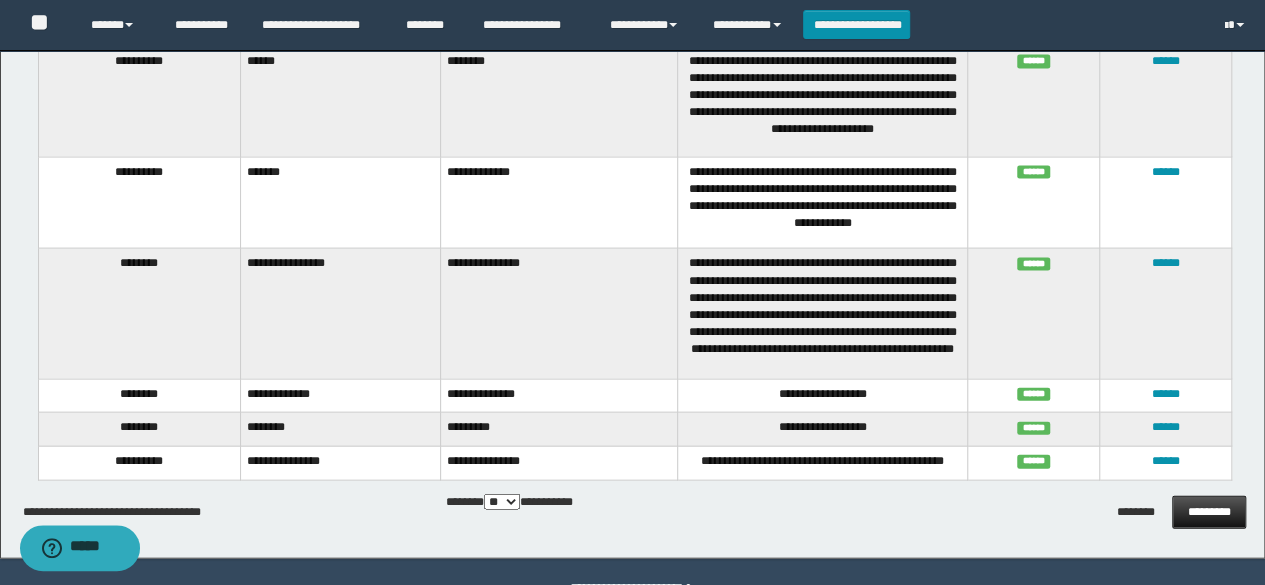 click on "*********" at bounding box center [1209, 512] 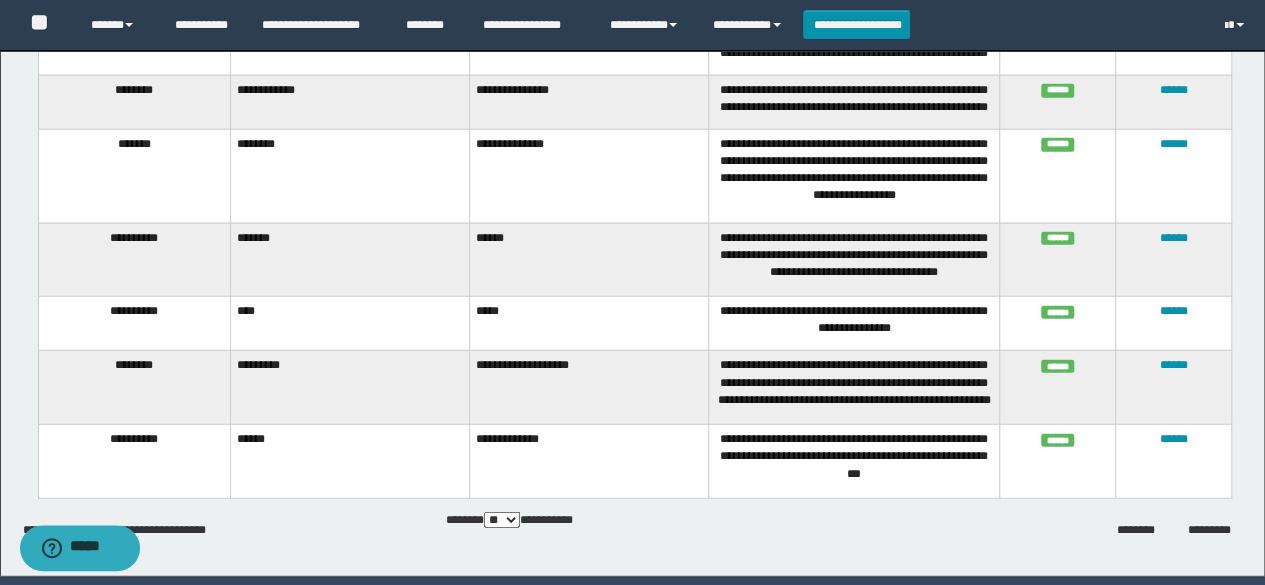 scroll, scrollTop: 2400, scrollLeft: 0, axis: vertical 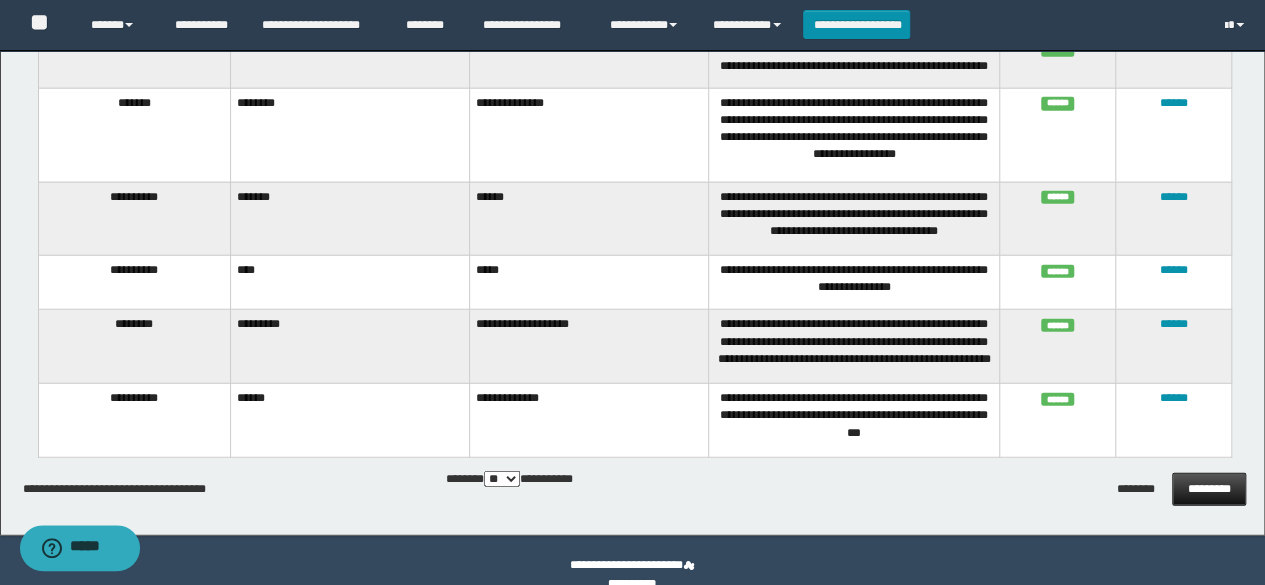 click on "*********" at bounding box center [1209, 489] 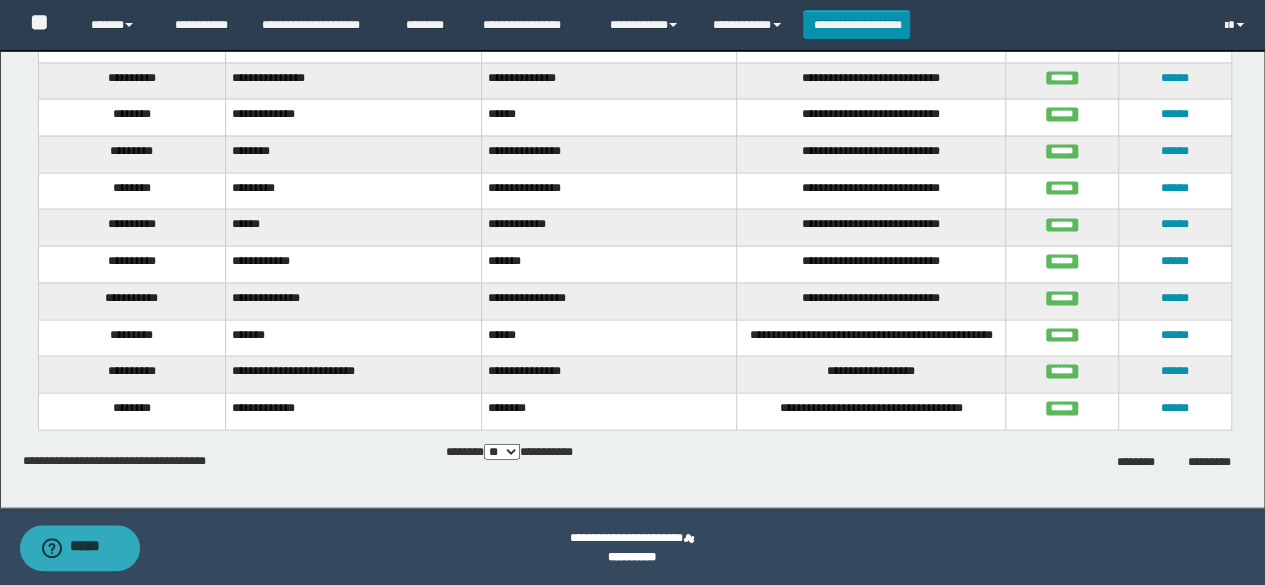scroll, scrollTop: 1880, scrollLeft: 0, axis: vertical 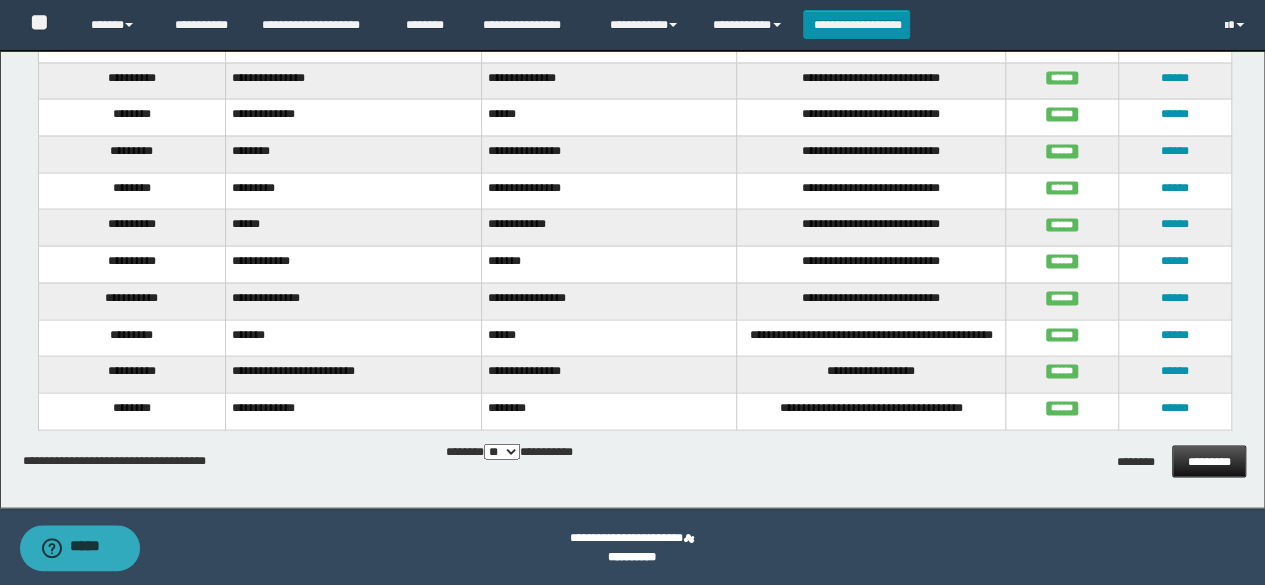 click on "*********" at bounding box center [1209, 461] 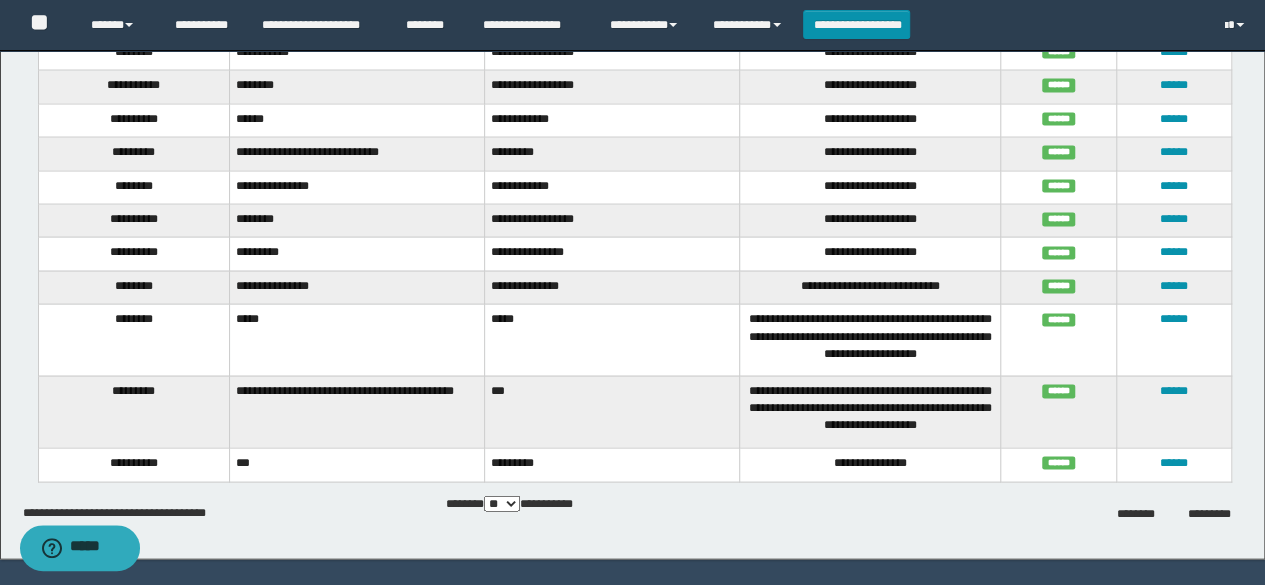 click on "******" at bounding box center [1174, 464] 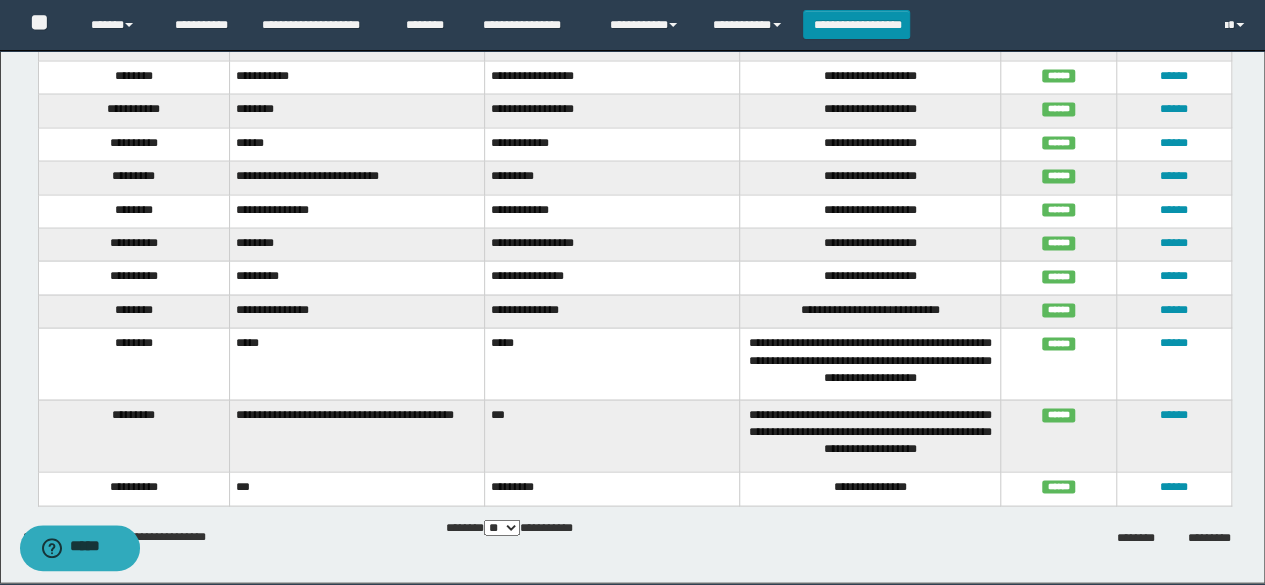 scroll, scrollTop: 1931, scrollLeft: 0, axis: vertical 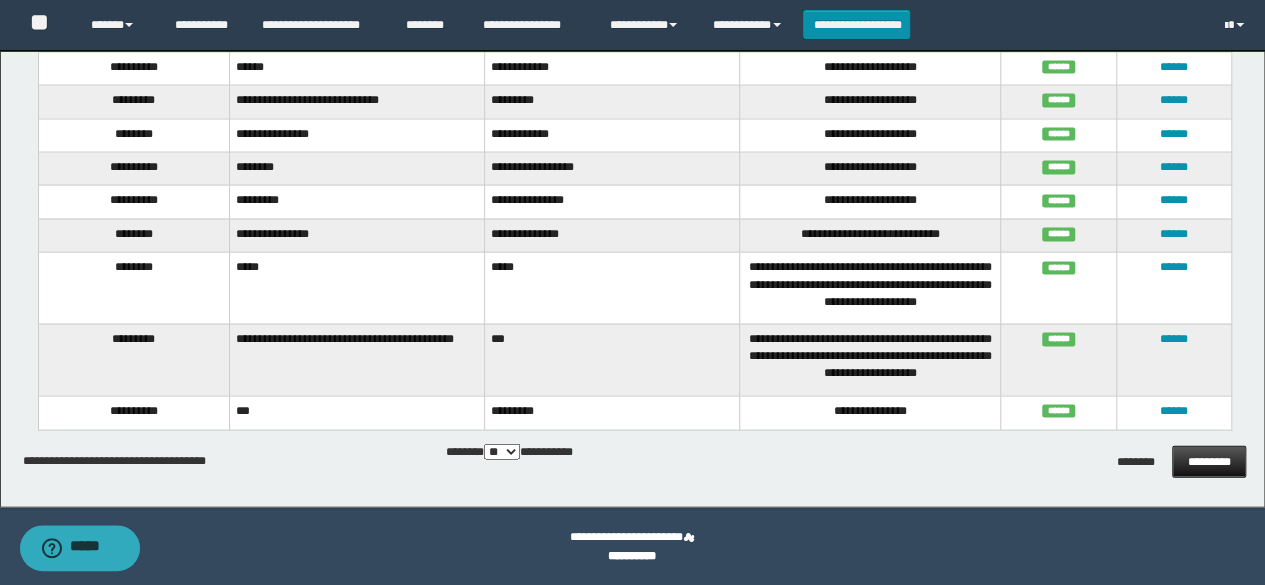 click on "*********" at bounding box center [1209, 462] 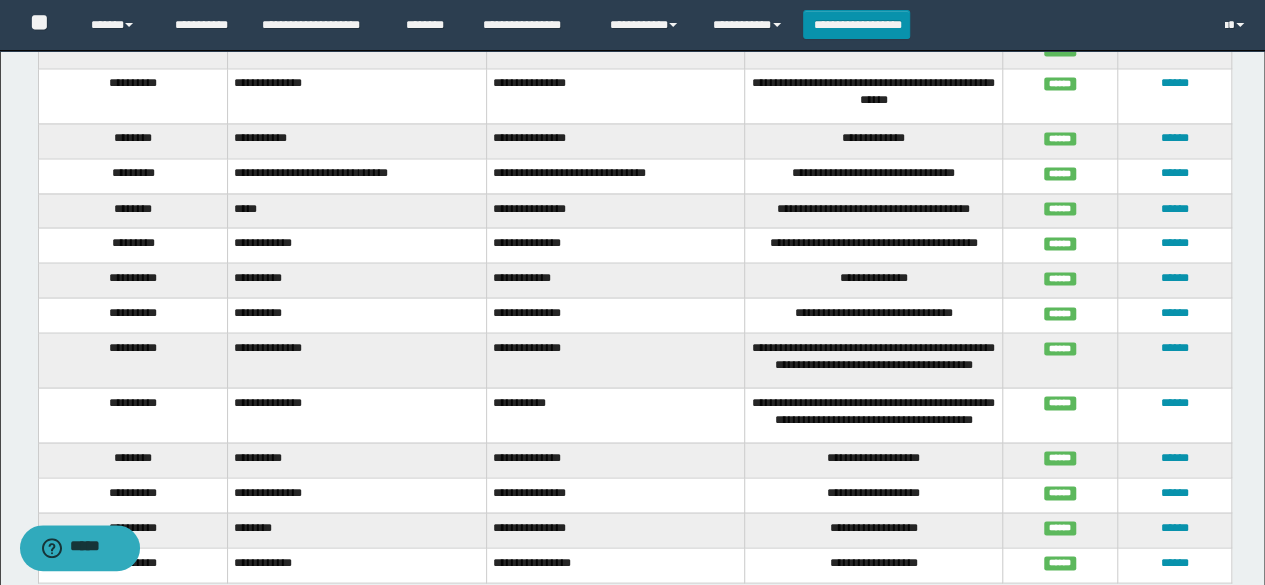 scroll, scrollTop: 1862, scrollLeft: 0, axis: vertical 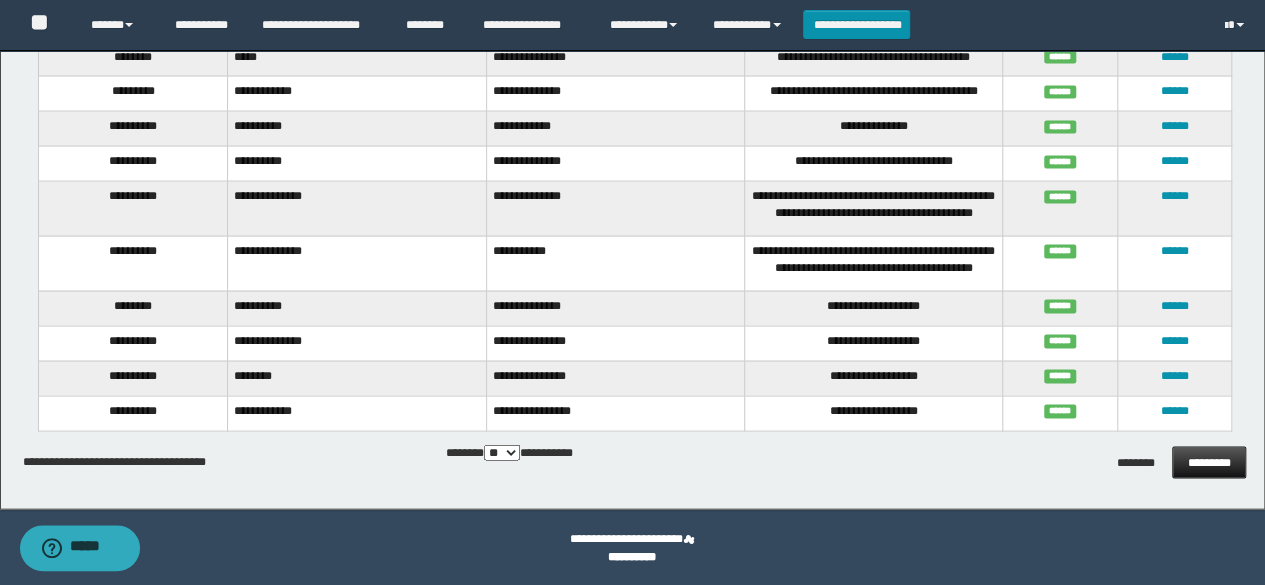 click on "*********" at bounding box center (1209, 462) 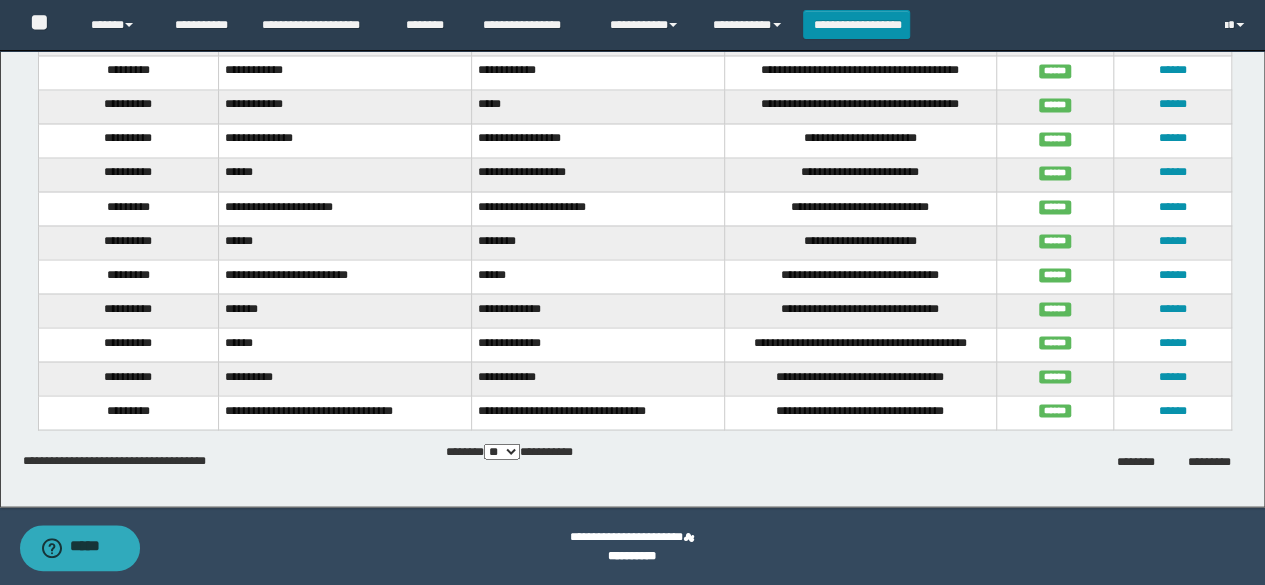 scroll, scrollTop: 1708, scrollLeft: 0, axis: vertical 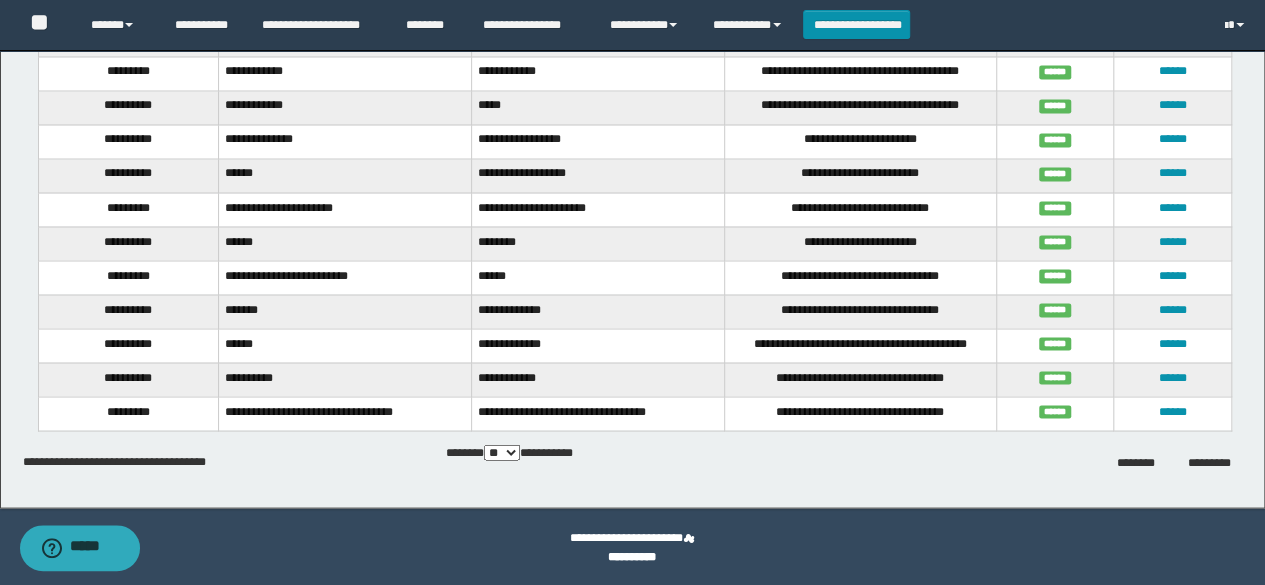 click on "*********" at bounding box center [1209, 462] 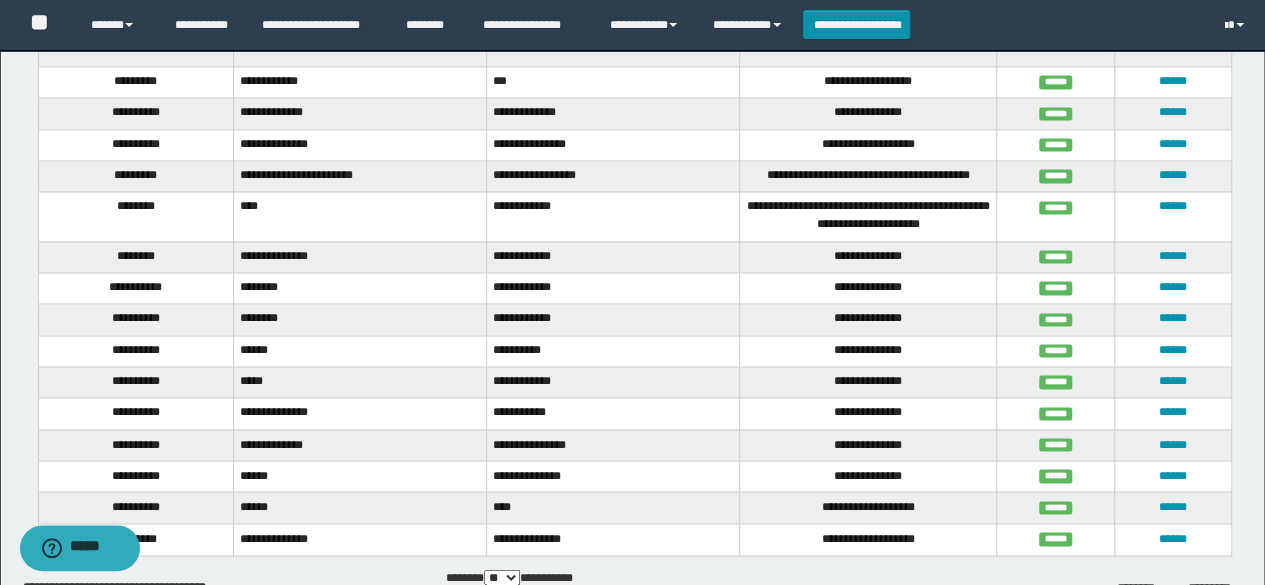 scroll, scrollTop: 1606, scrollLeft: 0, axis: vertical 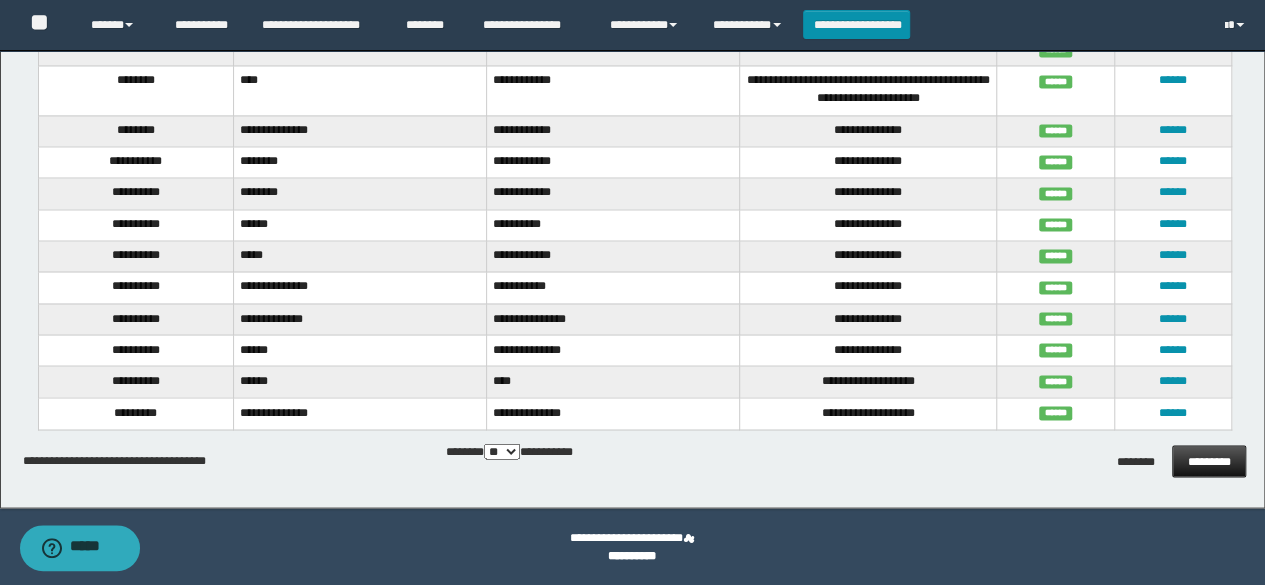 click on "*********" at bounding box center (1209, 461) 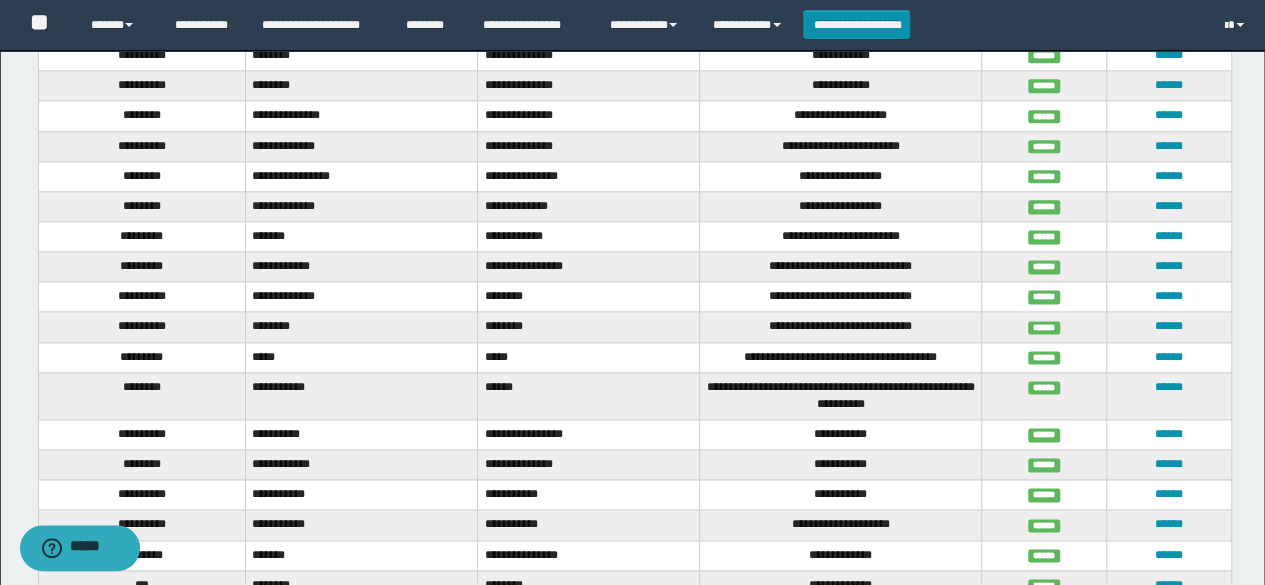 scroll, scrollTop: 1317, scrollLeft: 0, axis: vertical 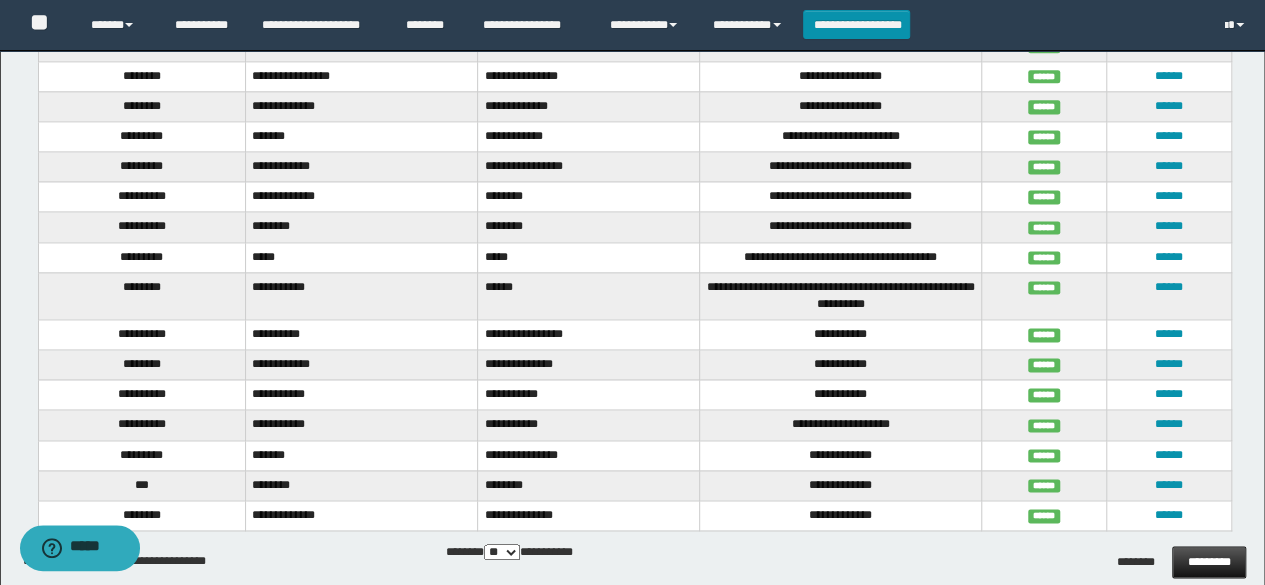 click on "*********" at bounding box center (1209, 562) 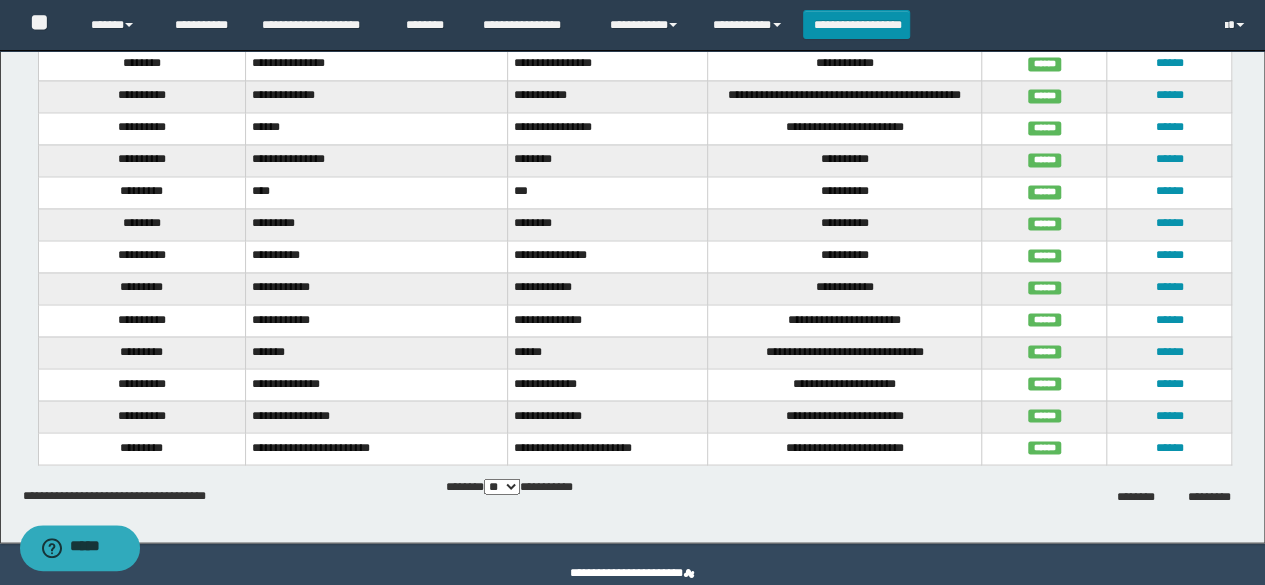 scroll, scrollTop: 1640, scrollLeft: 0, axis: vertical 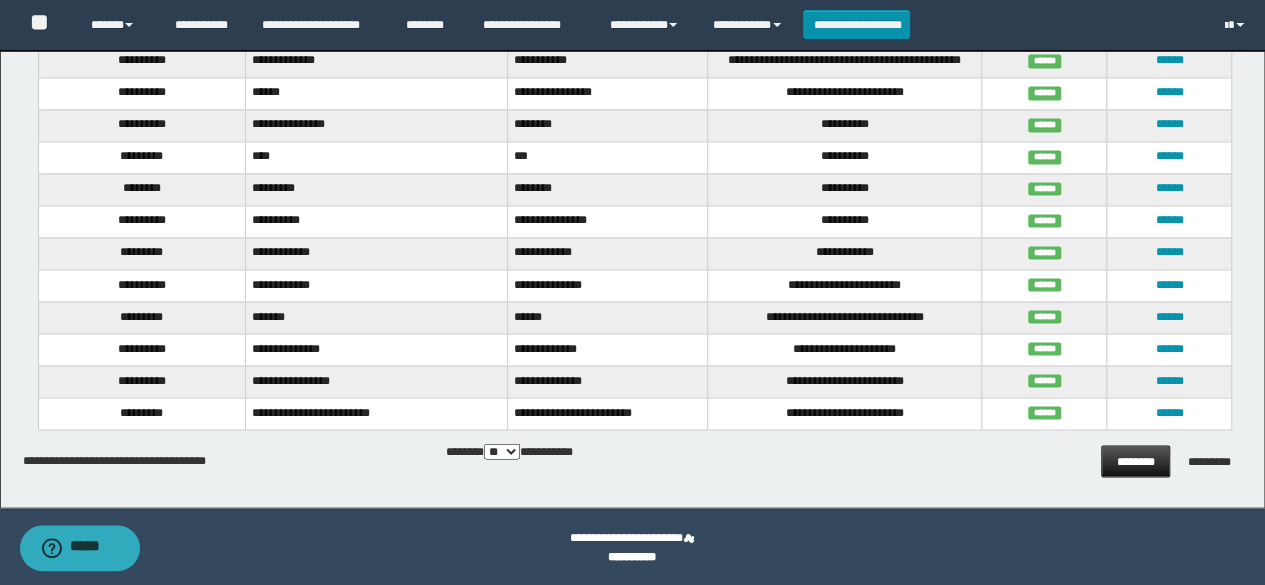click on "********" at bounding box center (1135, 461) 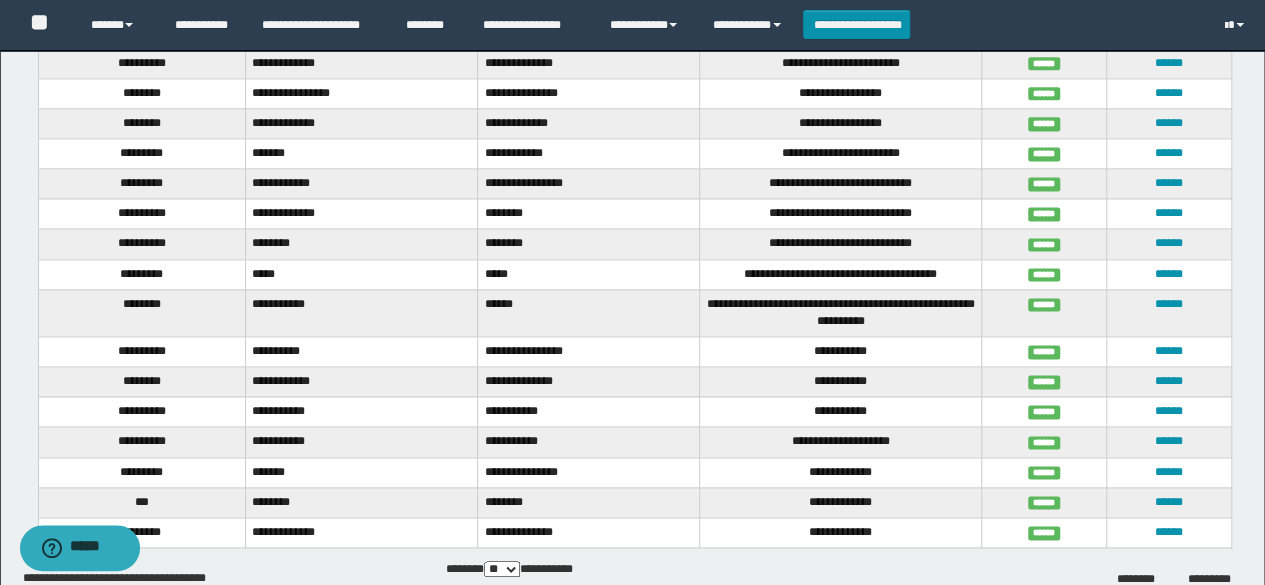 scroll, scrollTop: 1400, scrollLeft: 0, axis: vertical 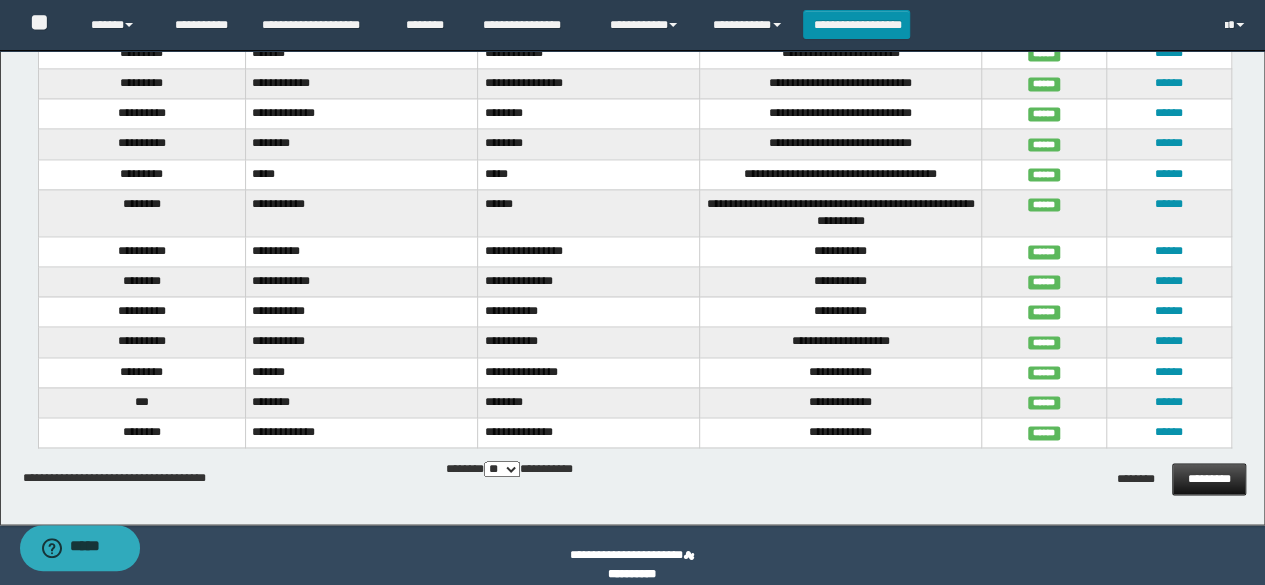 click on "*********" at bounding box center (1209, 479) 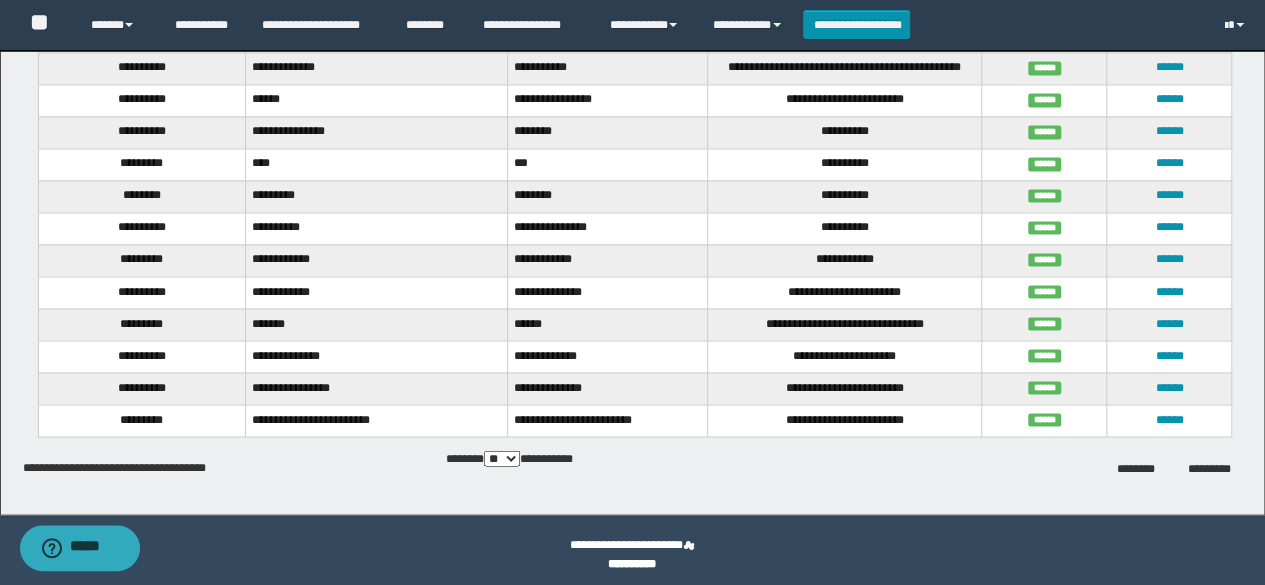 scroll, scrollTop: 1640, scrollLeft: 0, axis: vertical 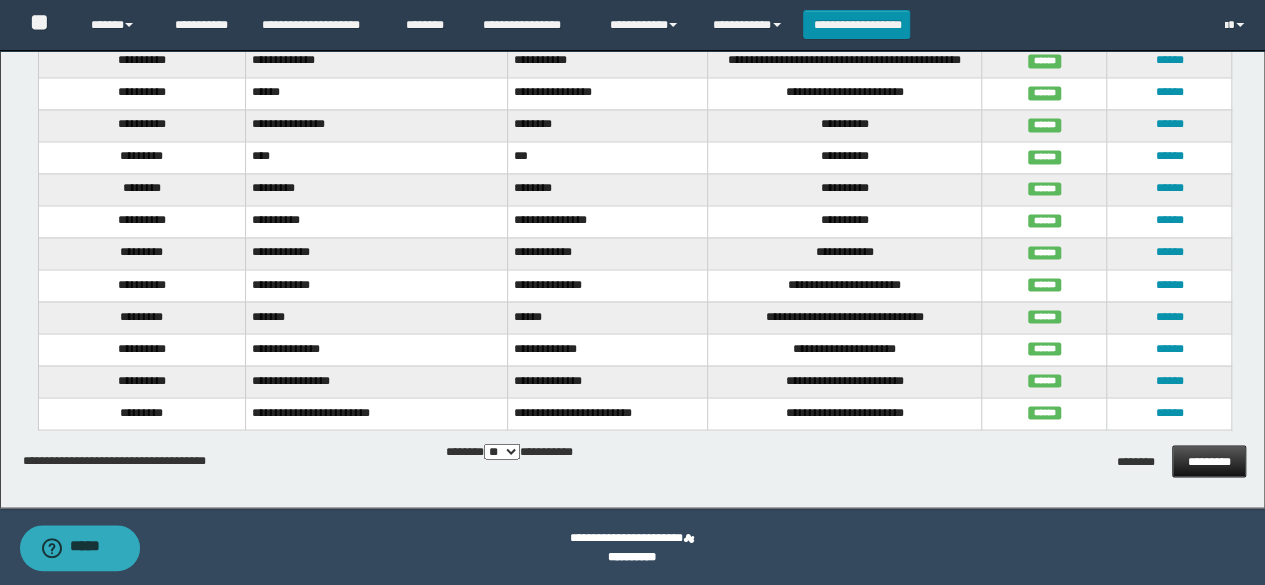 click on "*********" at bounding box center (1209, 461) 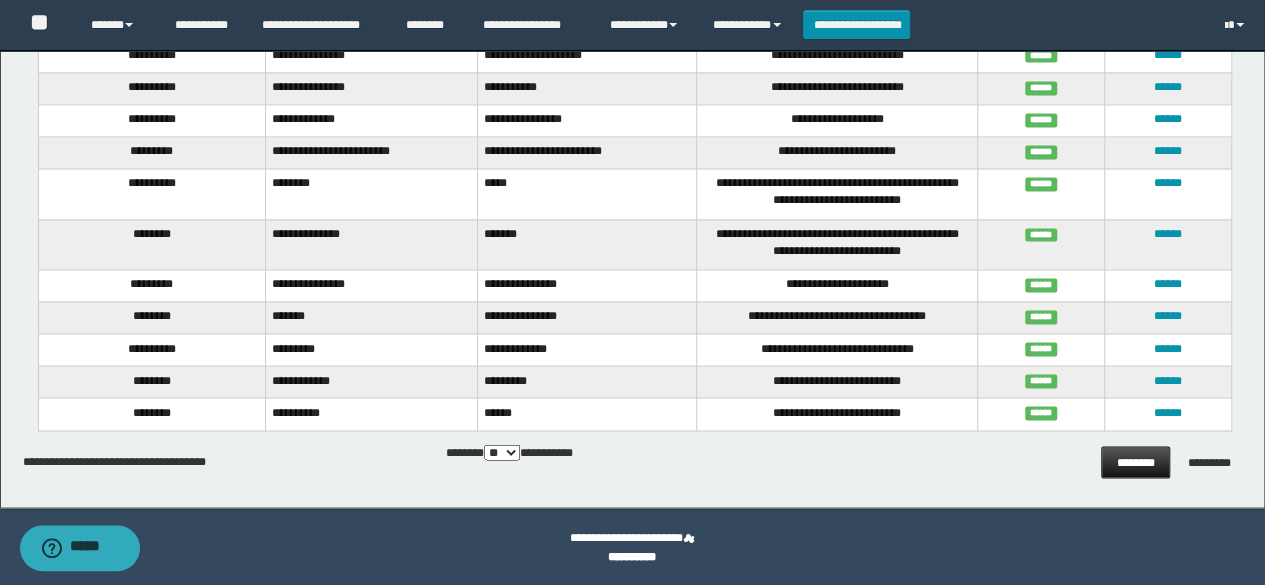 click on "********" at bounding box center (1135, 462) 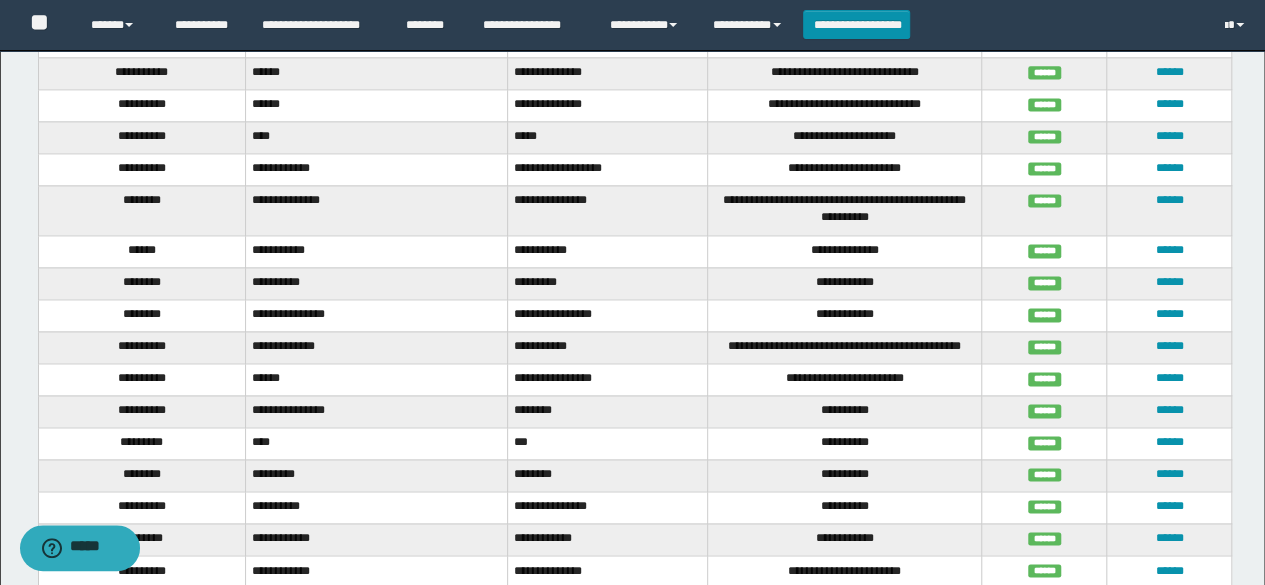 scroll, scrollTop: 1554, scrollLeft: 0, axis: vertical 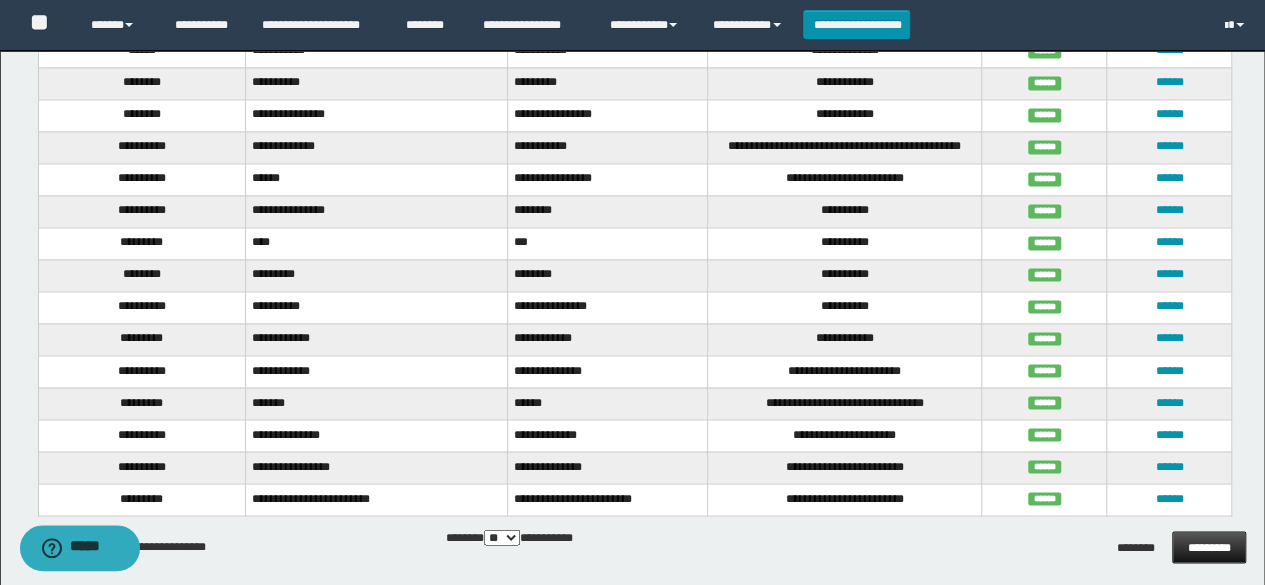 click on "*********" at bounding box center (1209, 547) 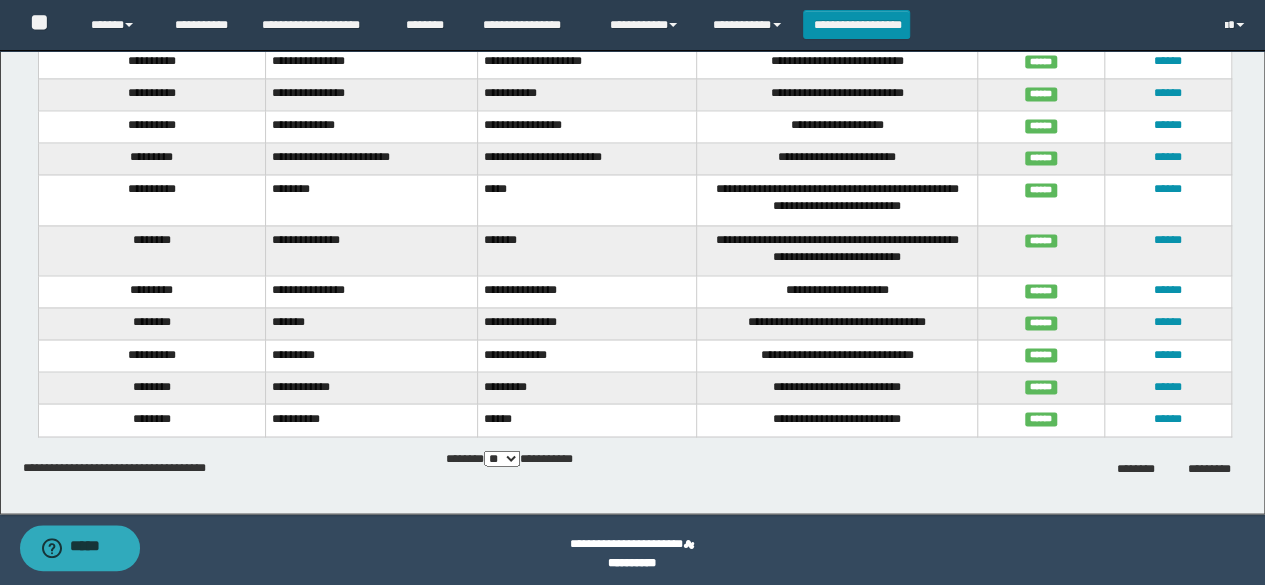 scroll, scrollTop: 1554, scrollLeft: 0, axis: vertical 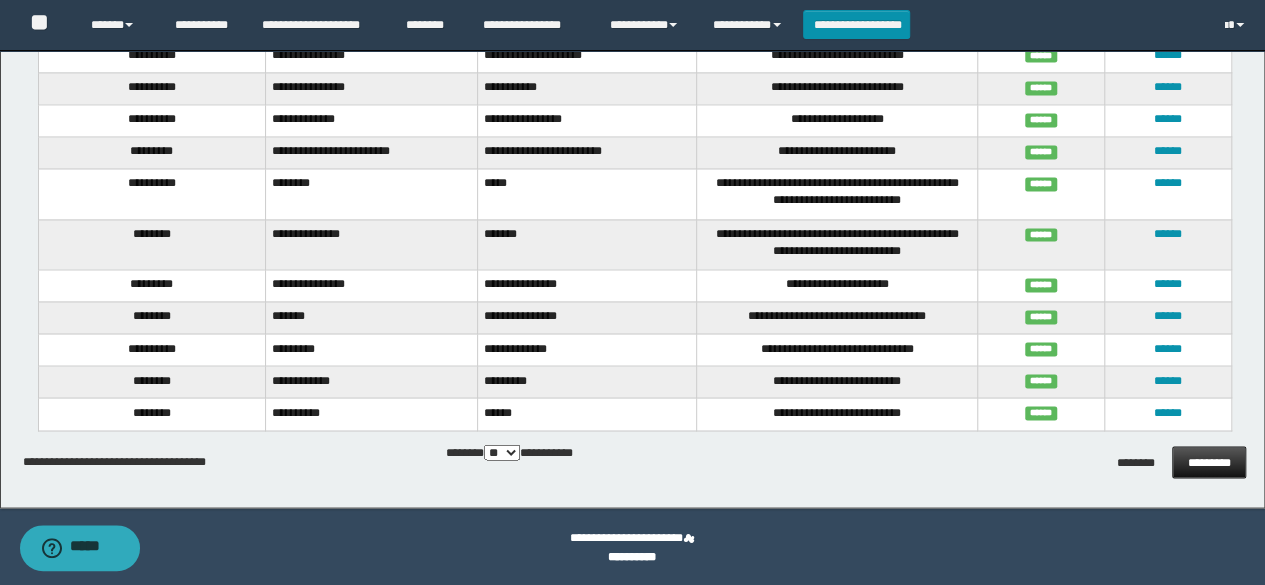 click on "*********" at bounding box center [1209, 462] 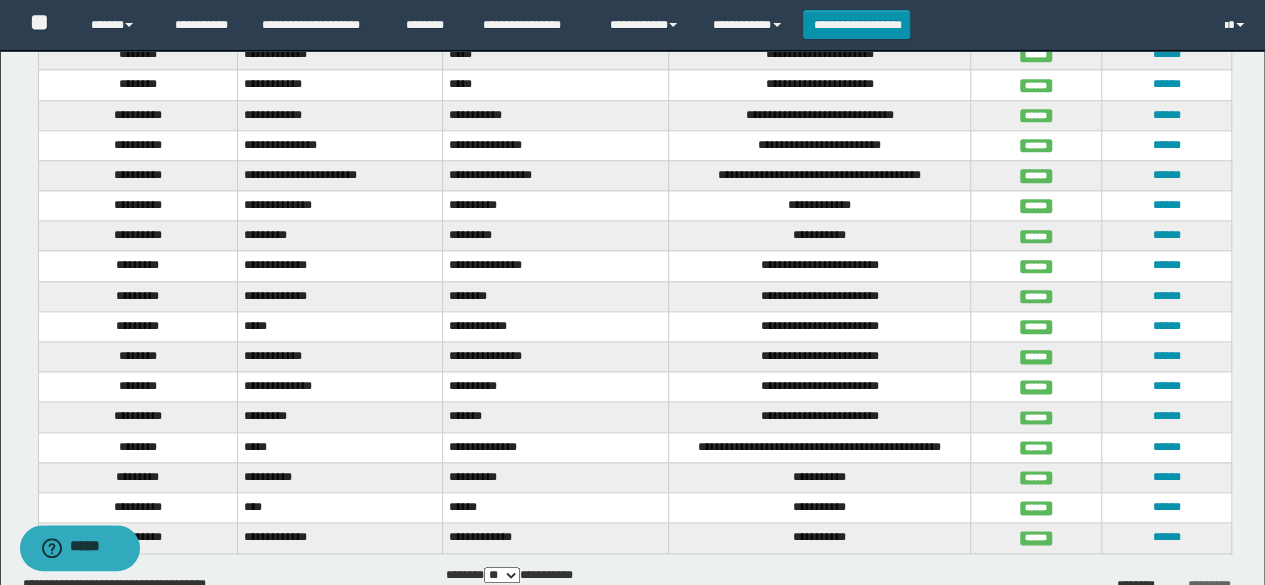 scroll, scrollTop: 1100, scrollLeft: 0, axis: vertical 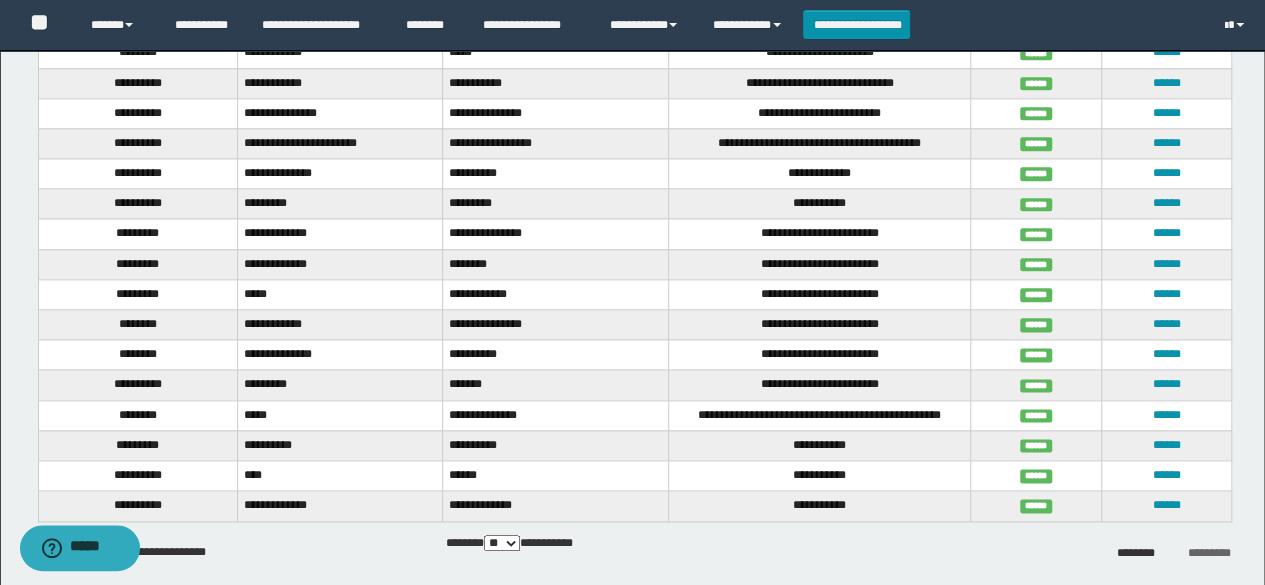 click on "*********" at bounding box center [1209, 553] 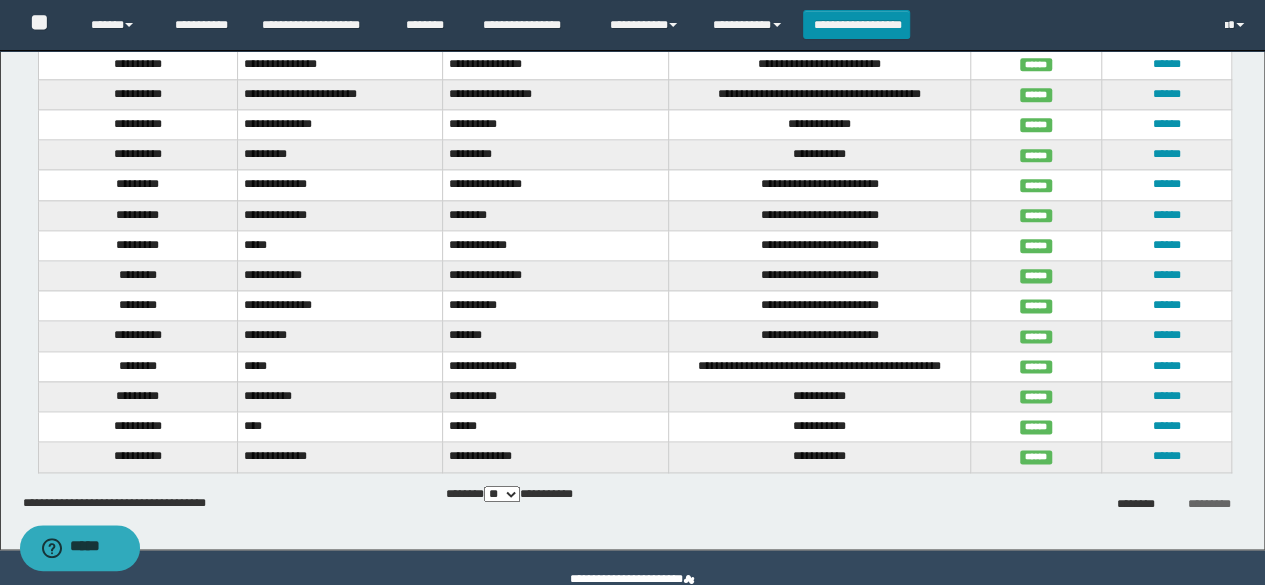 scroll, scrollTop: 1191, scrollLeft: 0, axis: vertical 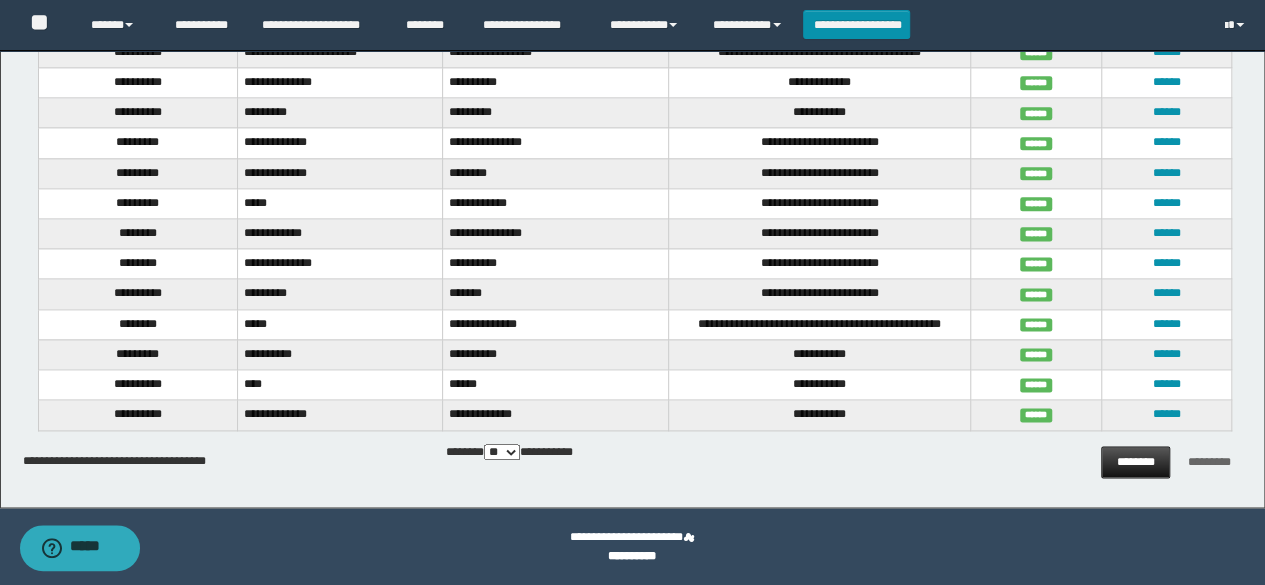 click on "********" at bounding box center (1135, 462) 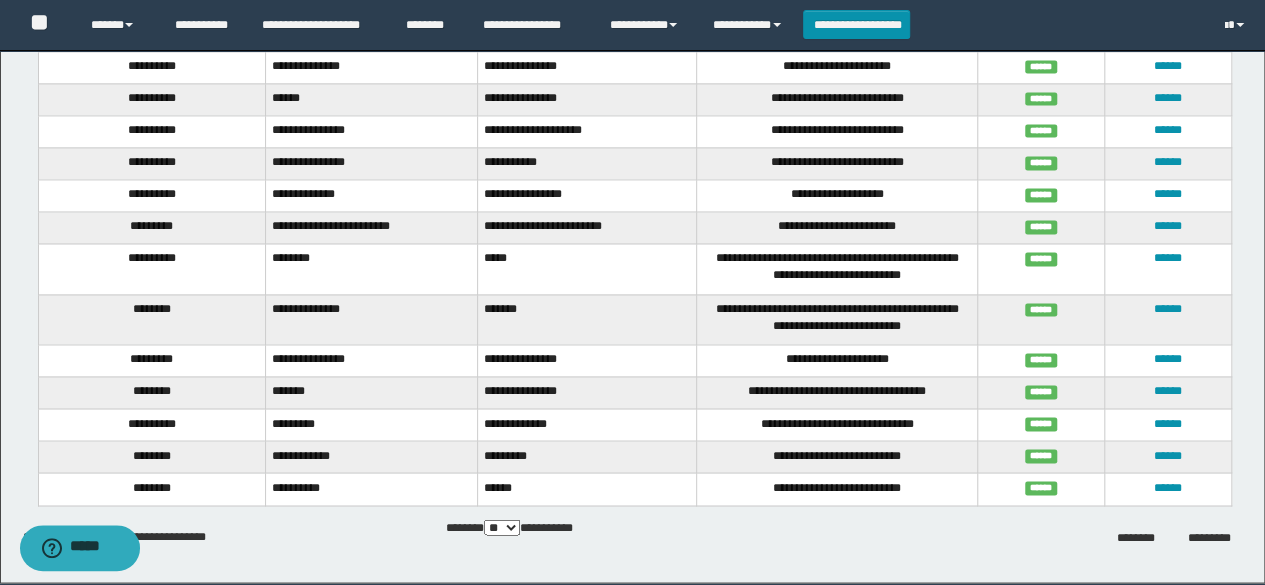 scroll, scrollTop: 1554, scrollLeft: 0, axis: vertical 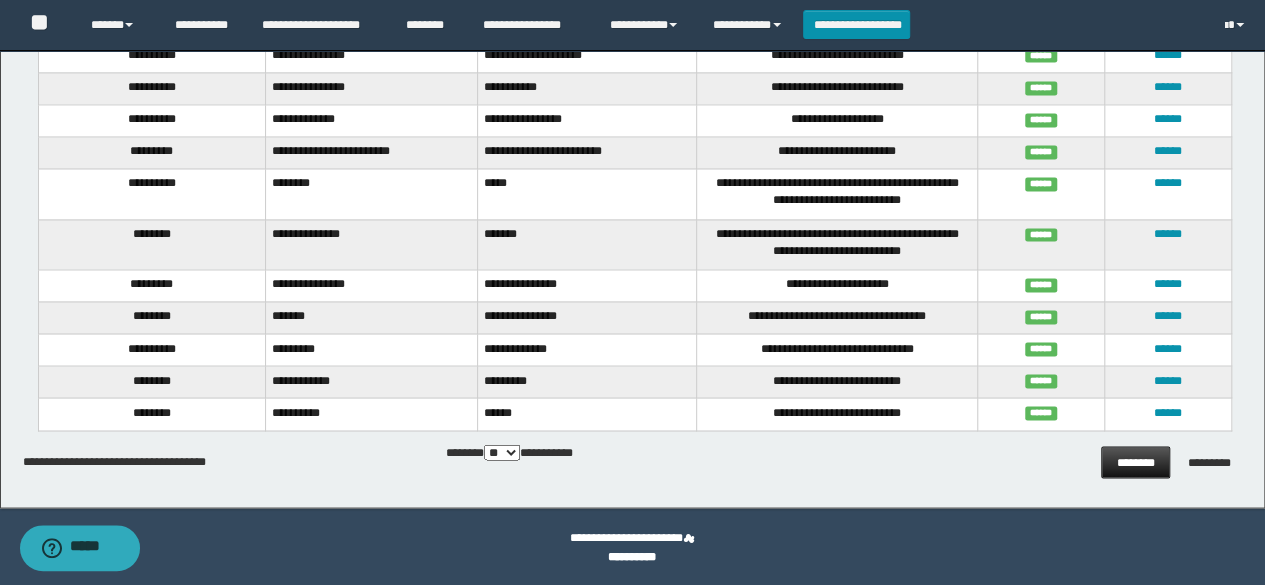 click on "********" at bounding box center [1135, 462] 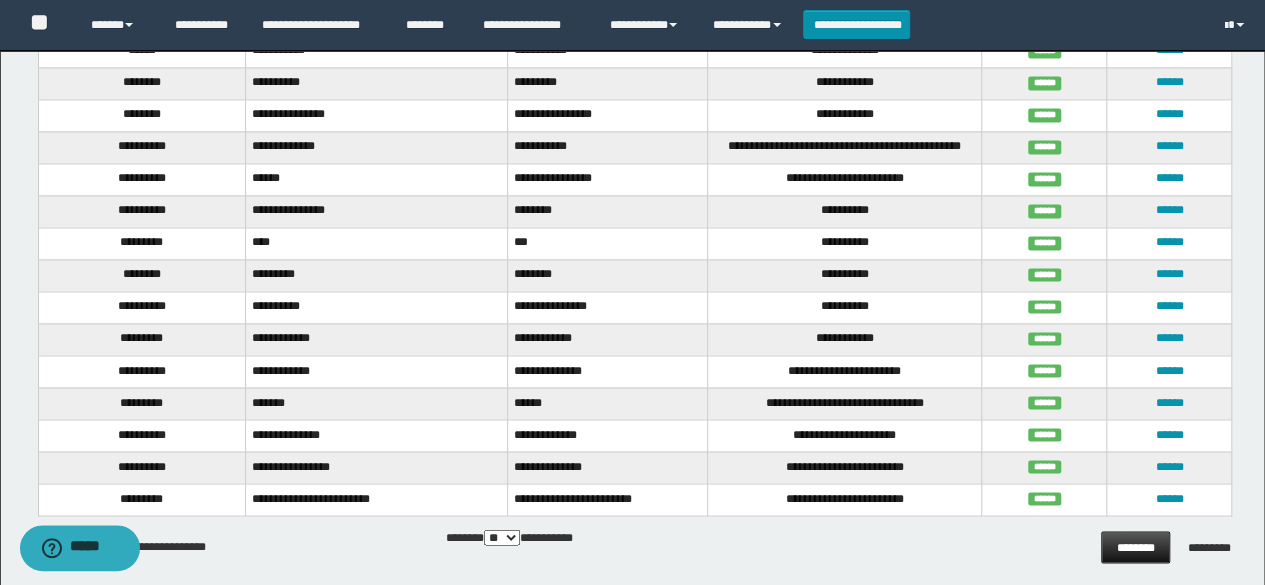 click on "********" at bounding box center [1135, 547] 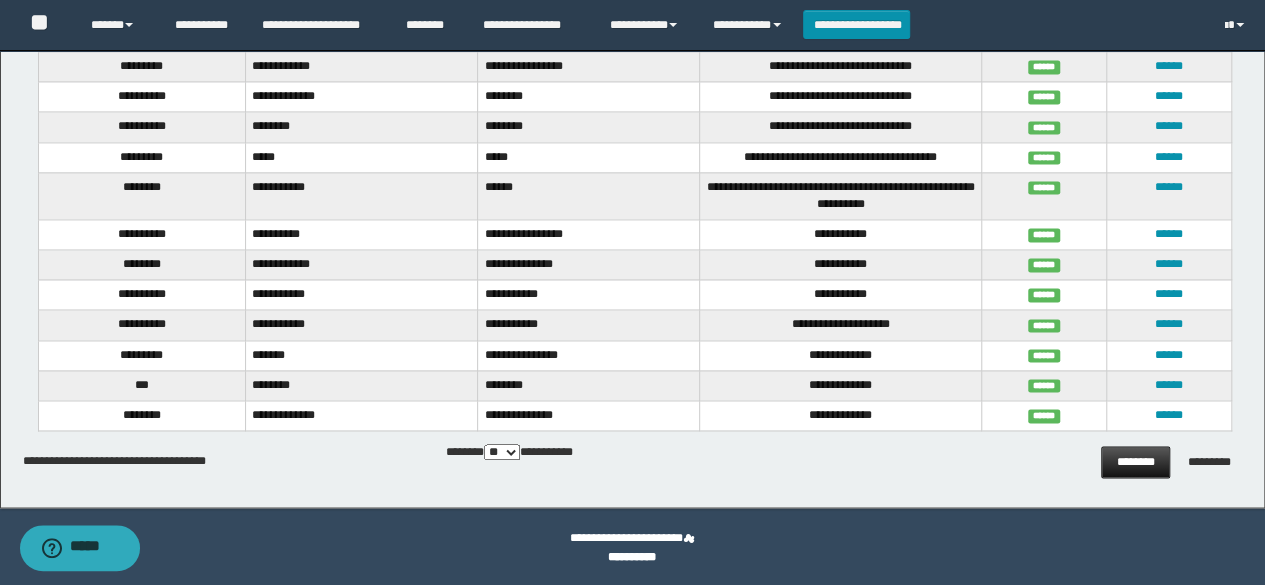 click on "********" at bounding box center [1135, 462] 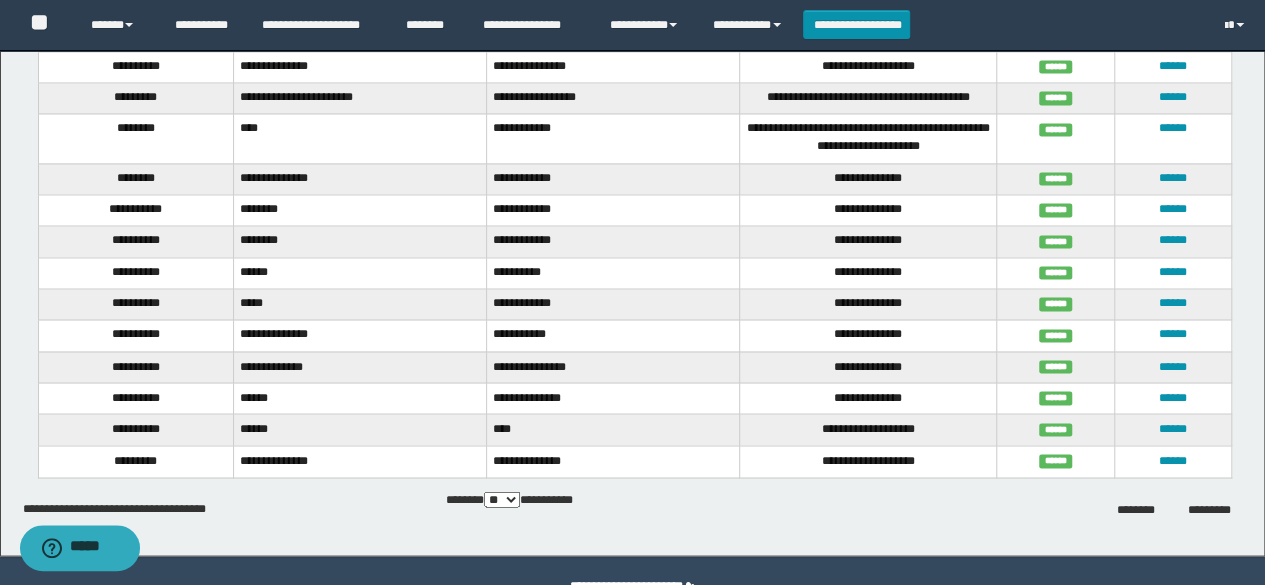 scroll, scrollTop: 1600, scrollLeft: 0, axis: vertical 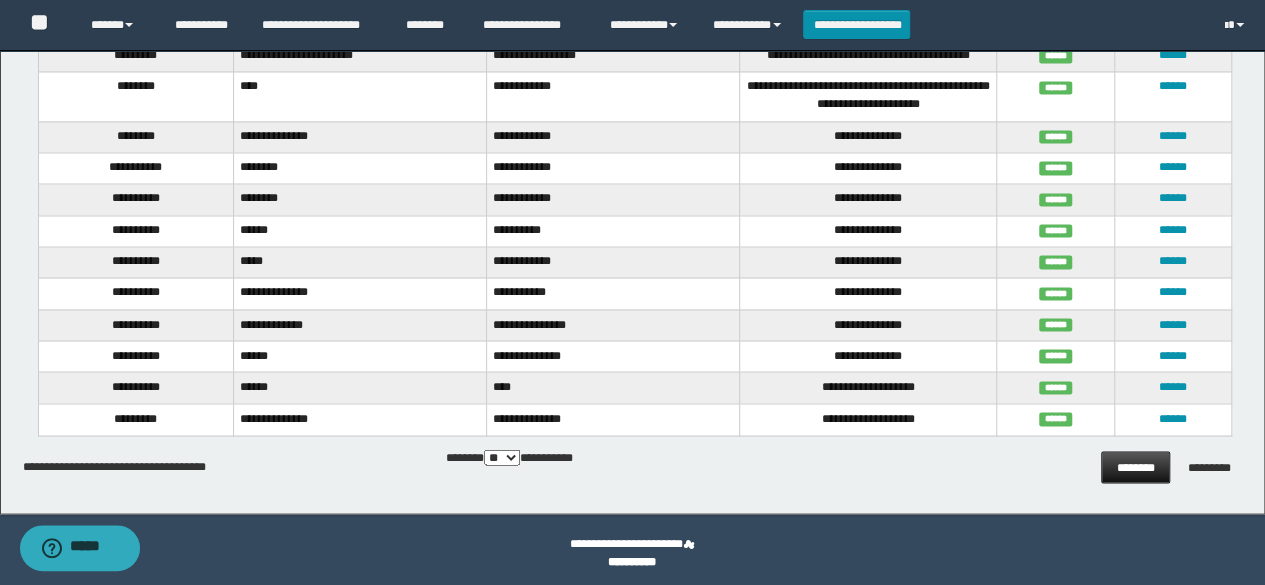 click on "********" at bounding box center (1135, 467) 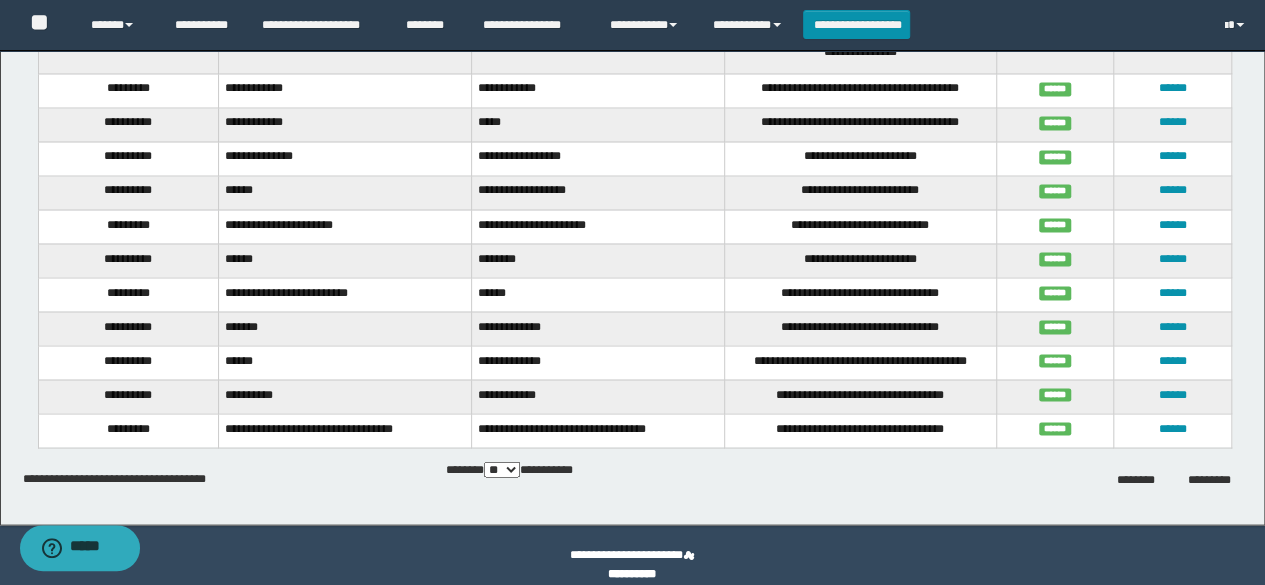 scroll, scrollTop: 1700, scrollLeft: 0, axis: vertical 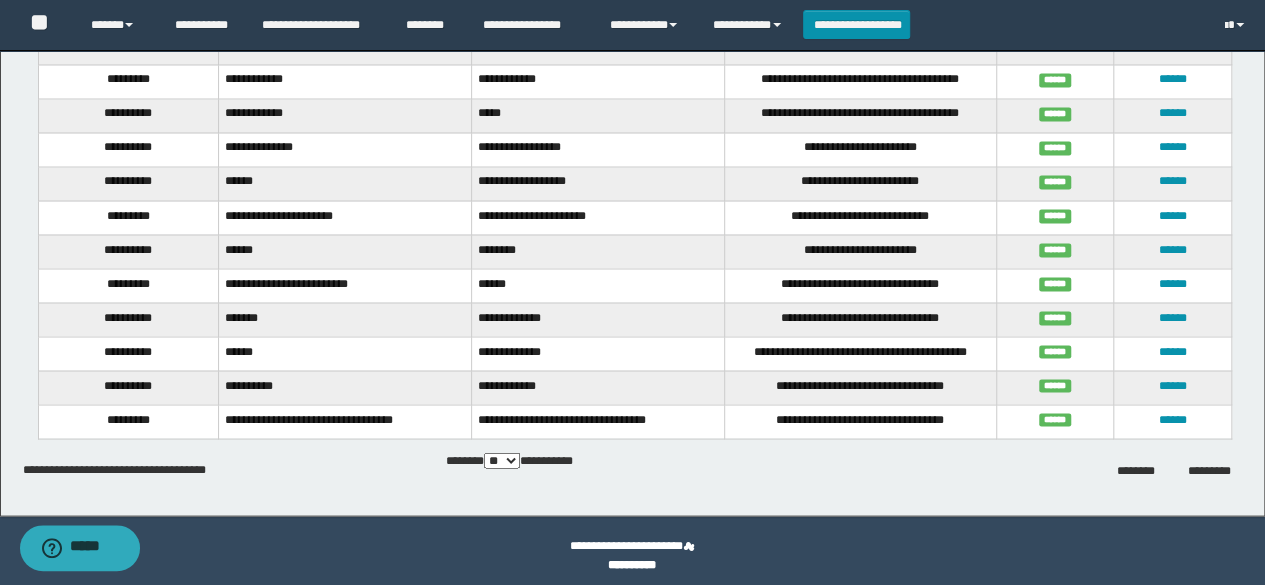 drag, startPoint x: 1114, startPoint y: 469, endPoint x: 1096, endPoint y: 458, distance: 21.095022 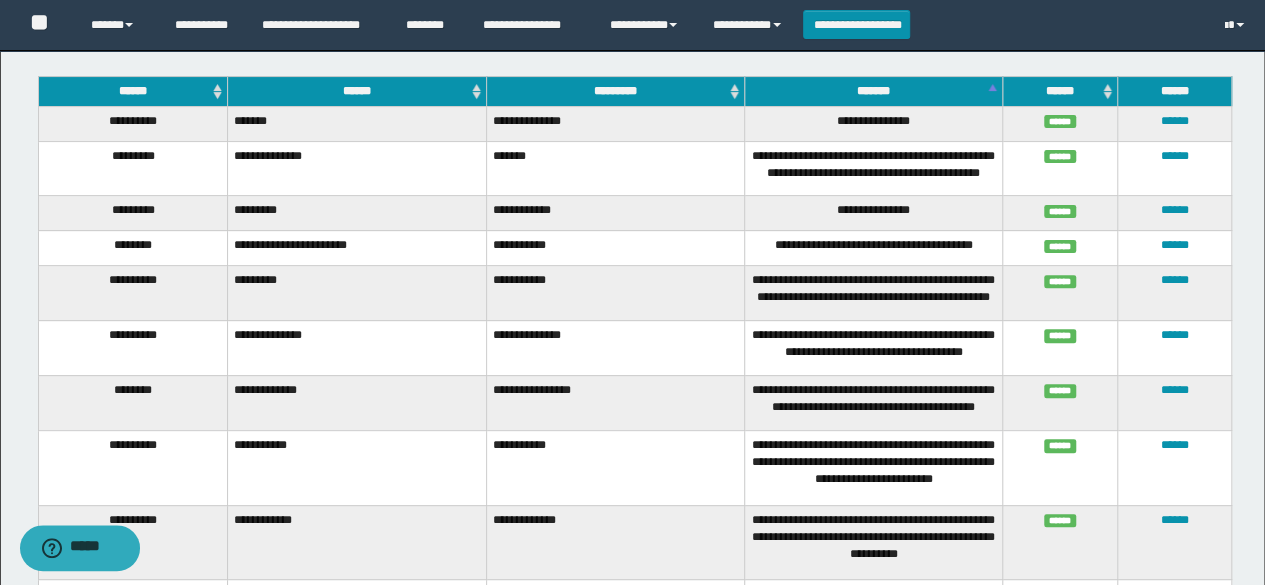 scroll, scrollTop: 0, scrollLeft: 0, axis: both 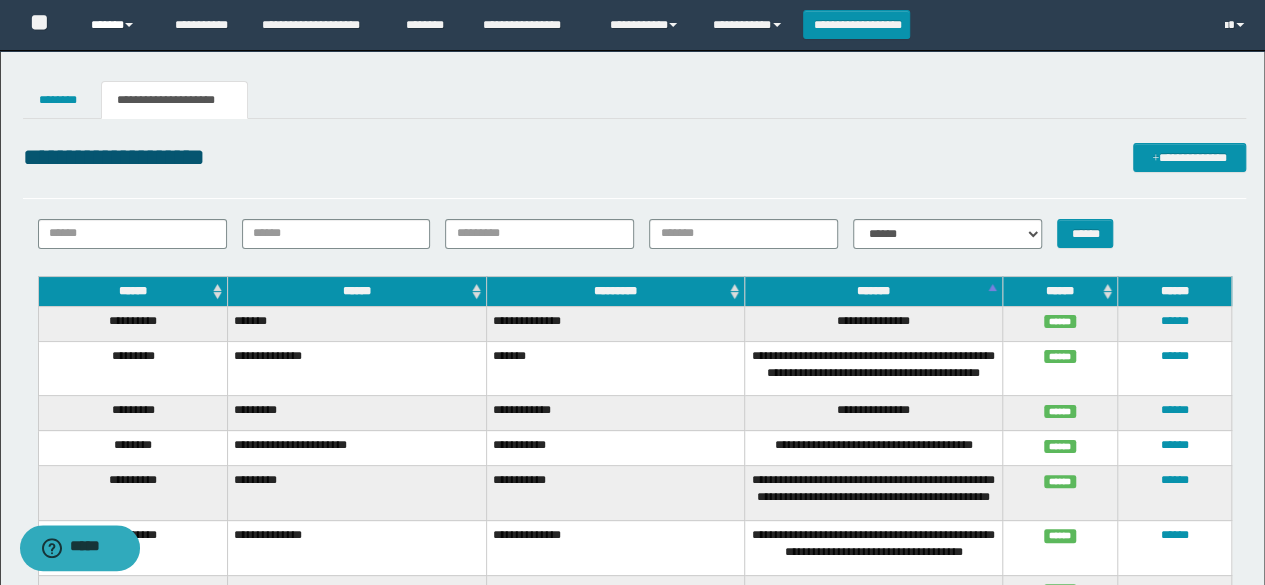 click on "******" at bounding box center (117, 25) 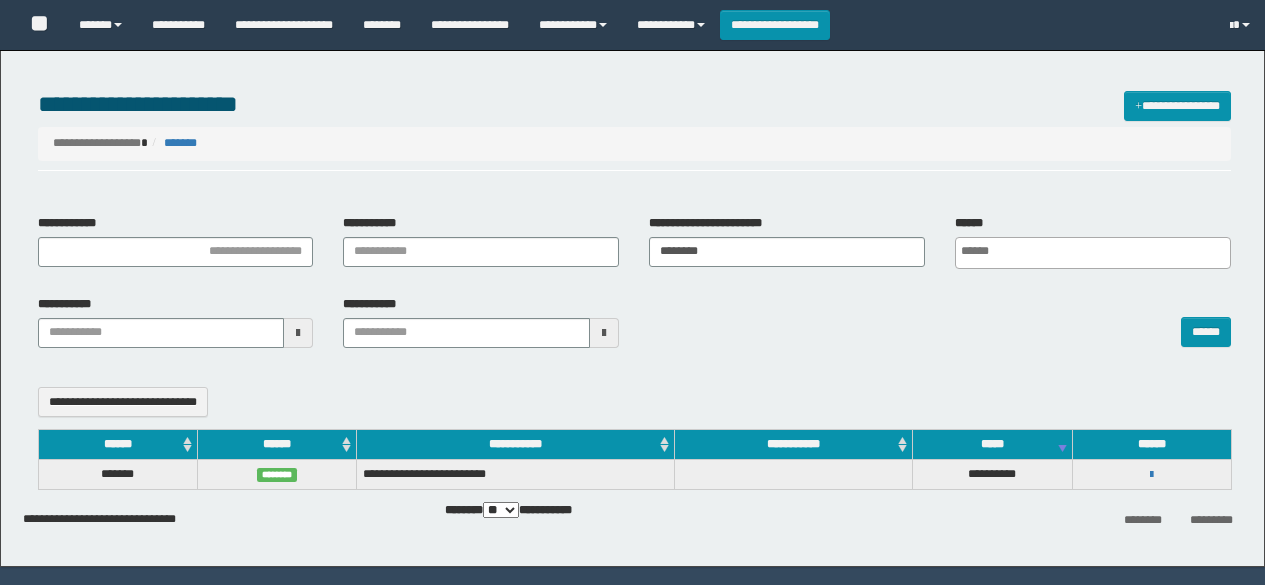 select 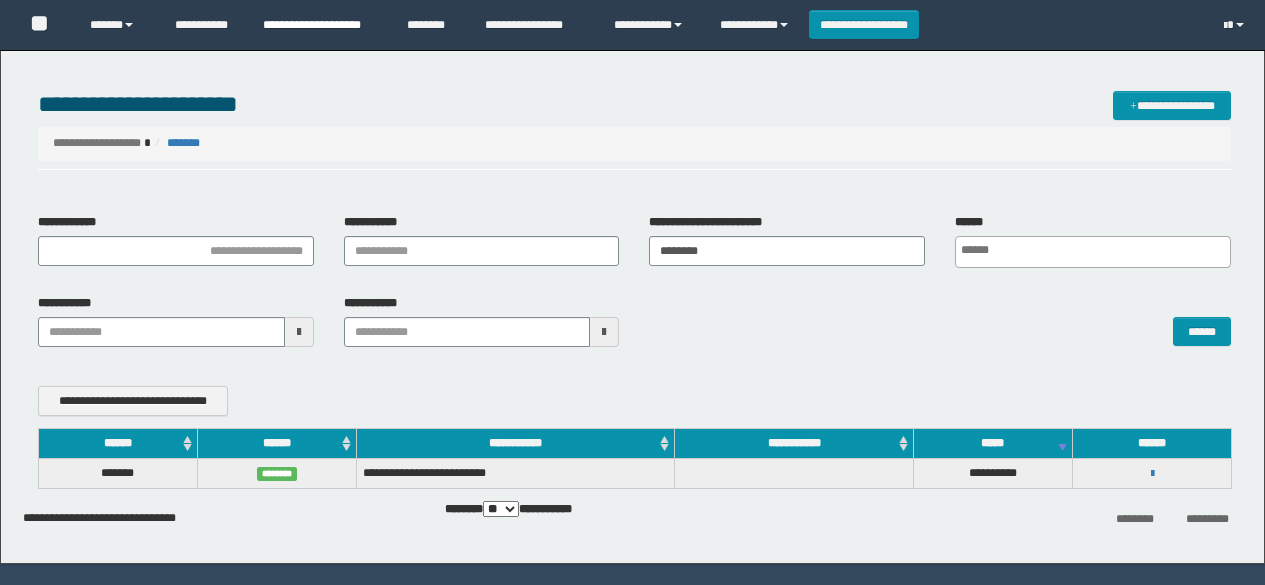 scroll, scrollTop: 52, scrollLeft: 0, axis: vertical 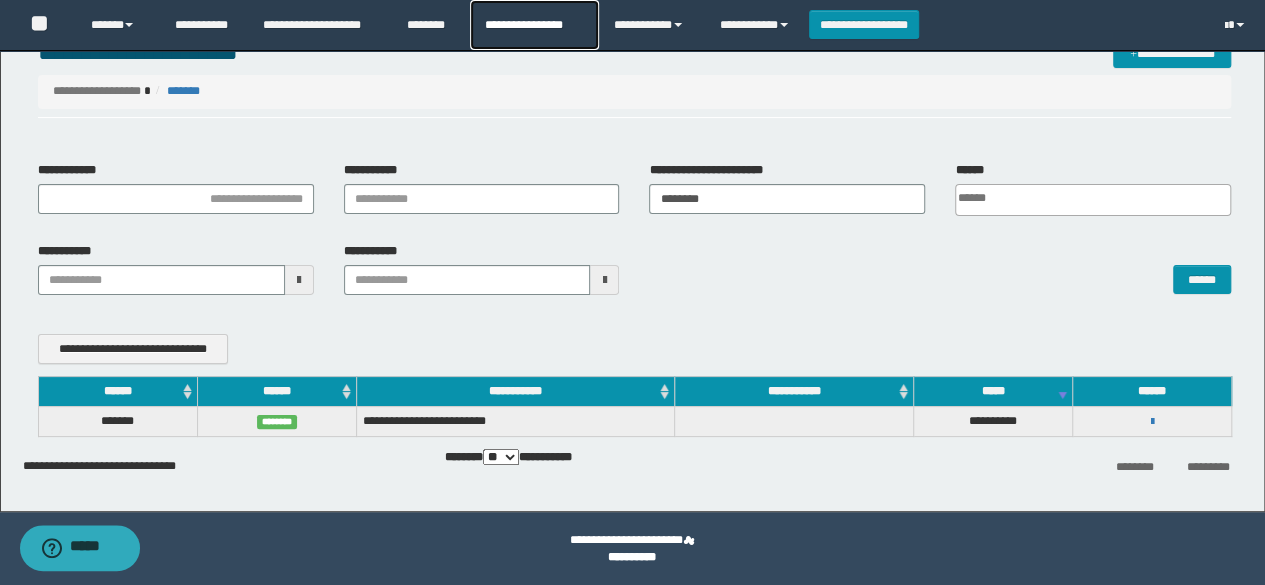 click on "**********" at bounding box center [534, 25] 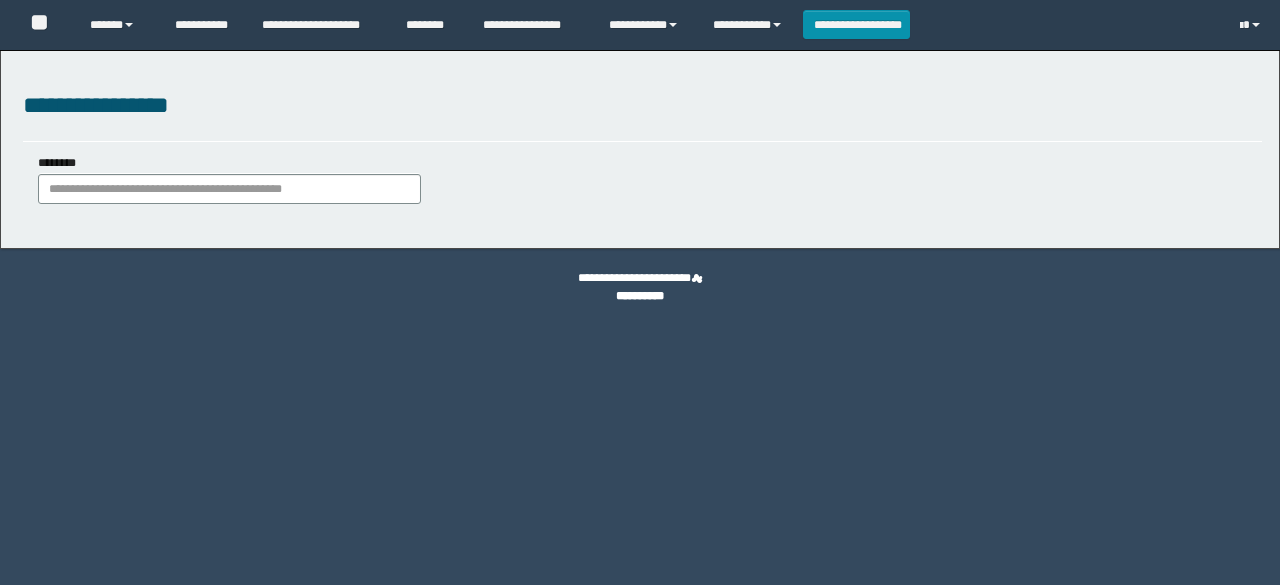 scroll, scrollTop: 0, scrollLeft: 0, axis: both 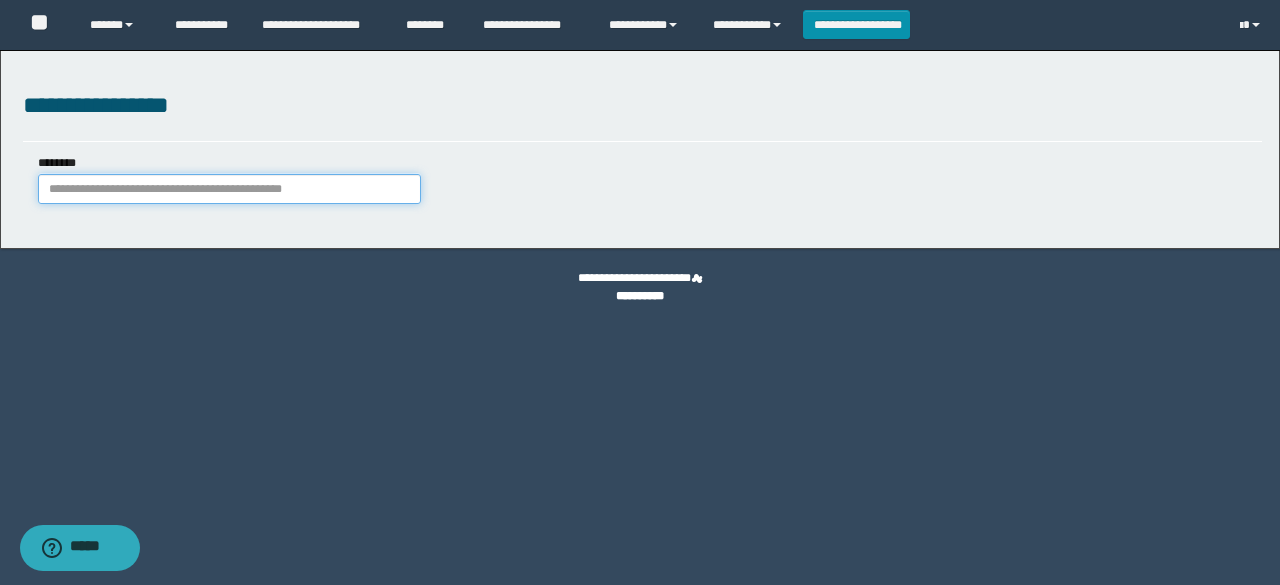 click on "********" at bounding box center (229, 189) 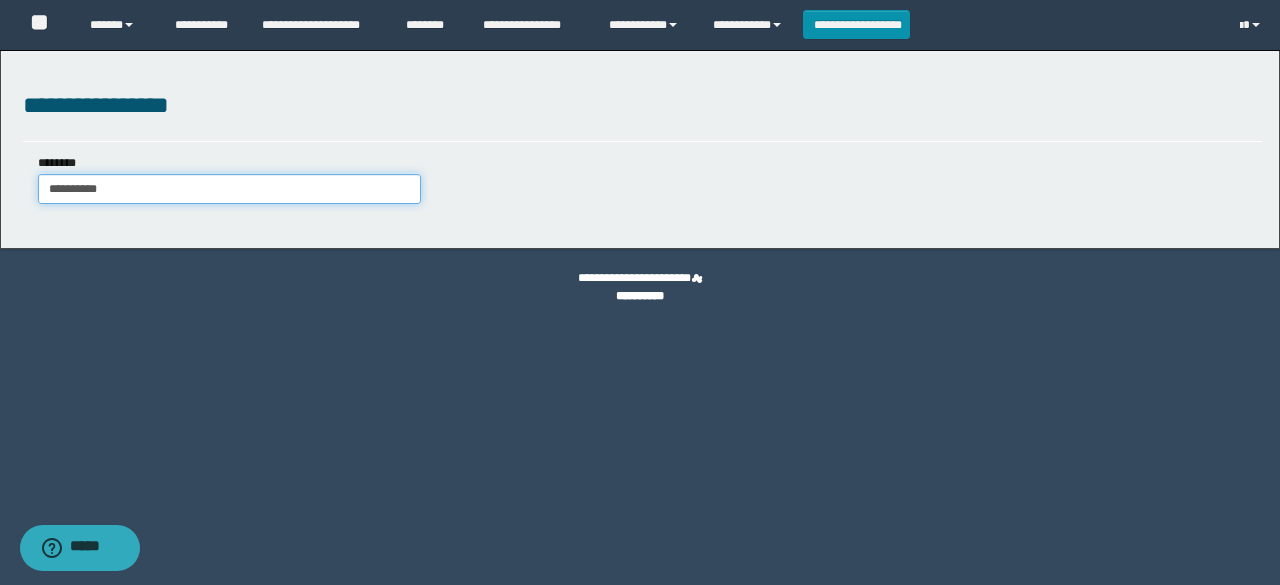 type on "**********" 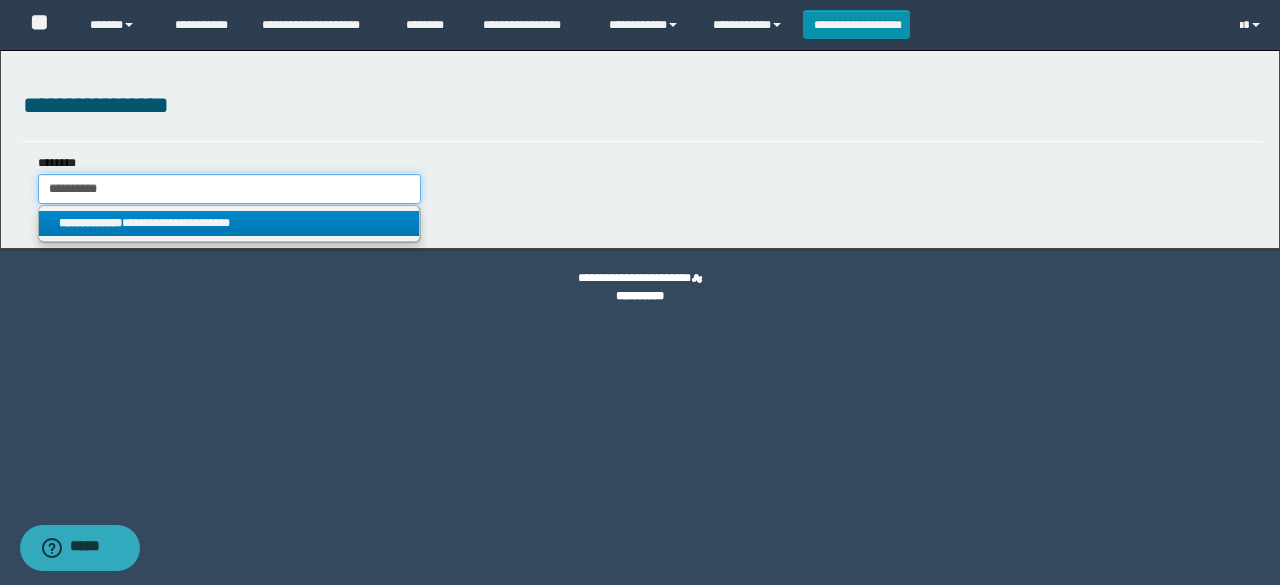 type on "**********" 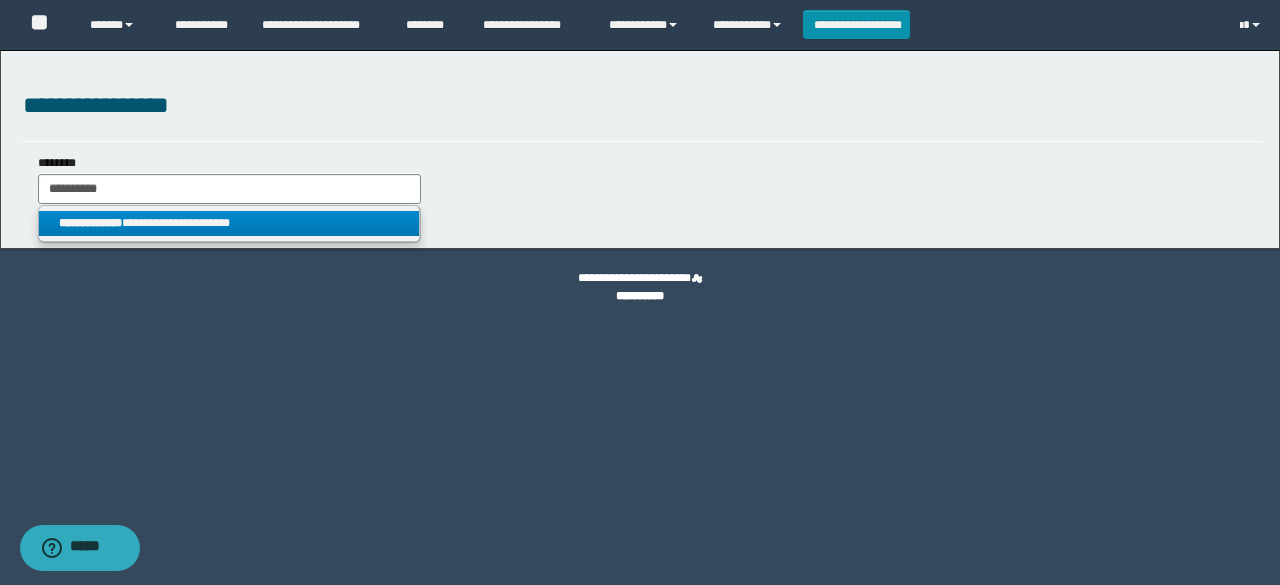 click on "**********" at bounding box center (229, 223) 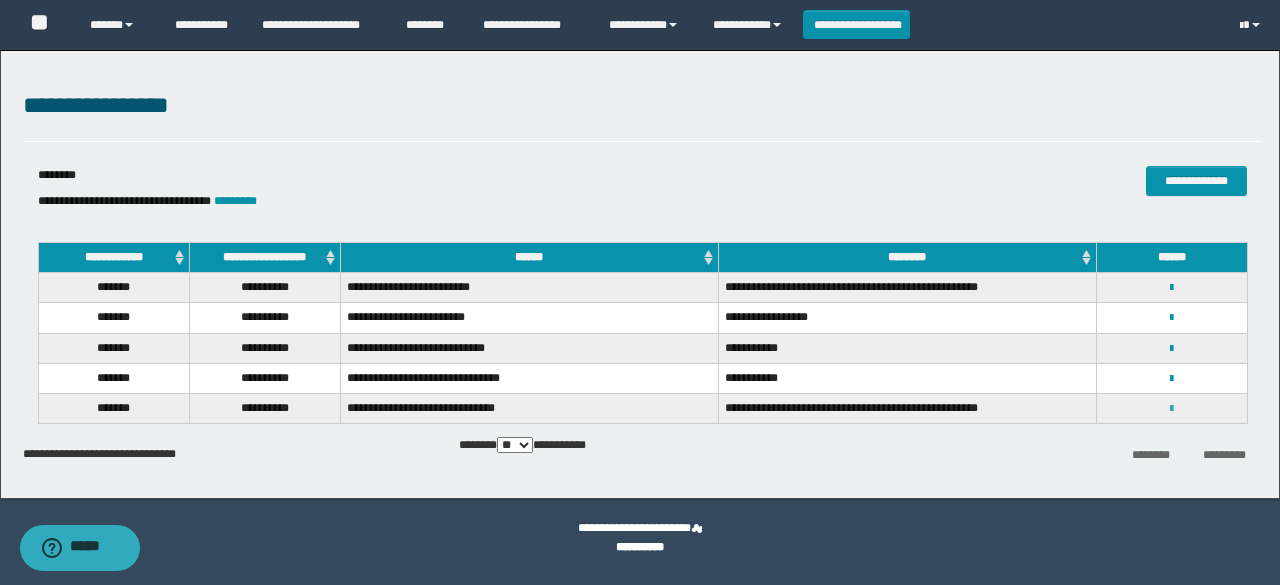 click at bounding box center [1171, 409] 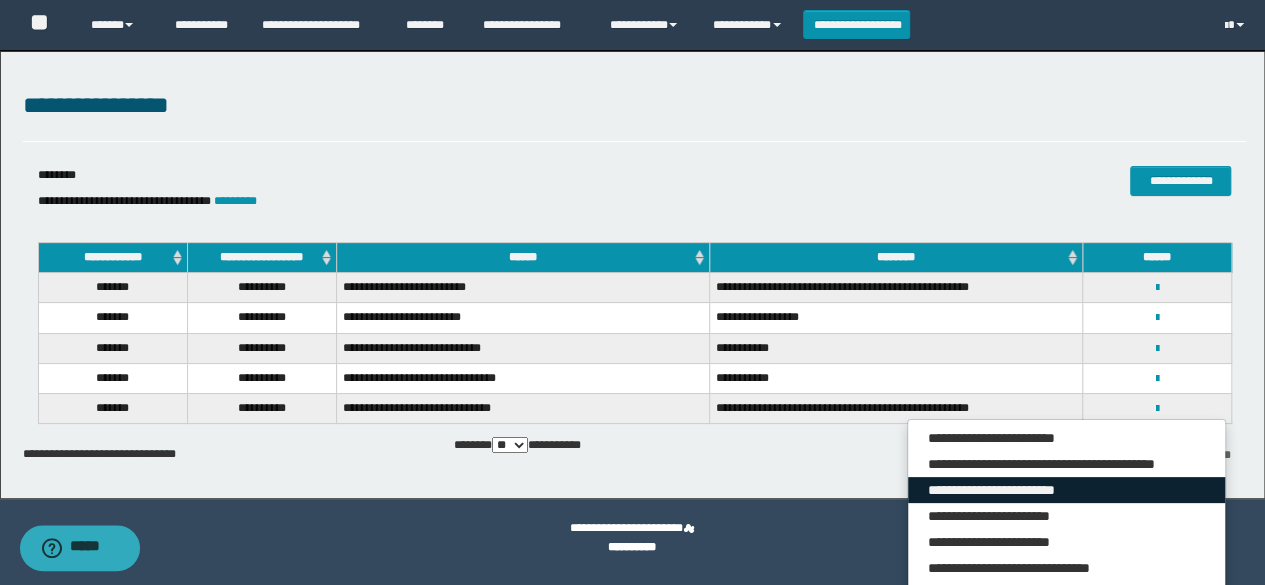 click on "**********" at bounding box center (1067, 490) 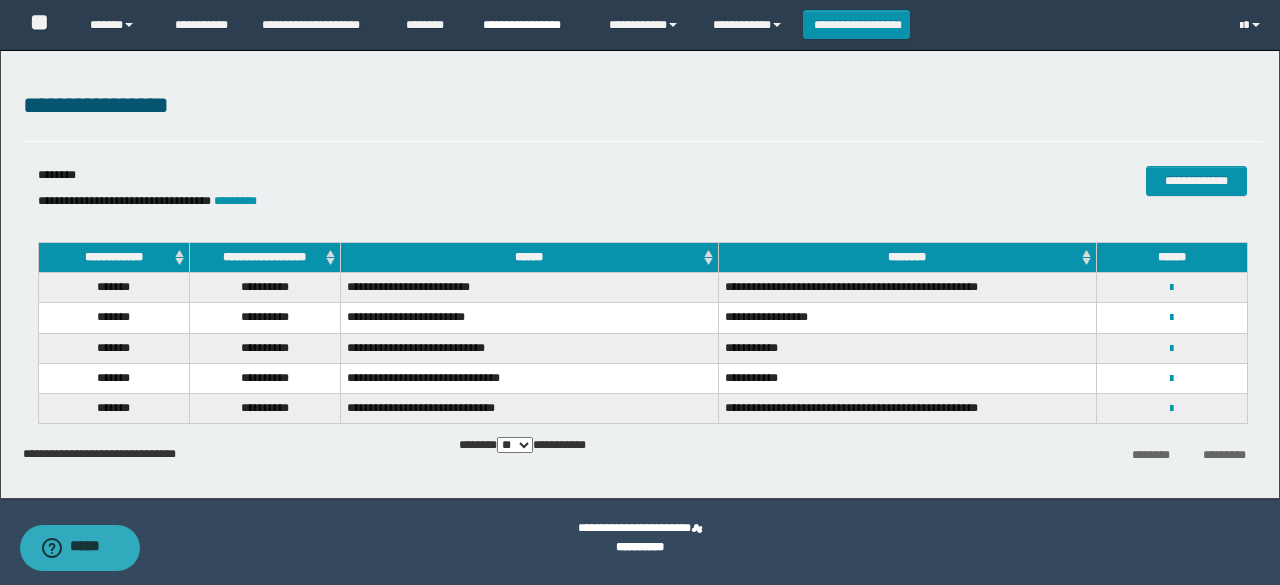 click on "**********" at bounding box center [531, 25] 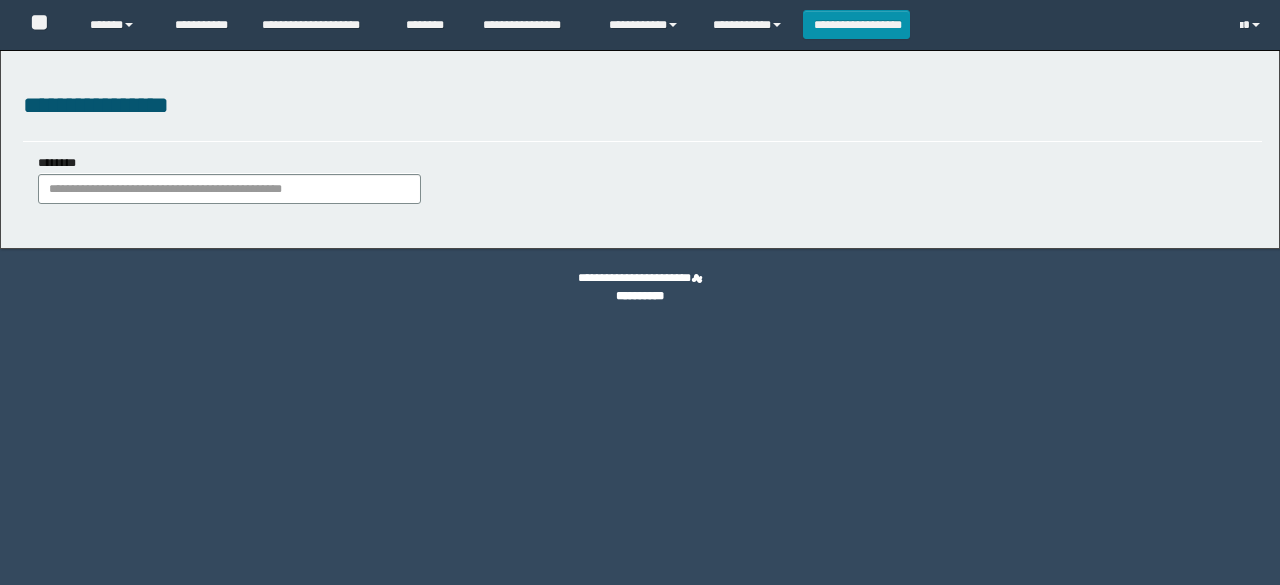 scroll, scrollTop: 0, scrollLeft: 0, axis: both 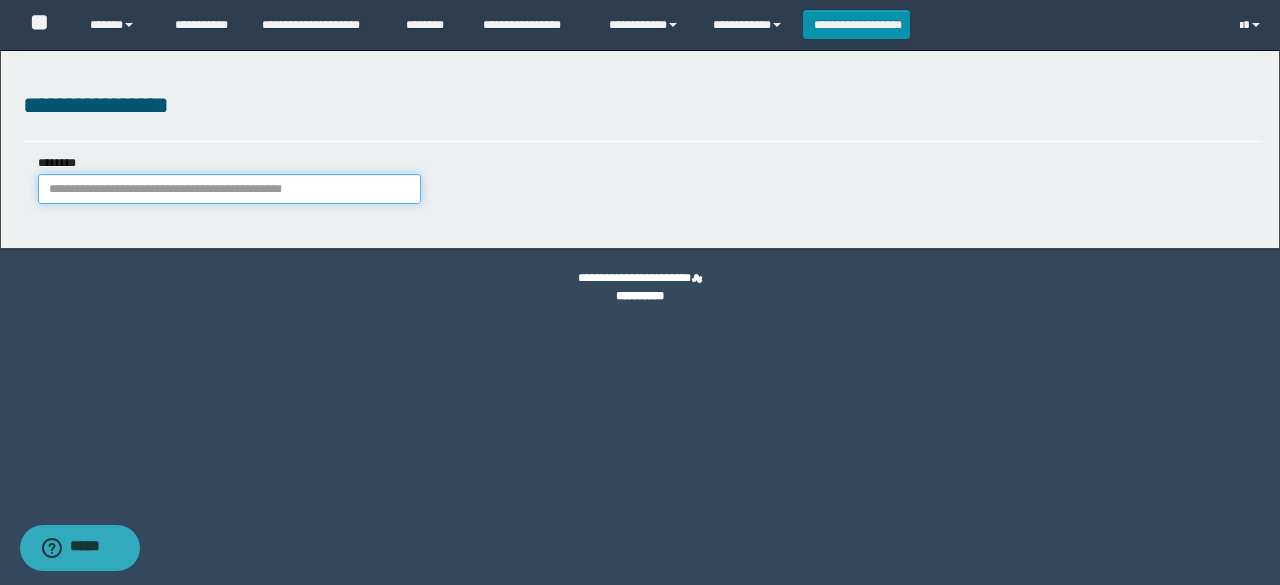 click on "********" at bounding box center (229, 189) 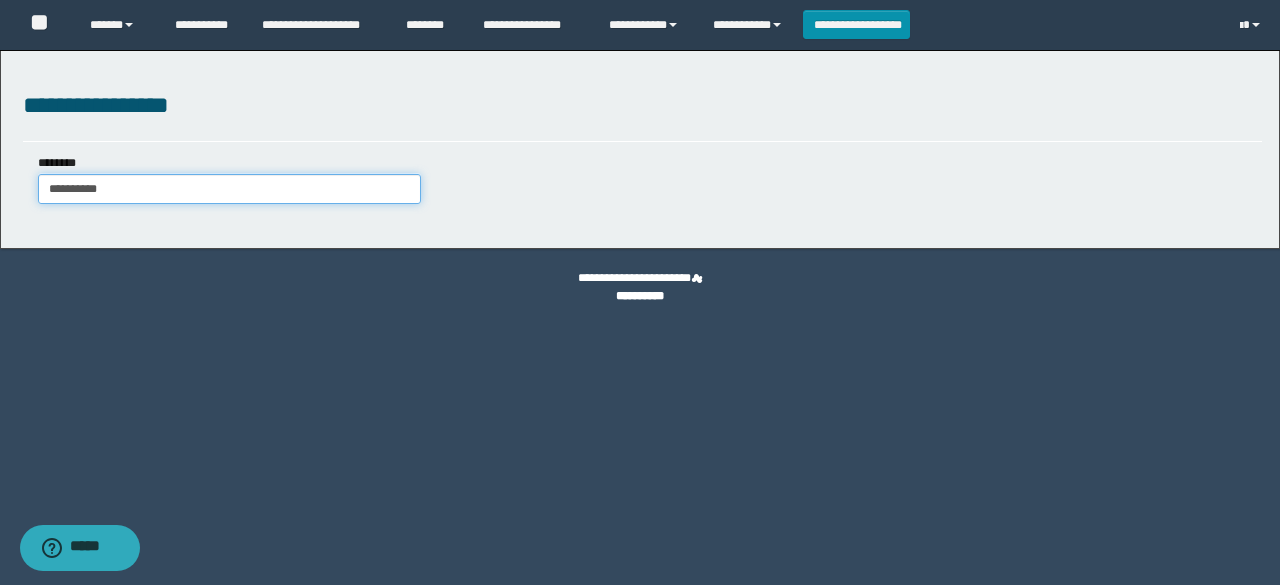 type on "**********" 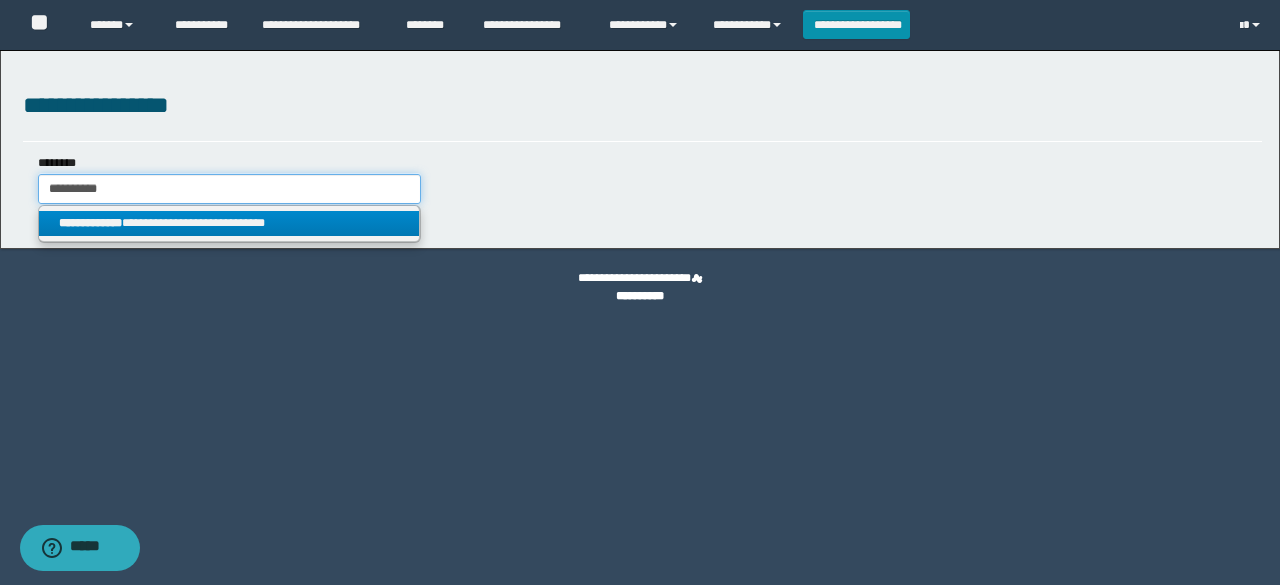 type on "**********" 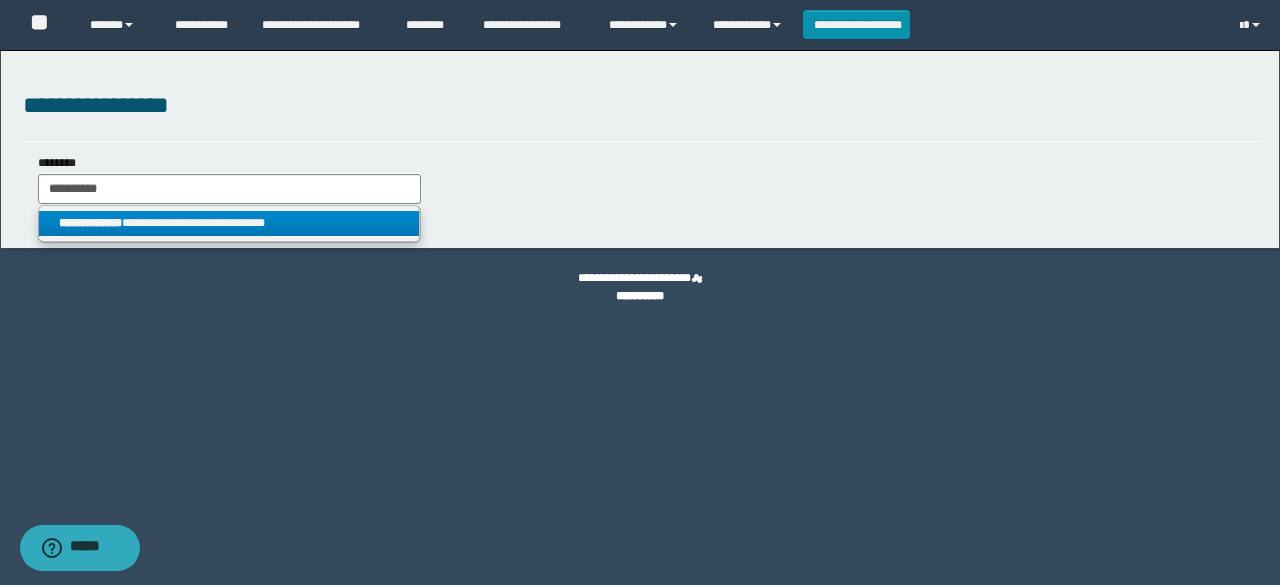 click on "**********" at bounding box center (229, 223) 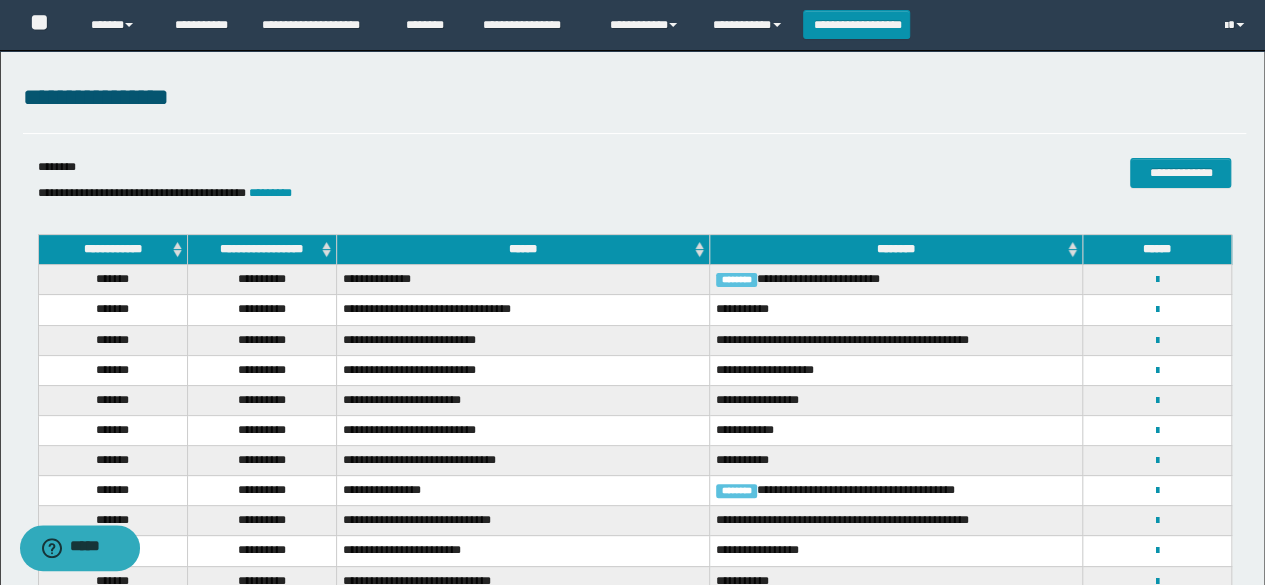 scroll, scrollTop: 0, scrollLeft: 0, axis: both 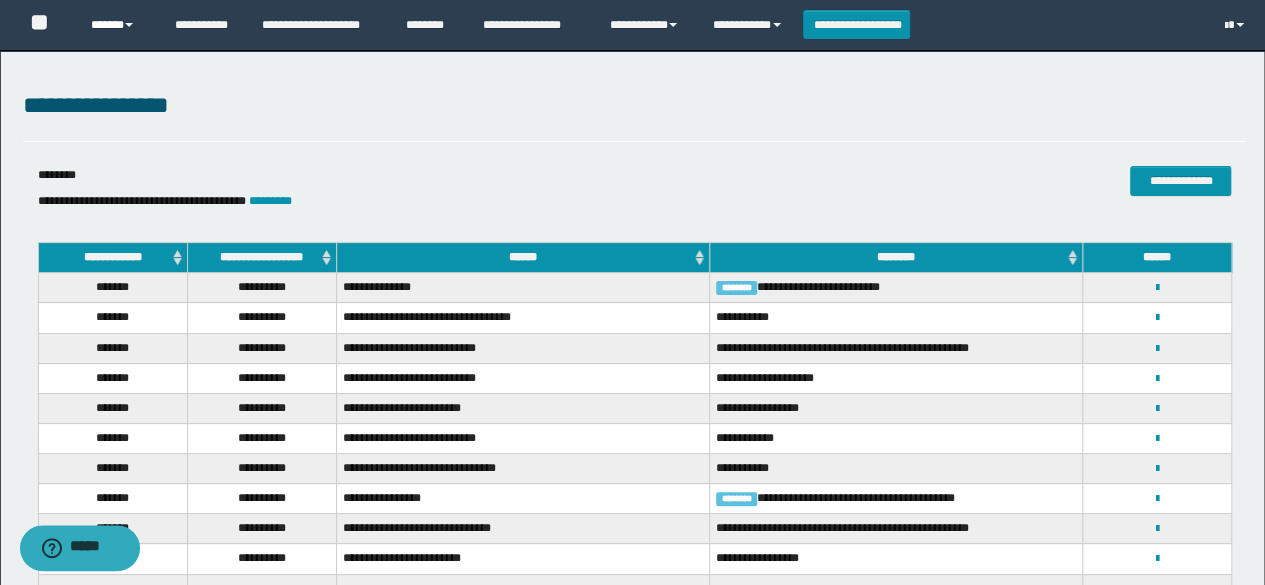 click on "******" at bounding box center (117, 25) 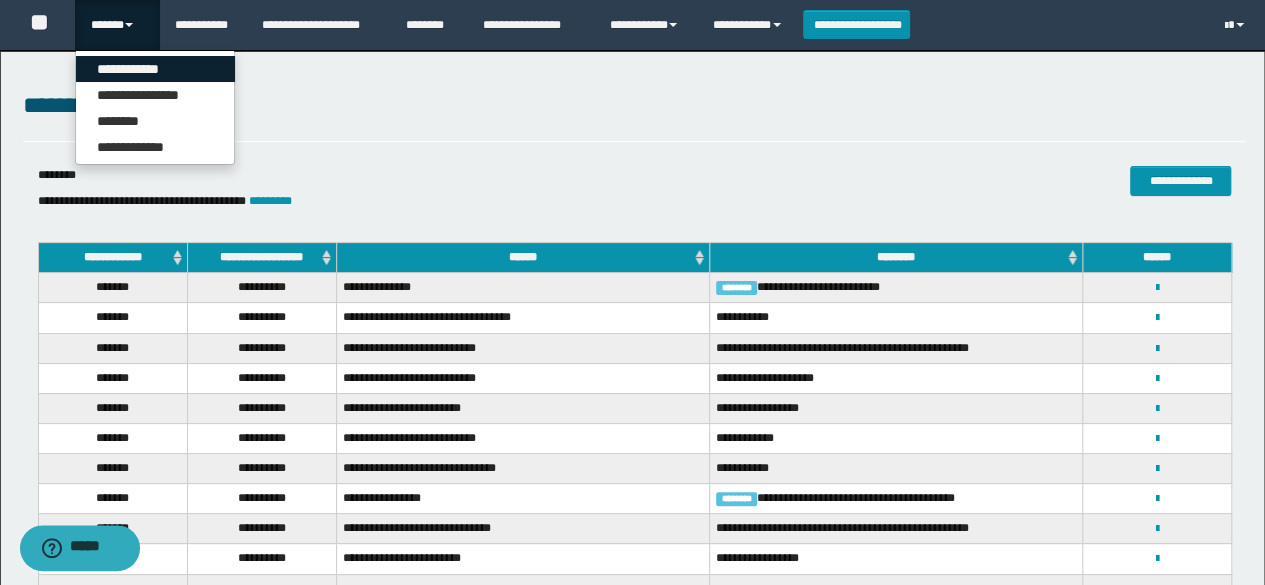 click on "**********" at bounding box center (155, 69) 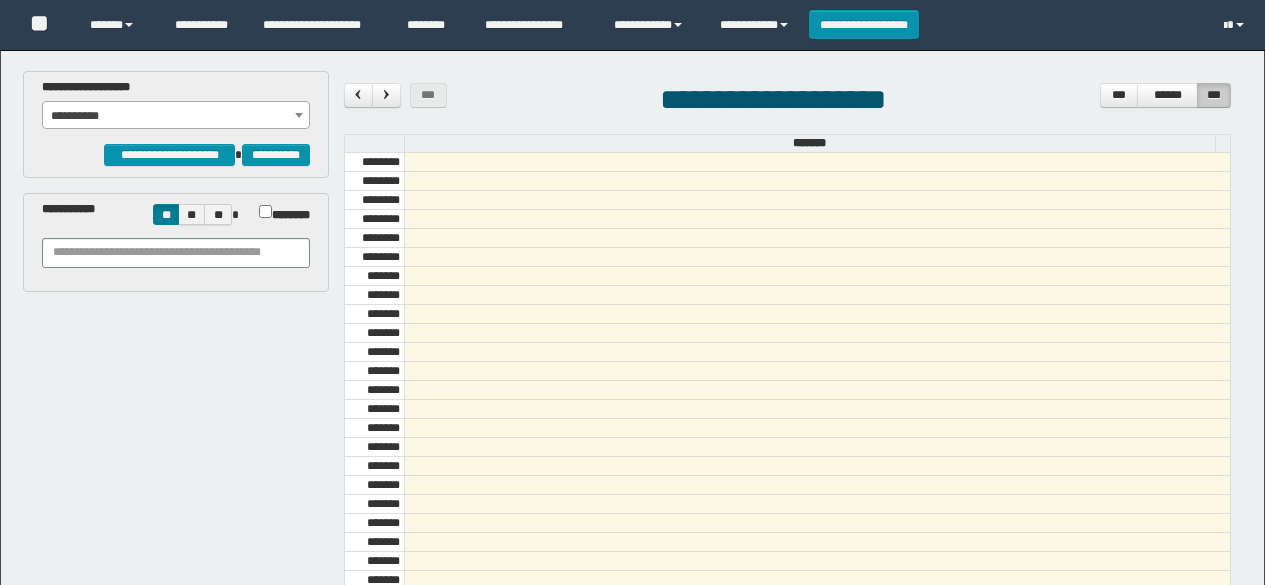 scroll, scrollTop: 0, scrollLeft: 0, axis: both 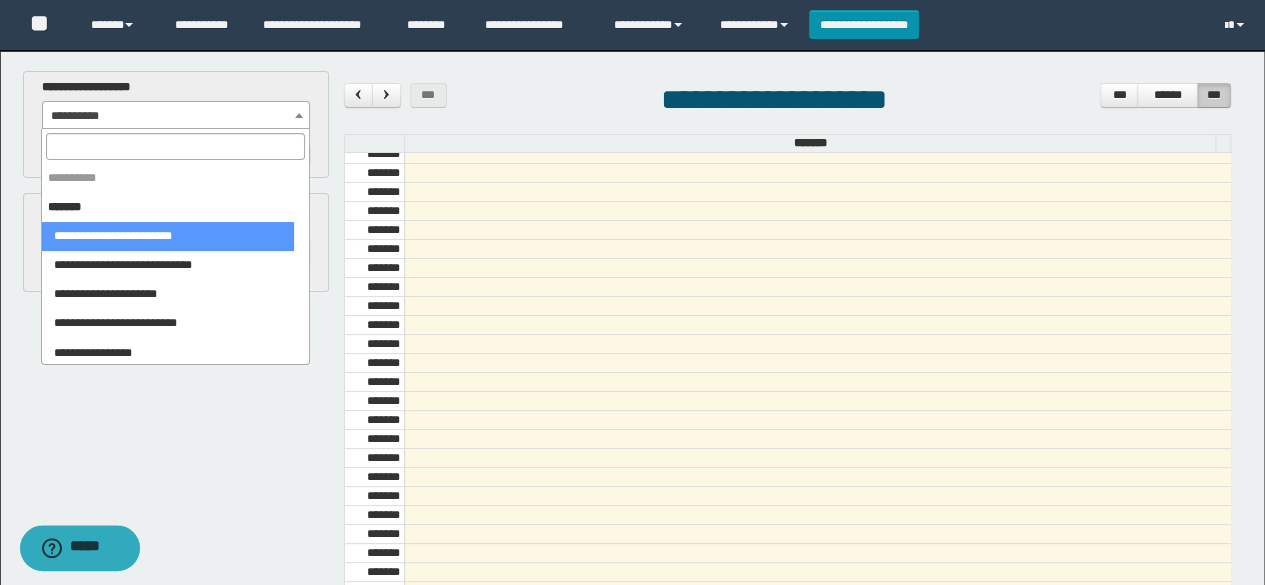 click on "**********" at bounding box center [176, 116] 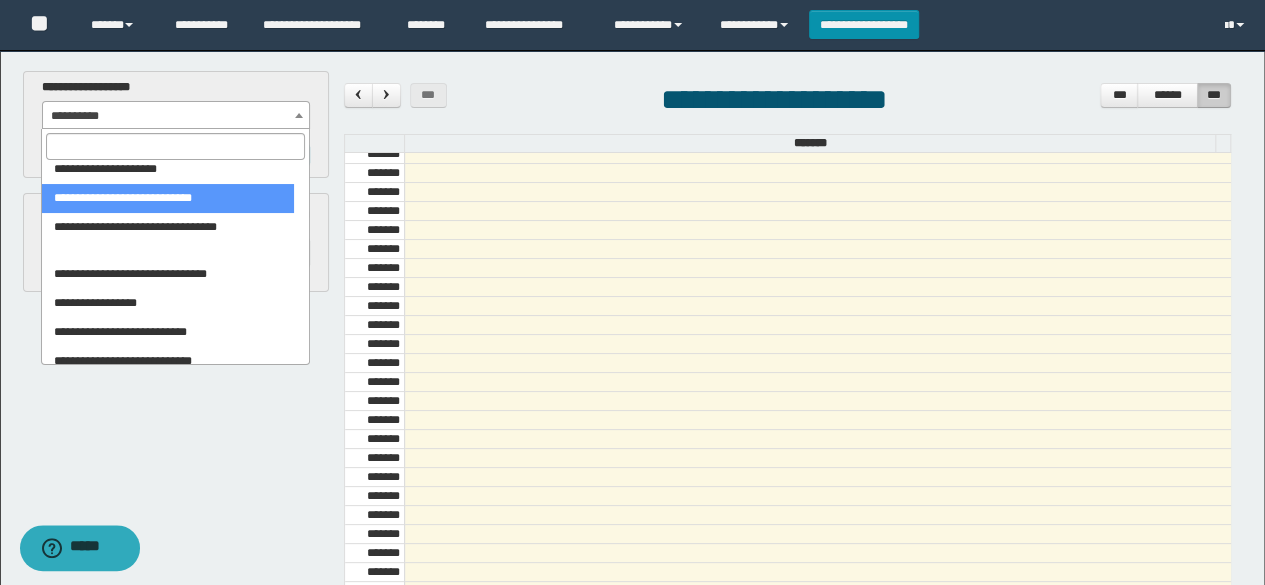 scroll, scrollTop: 400, scrollLeft: 0, axis: vertical 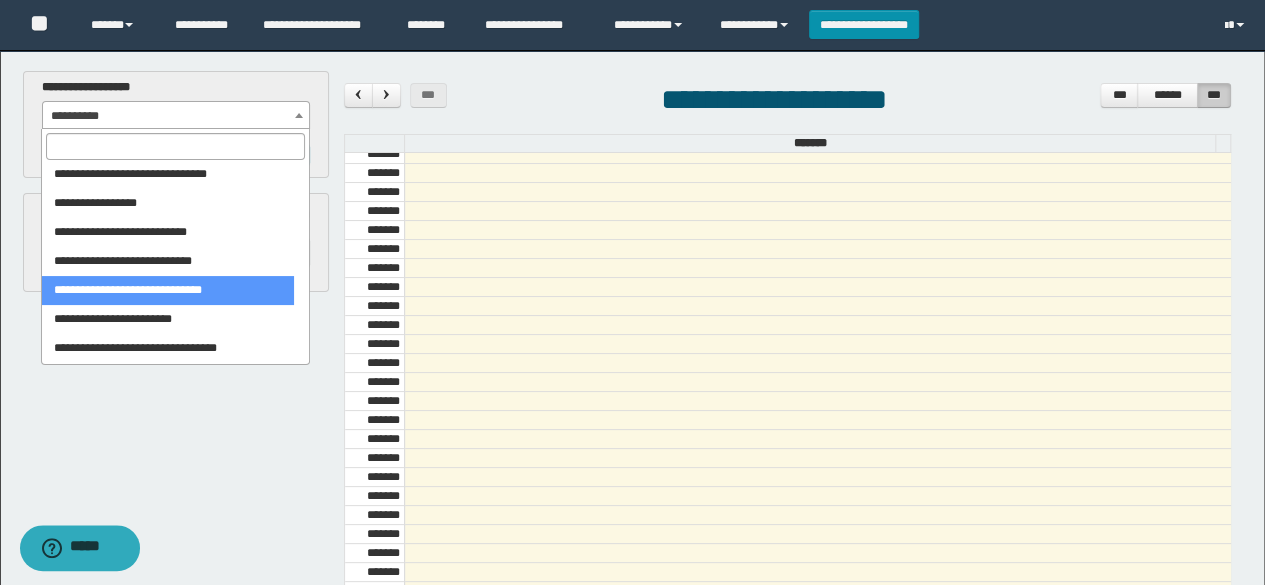select on "******" 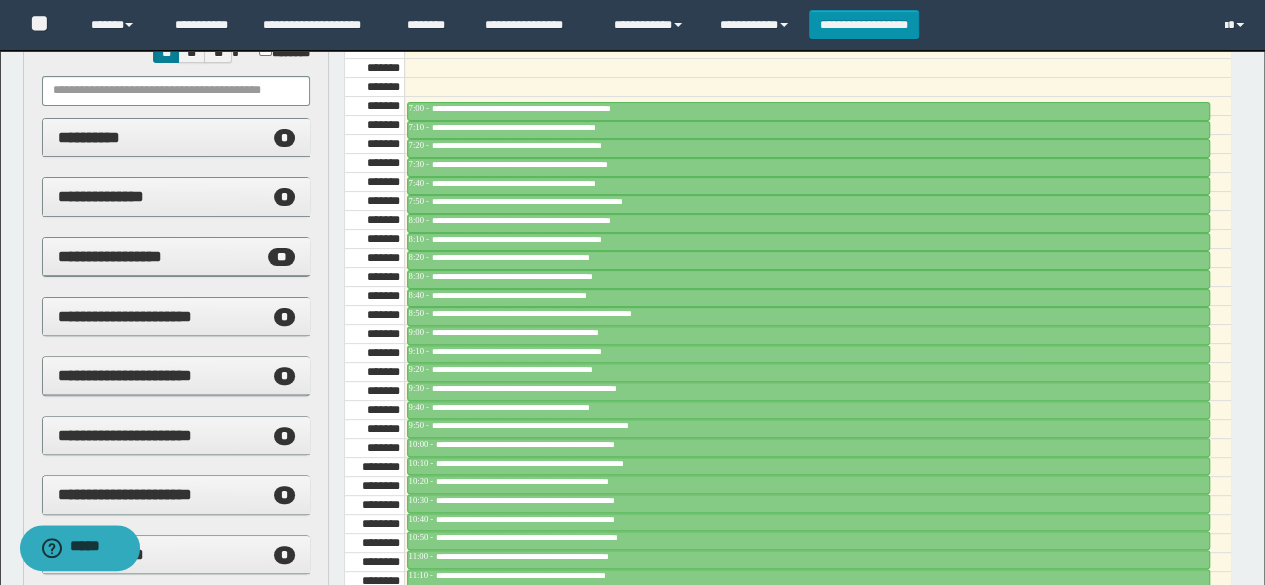 scroll, scrollTop: 200, scrollLeft: 0, axis: vertical 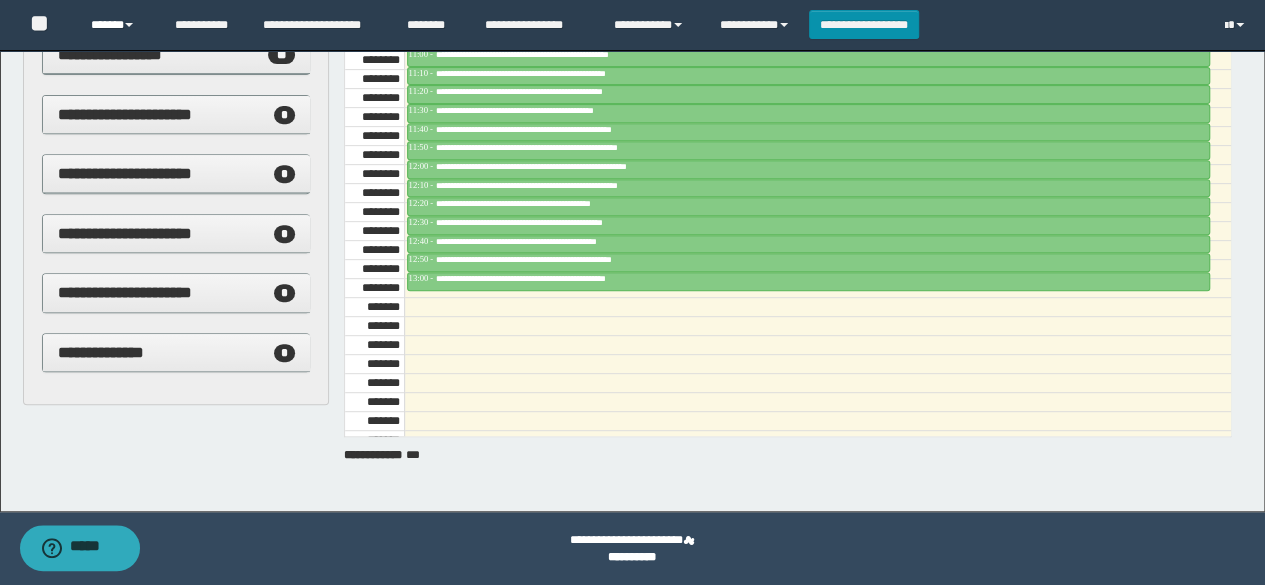 click at bounding box center [129, 25] 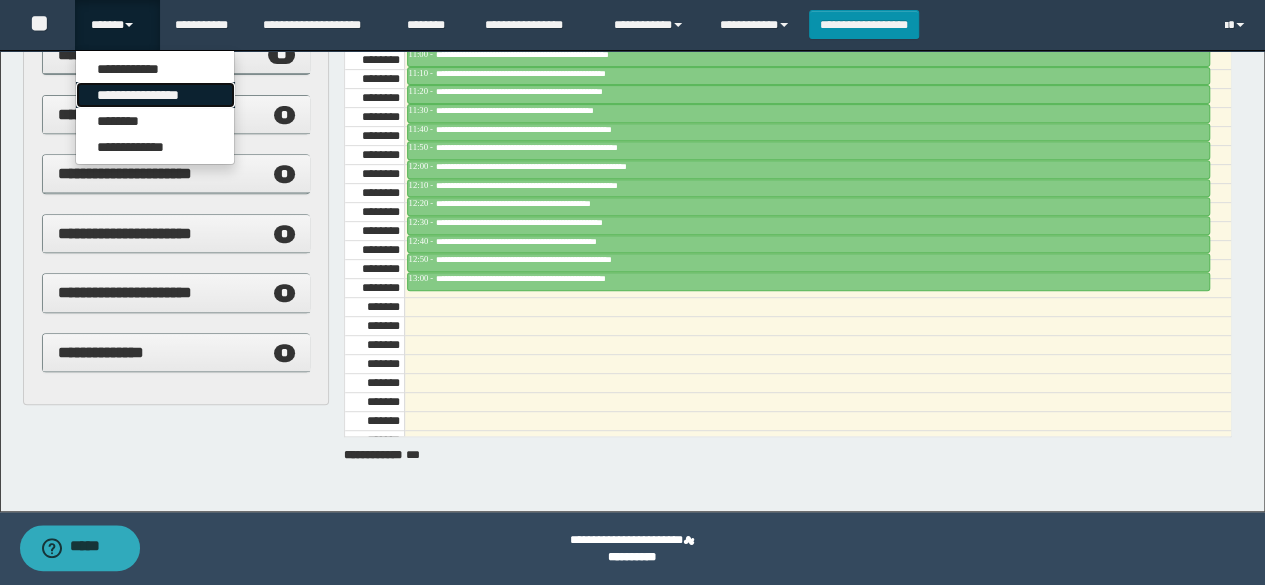 click on "**********" at bounding box center [155, 95] 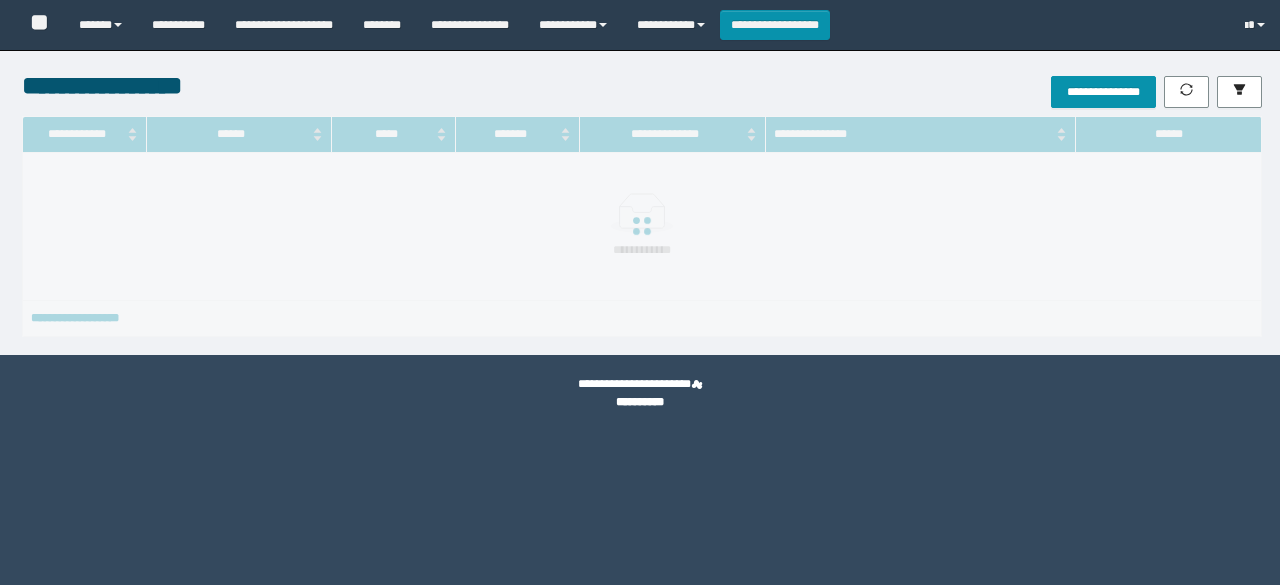 scroll, scrollTop: 0, scrollLeft: 0, axis: both 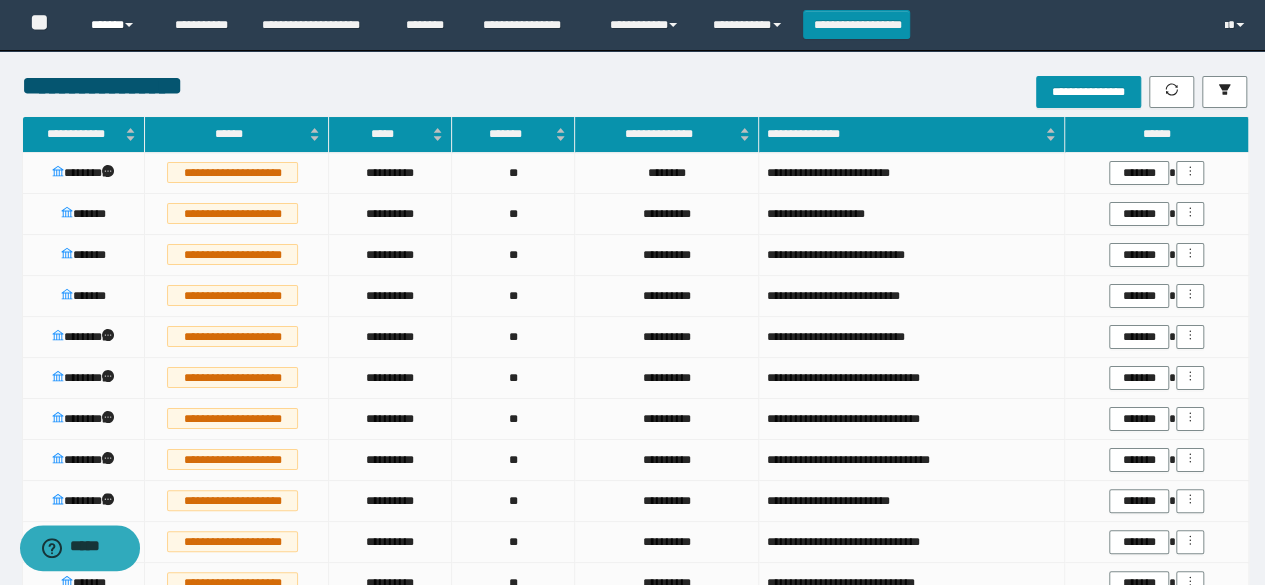 click on "******" at bounding box center [117, 25] 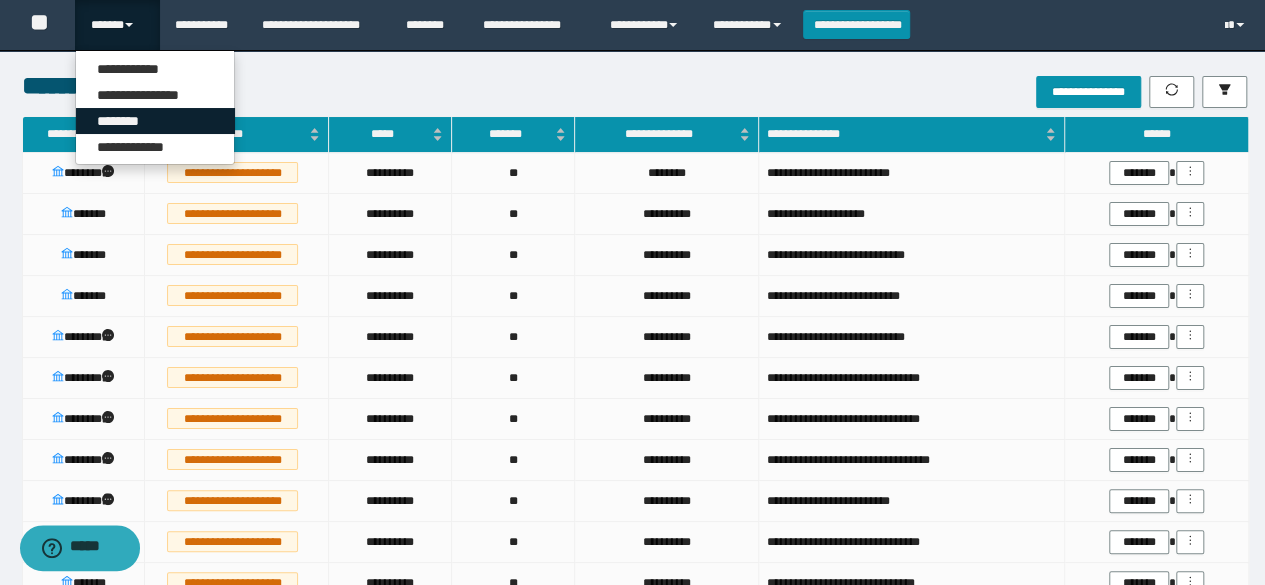 click on "********" at bounding box center (155, 121) 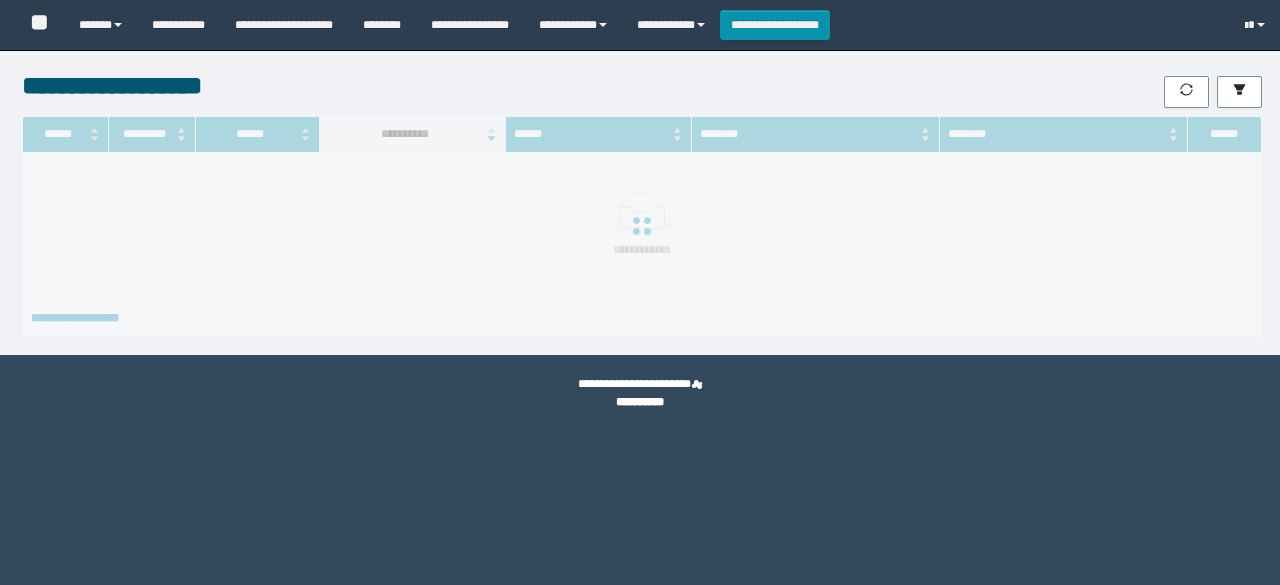 scroll, scrollTop: 0, scrollLeft: 0, axis: both 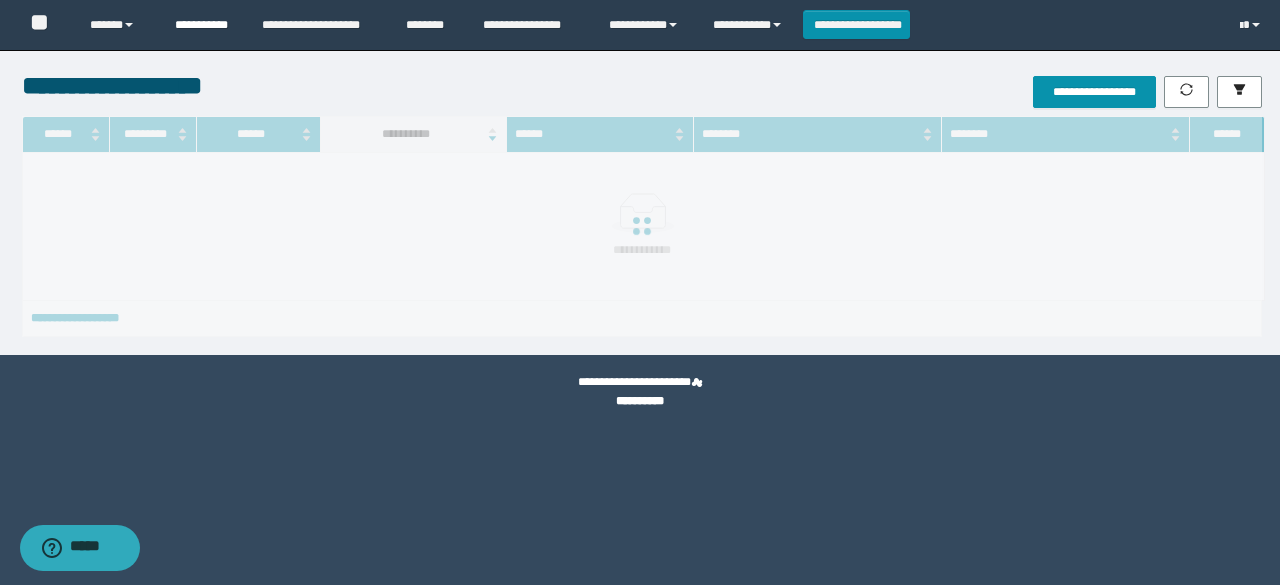 click on "**********" at bounding box center [203, 25] 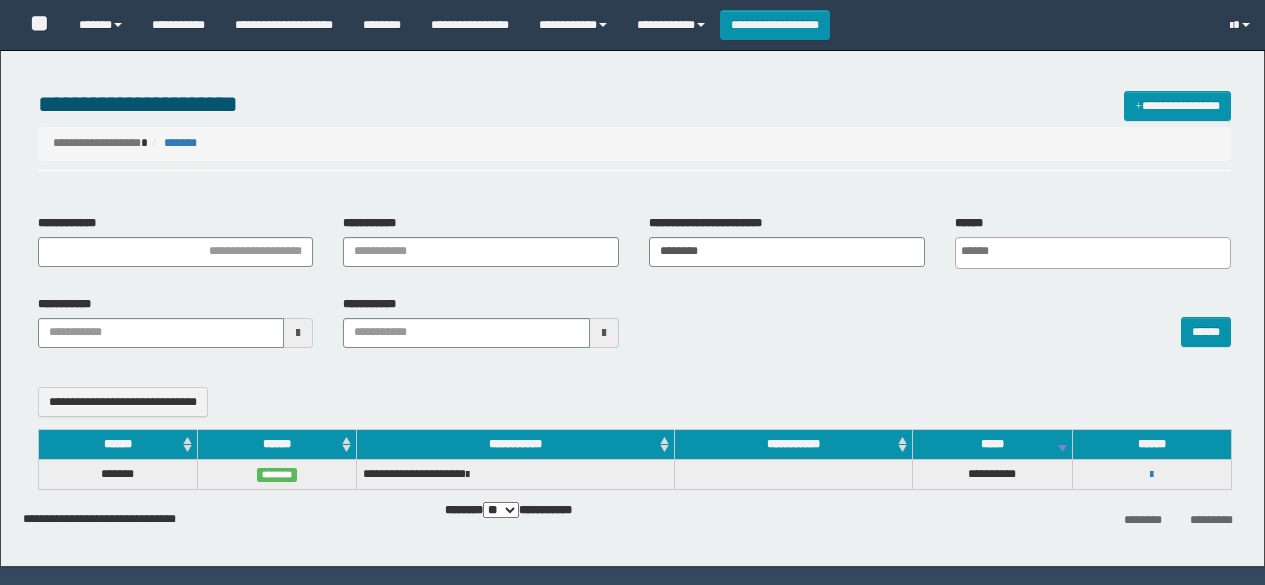 select 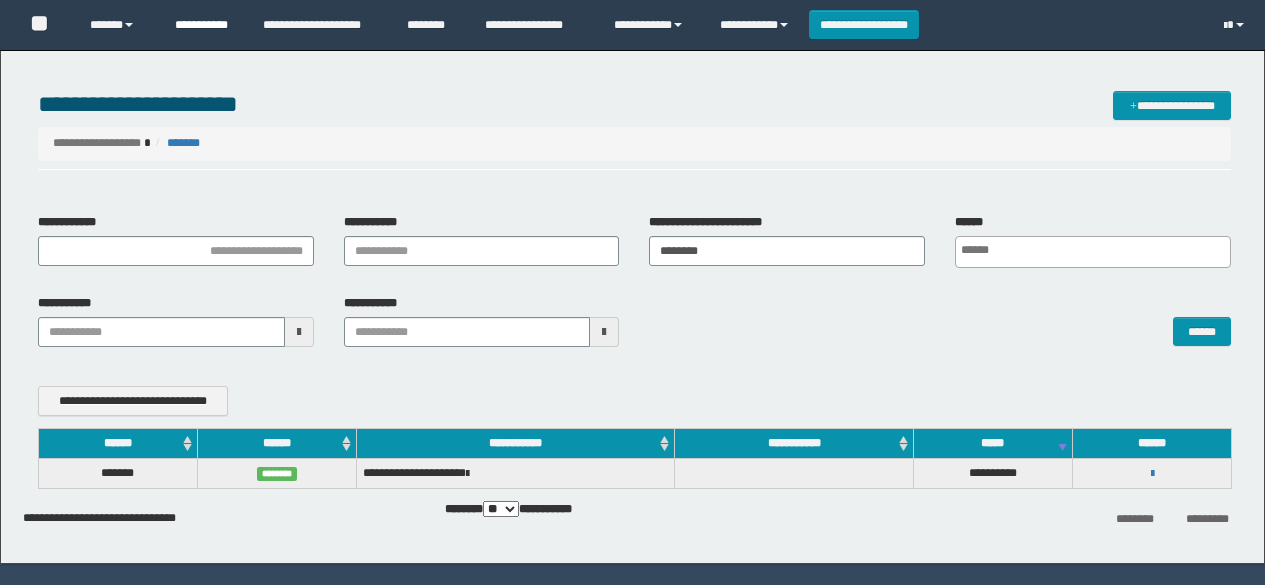 scroll, scrollTop: 0, scrollLeft: 0, axis: both 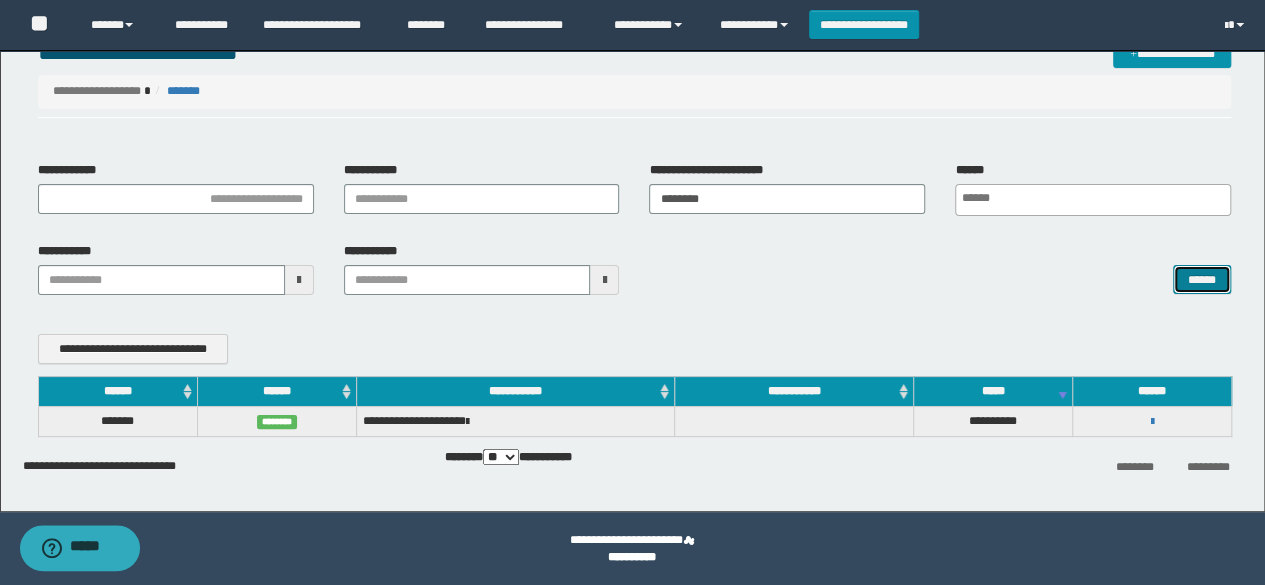 click on "******" at bounding box center (1202, 279) 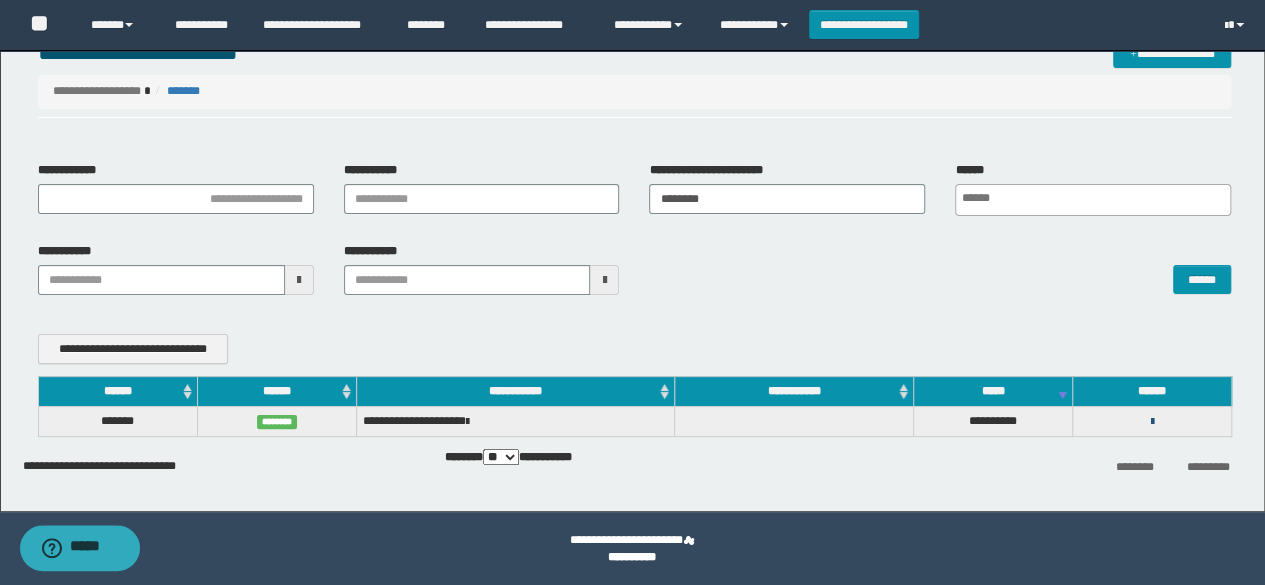 click at bounding box center (1152, 422) 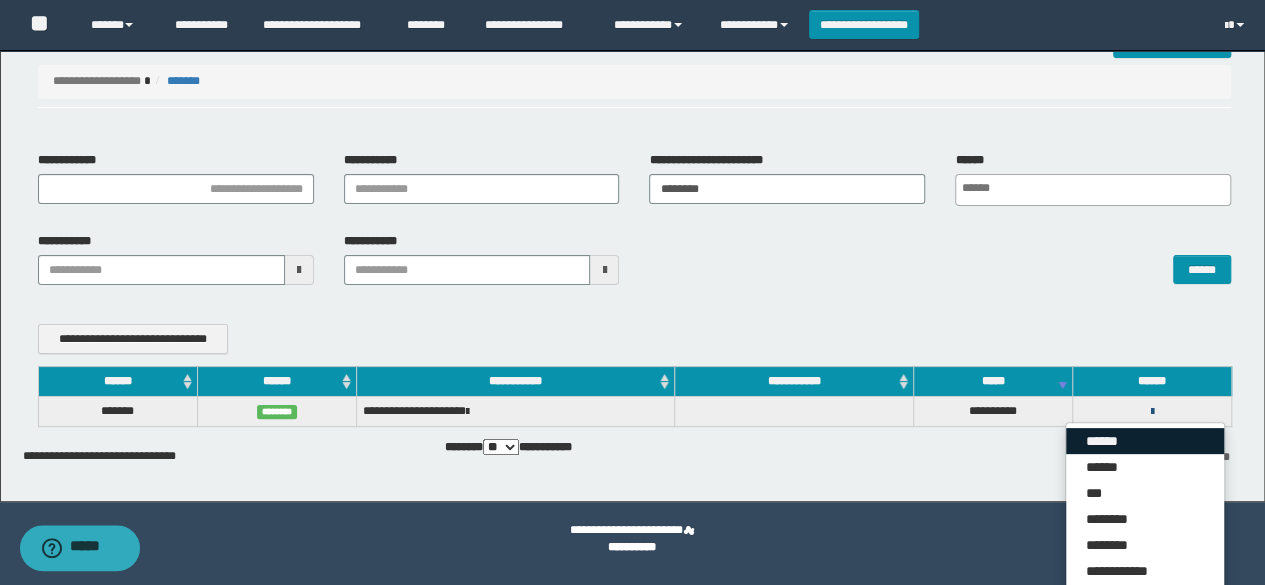 scroll, scrollTop: 65, scrollLeft: 0, axis: vertical 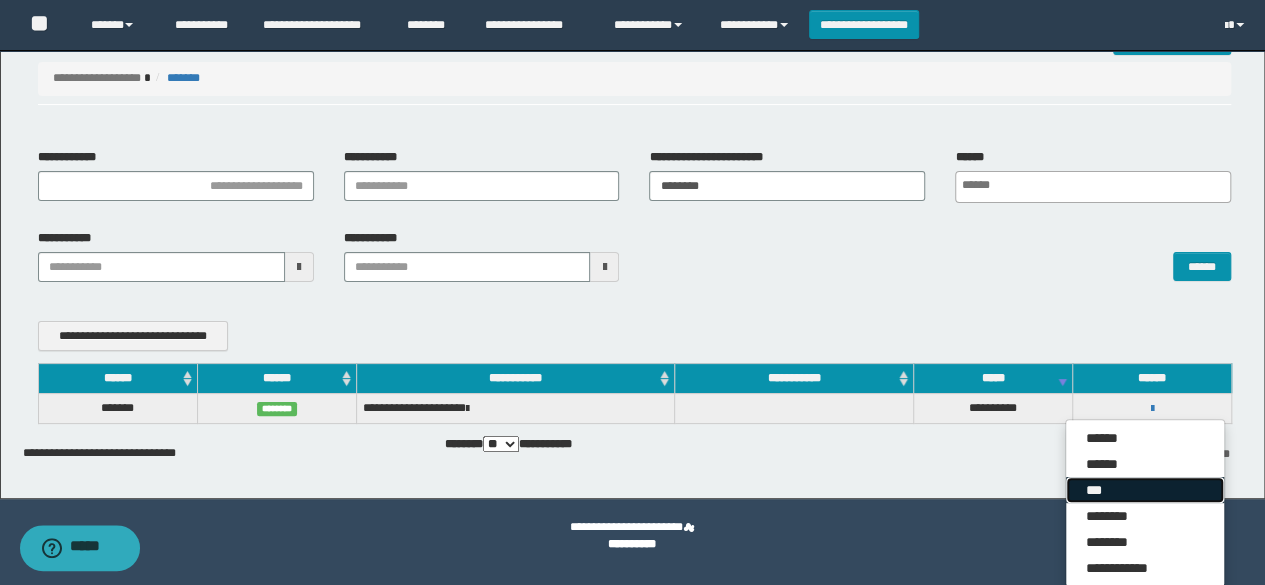 click on "***" at bounding box center (1145, 490) 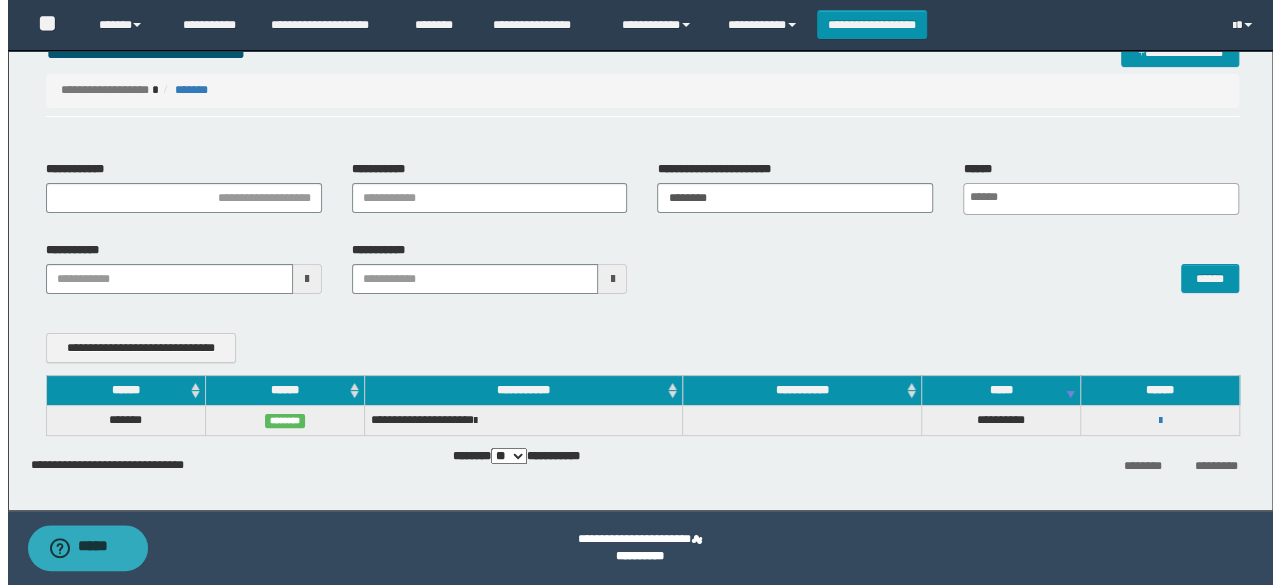scroll, scrollTop: 52, scrollLeft: 0, axis: vertical 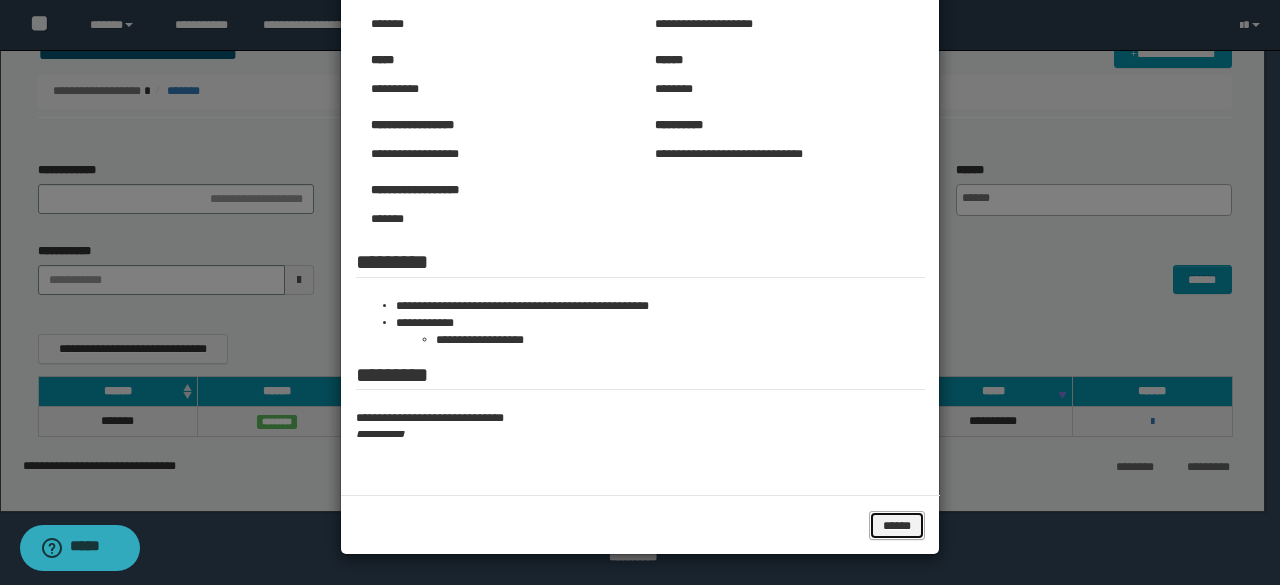 click on "******" at bounding box center (896, 525) 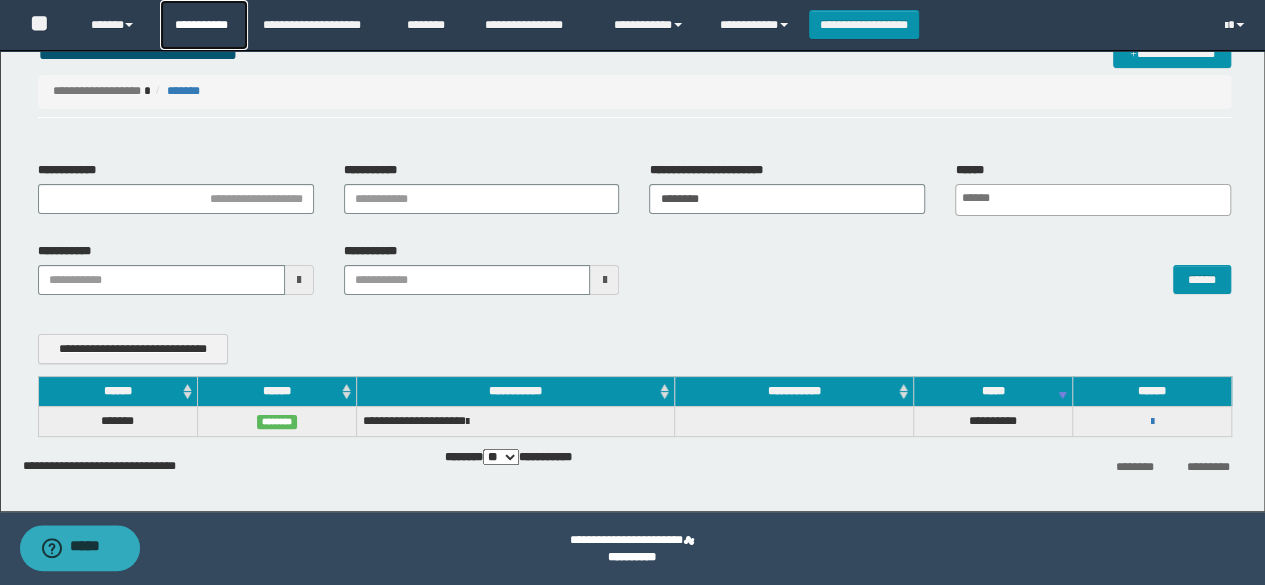 click on "**********" at bounding box center (204, 25) 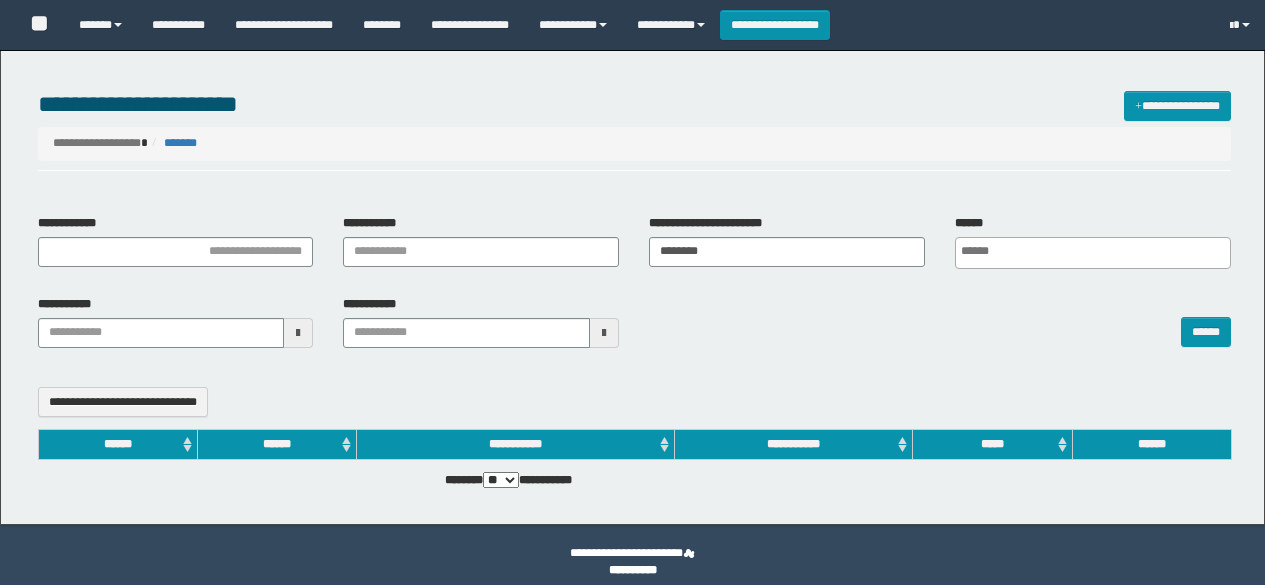 select 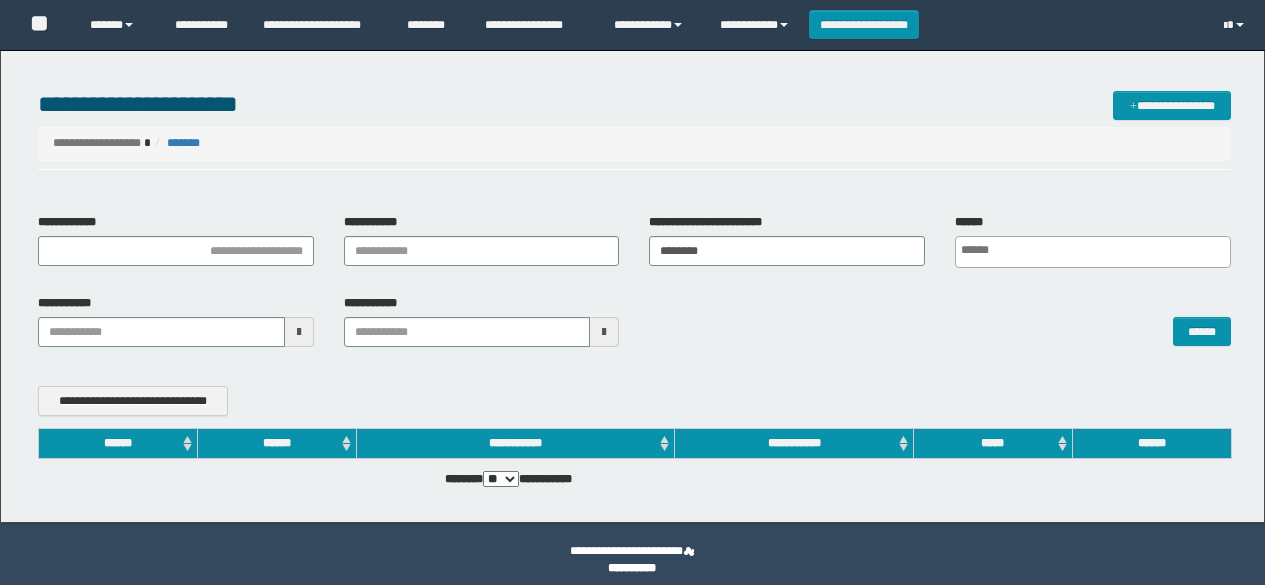 scroll, scrollTop: 0, scrollLeft: 0, axis: both 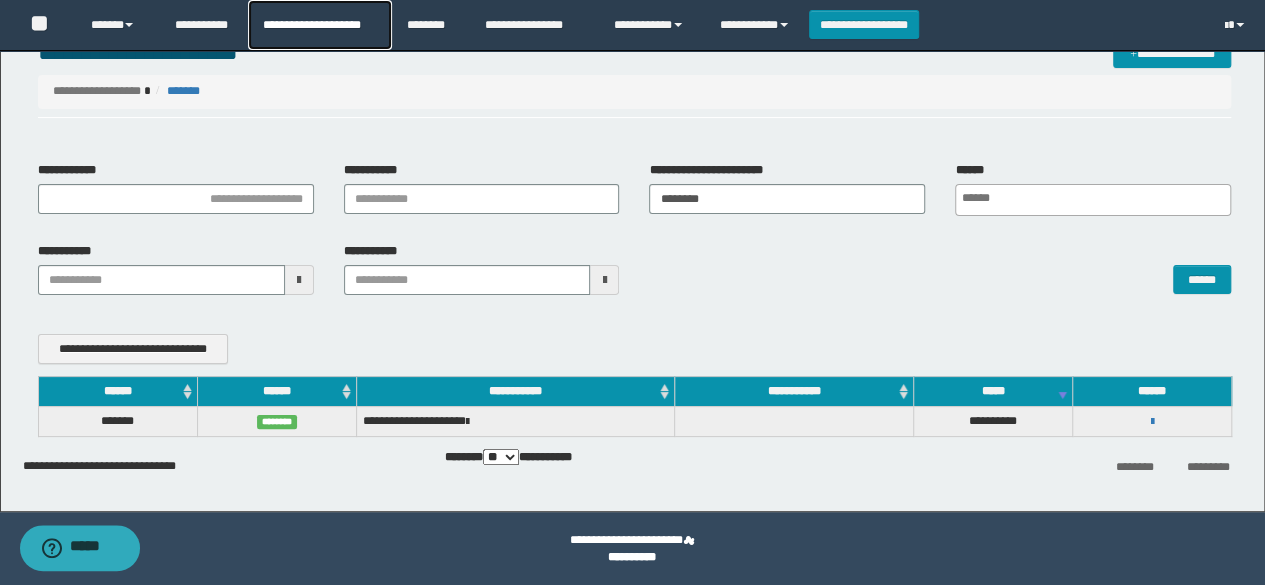 click on "**********" at bounding box center (319, 25) 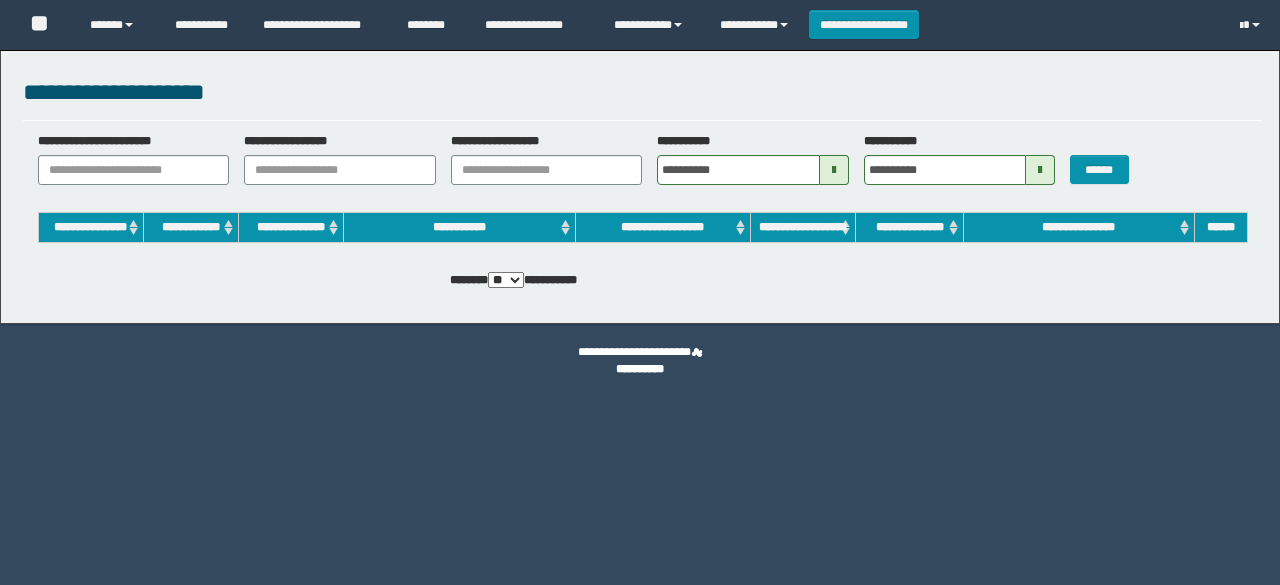scroll, scrollTop: 0, scrollLeft: 0, axis: both 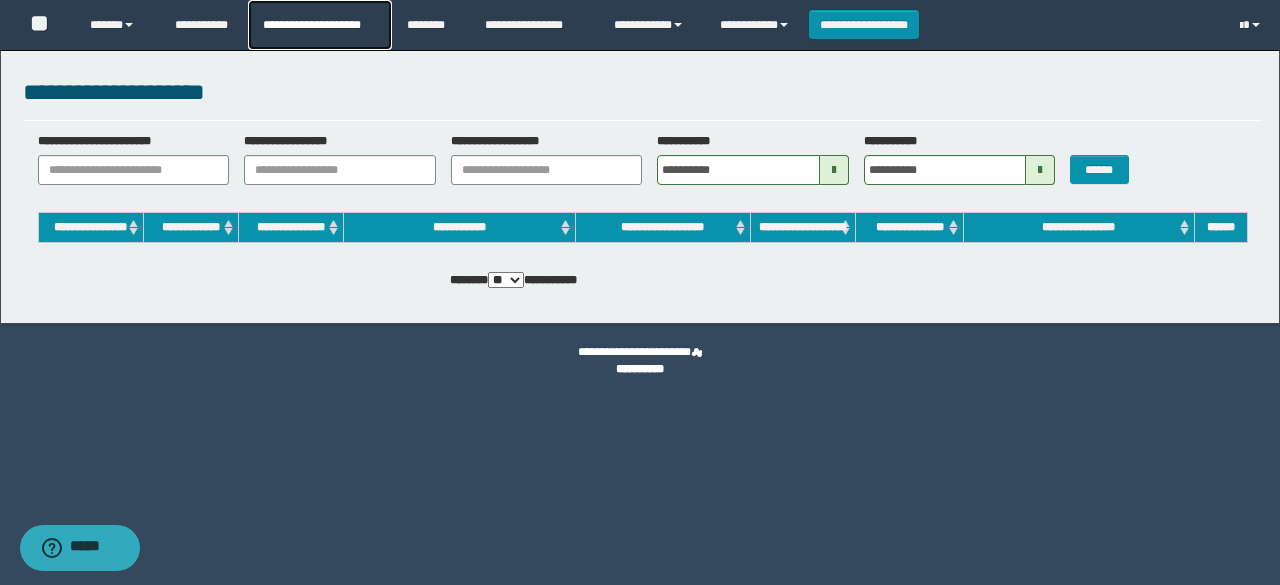 click on "**********" at bounding box center (319, 25) 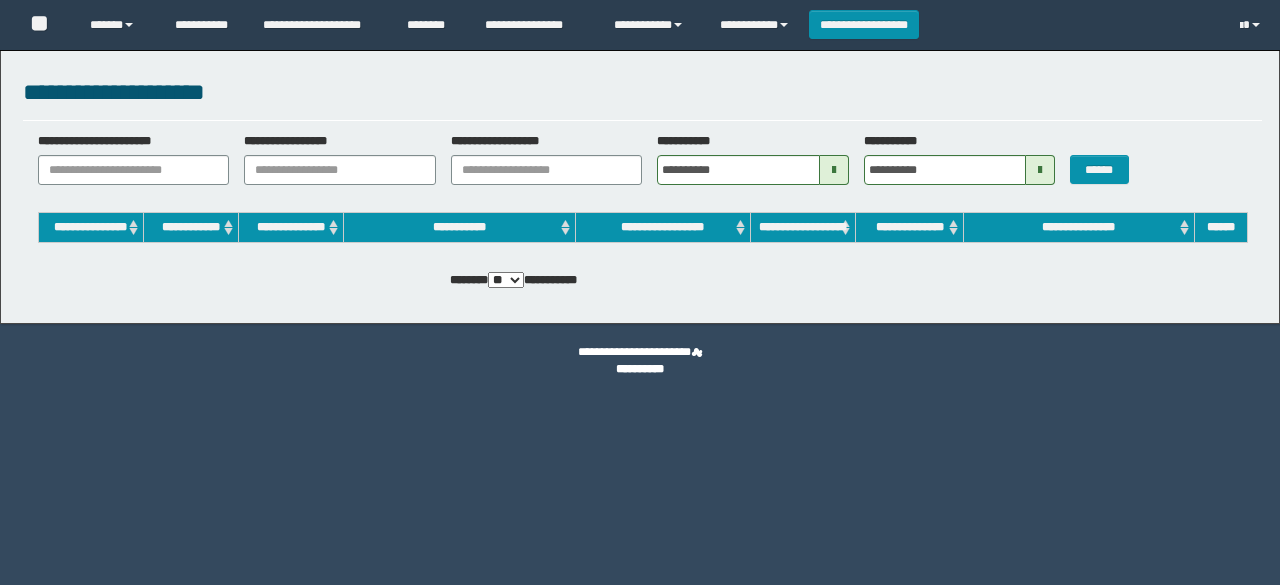 scroll, scrollTop: 0, scrollLeft: 0, axis: both 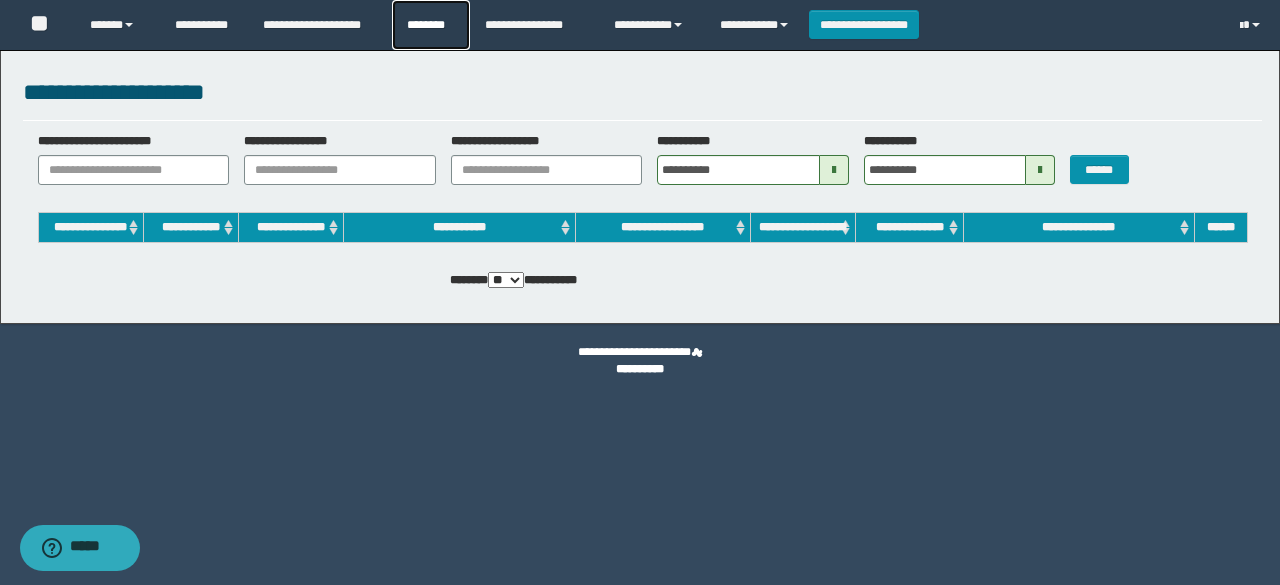 click on "********" at bounding box center (431, 25) 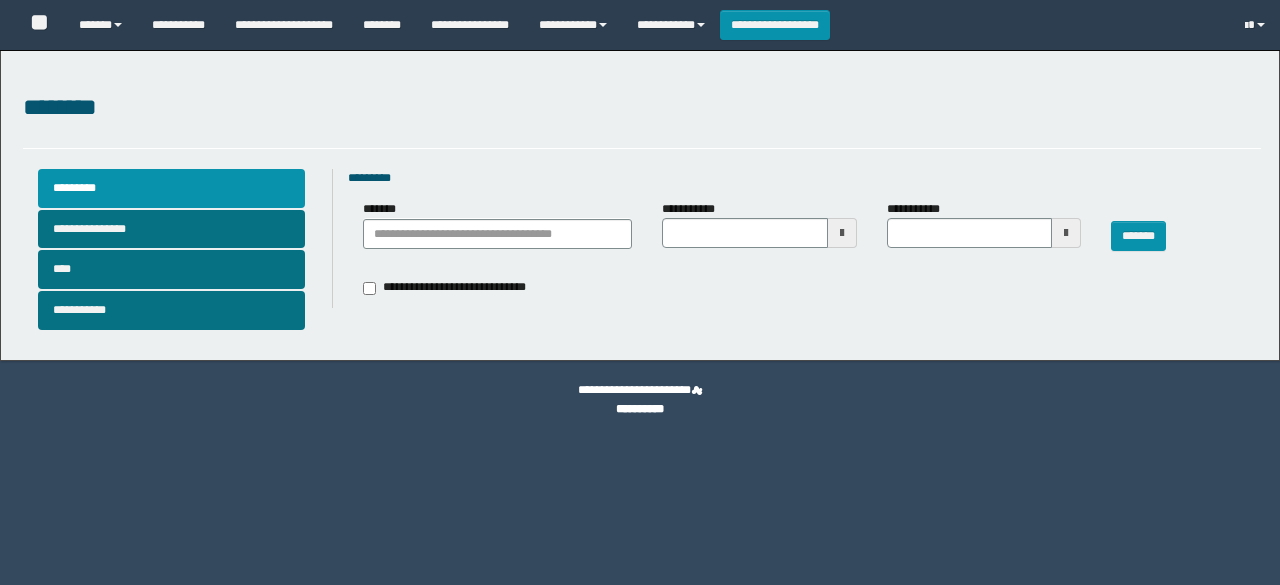 scroll, scrollTop: 0, scrollLeft: 0, axis: both 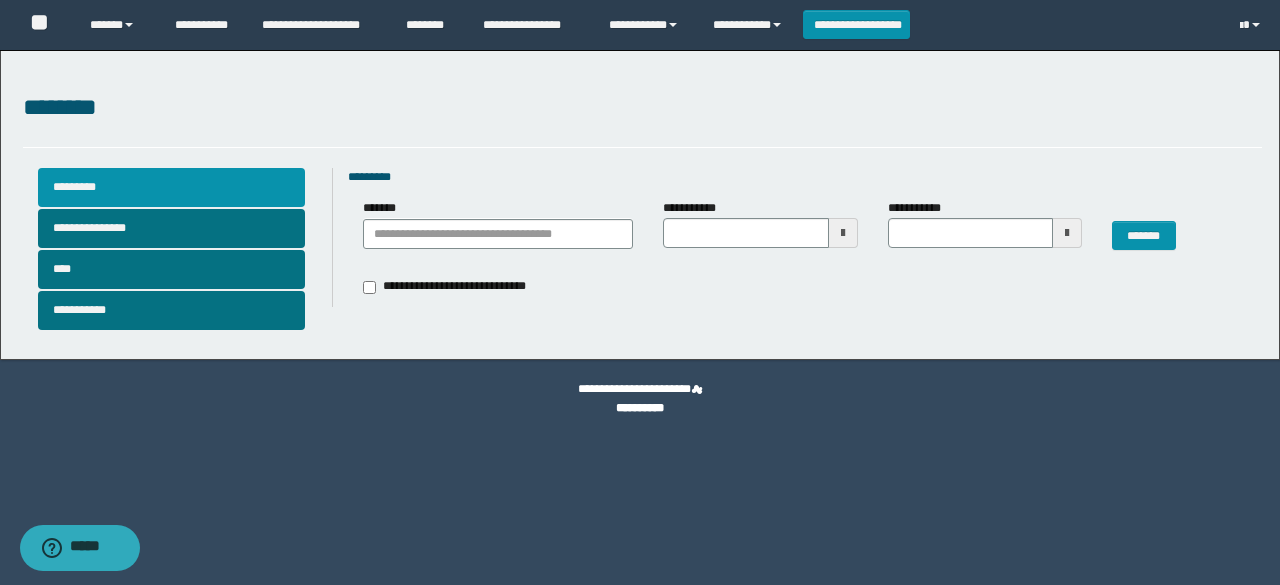 click on "*********" at bounding box center [172, 187] 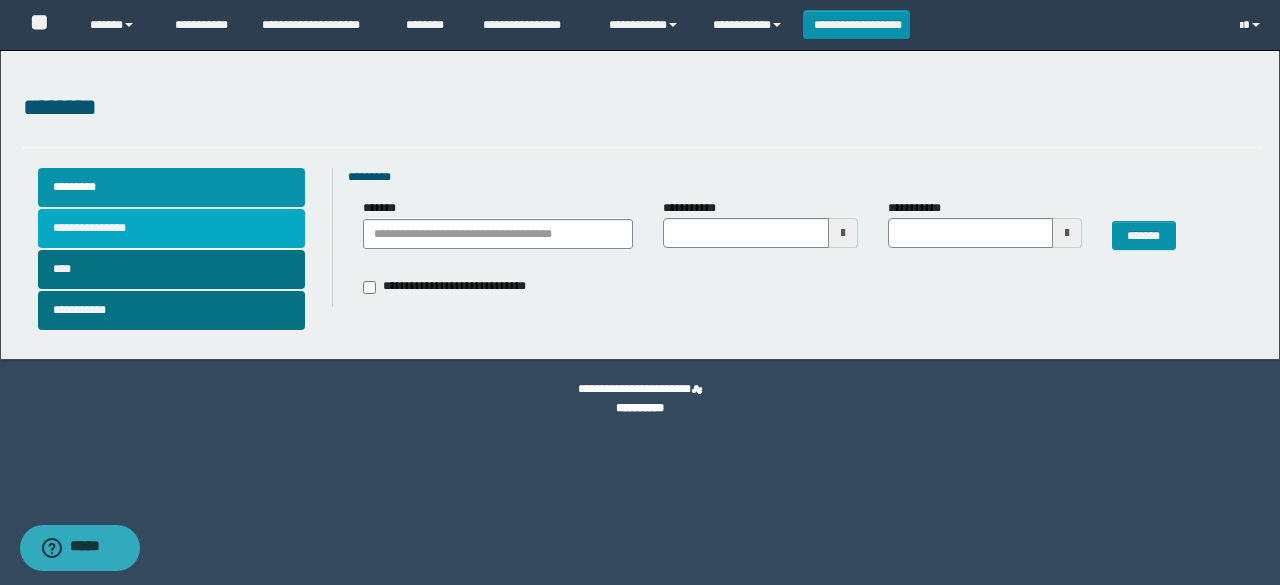 click on "**********" at bounding box center [172, 228] 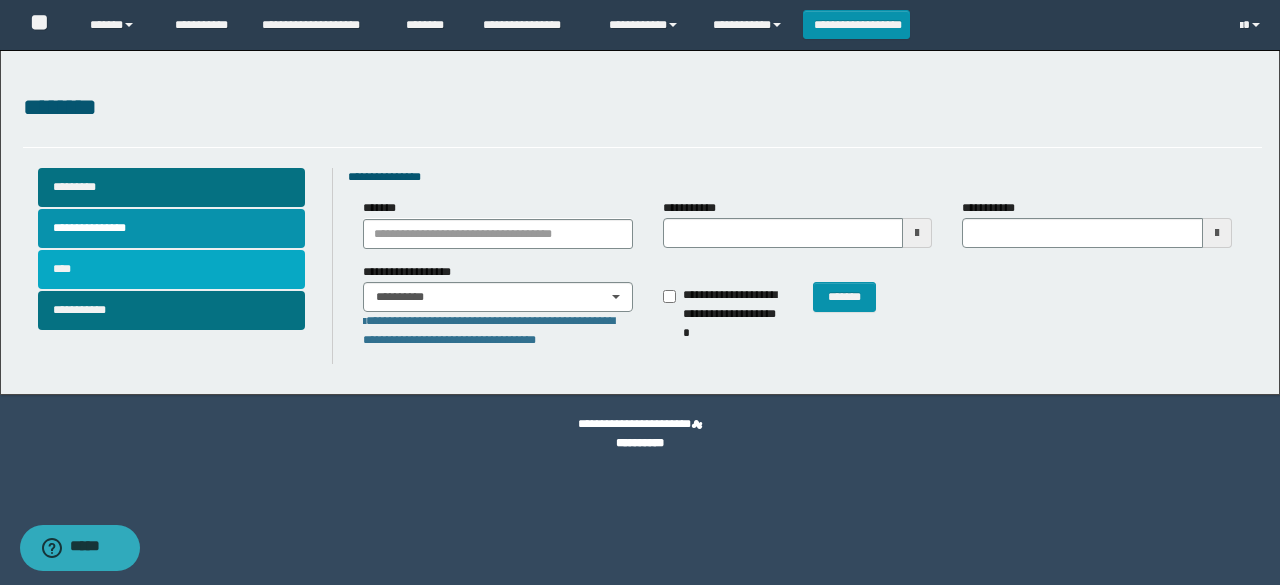 click on "****" at bounding box center (172, 269) 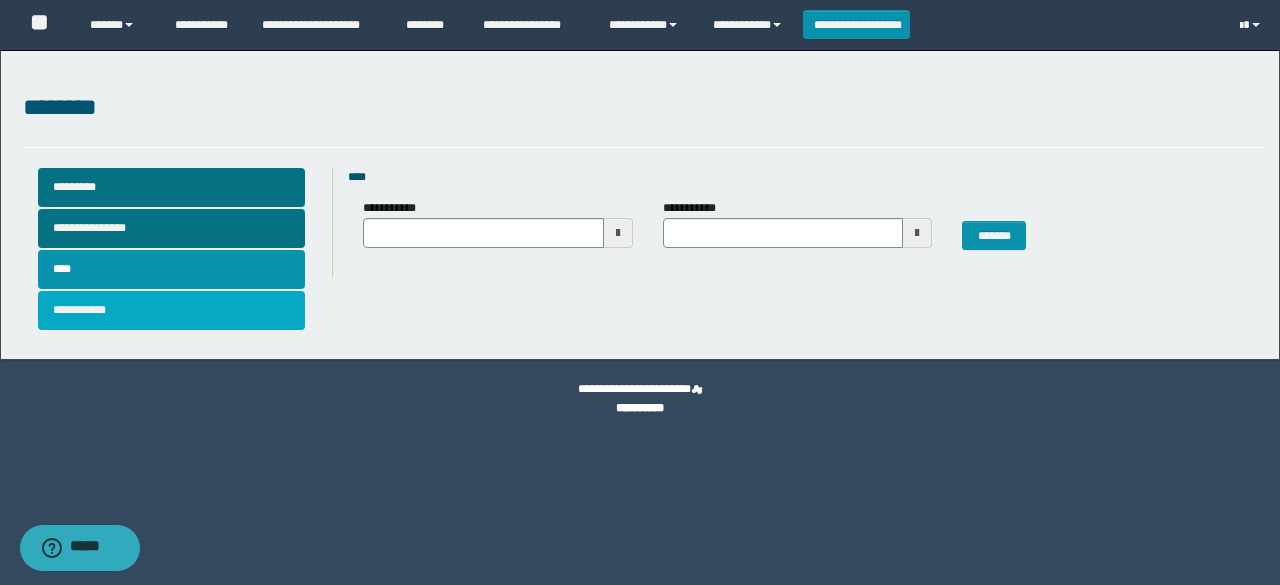 click on "**********" at bounding box center [172, 310] 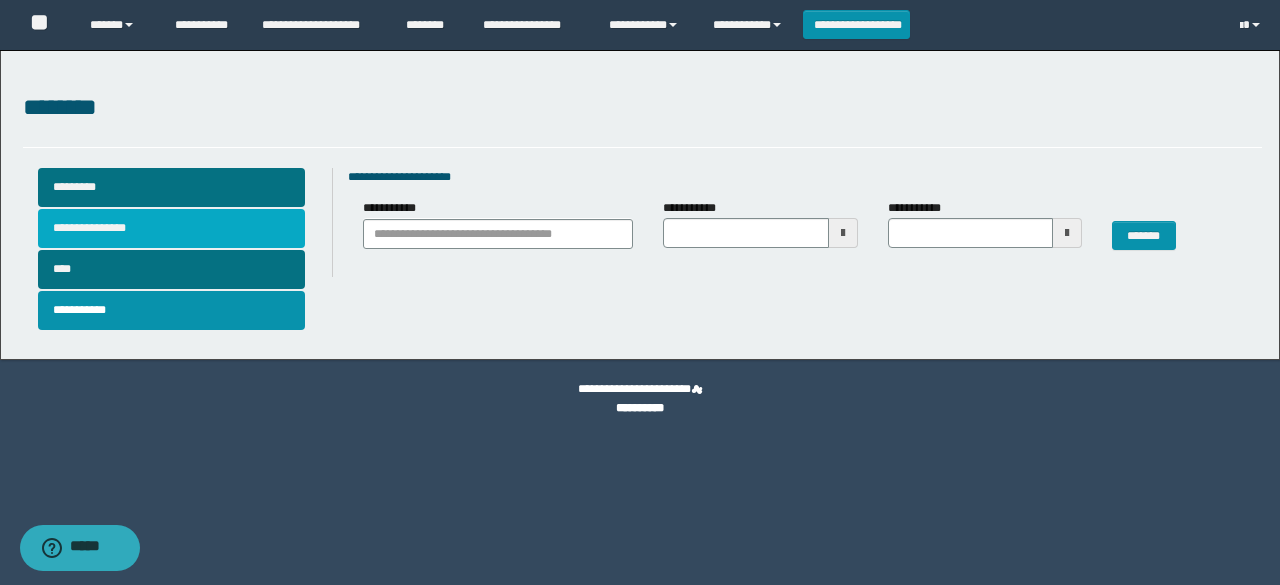 click on "**********" at bounding box center (172, 228) 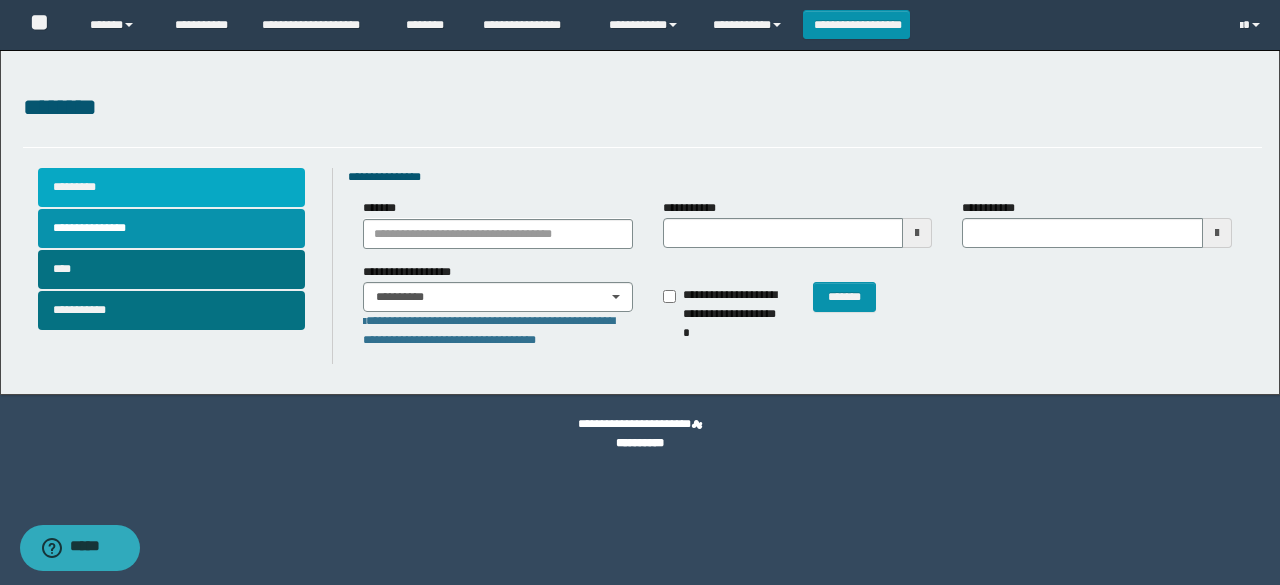 click on "*********" at bounding box center (172, 187) 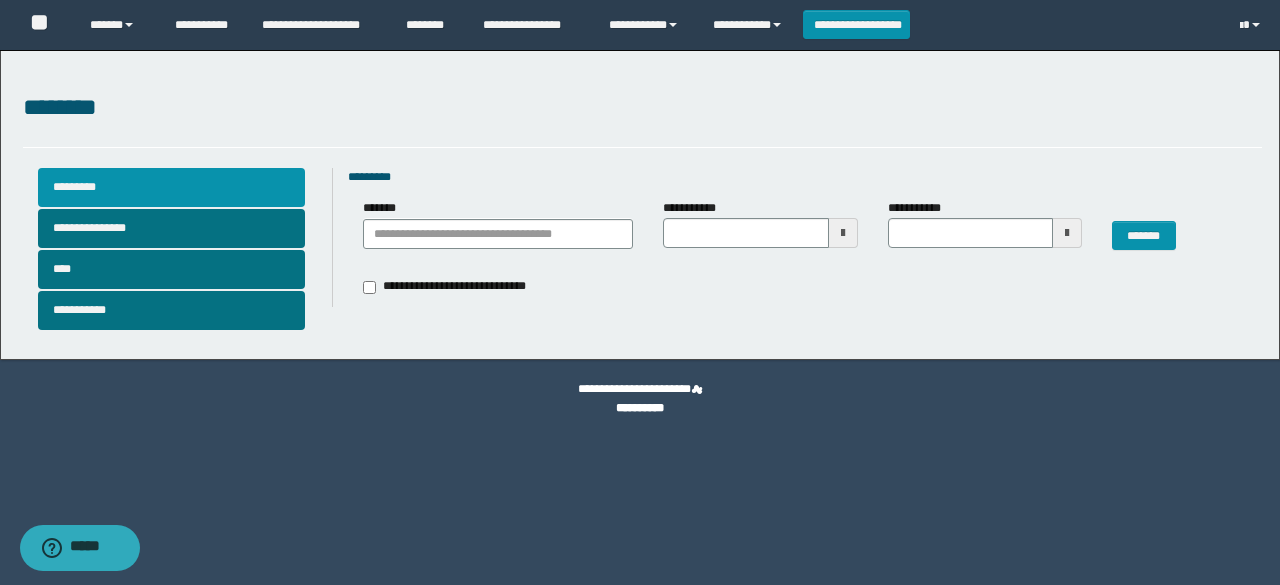 click on "*********" at bounding box center [172, 187] 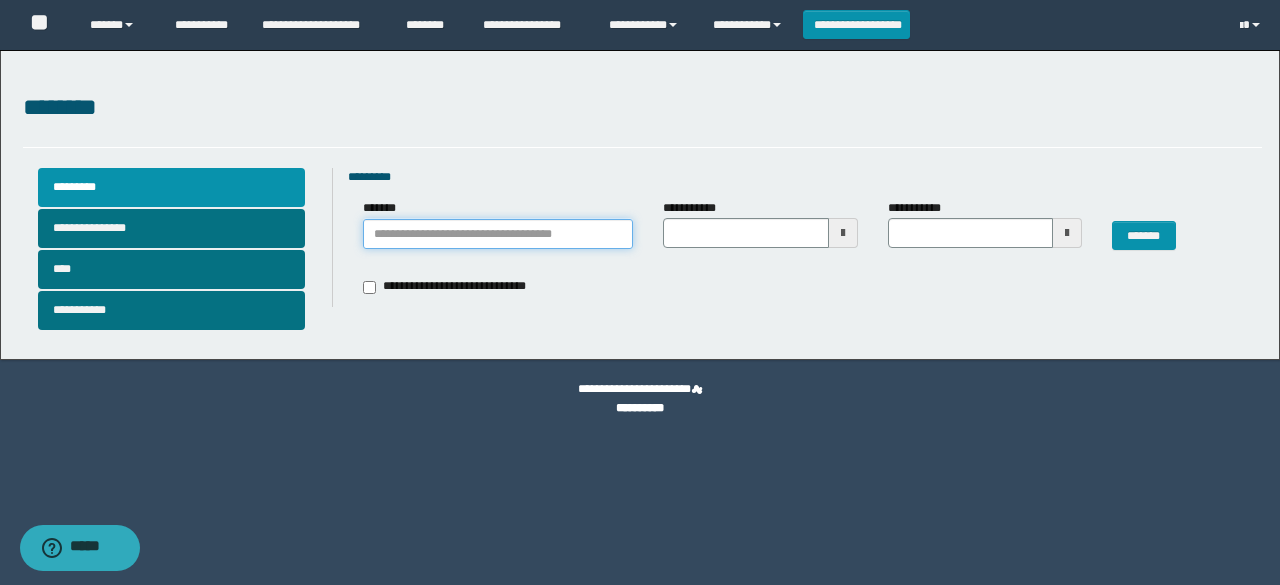click on "*******" at bounding box center [498, 234] 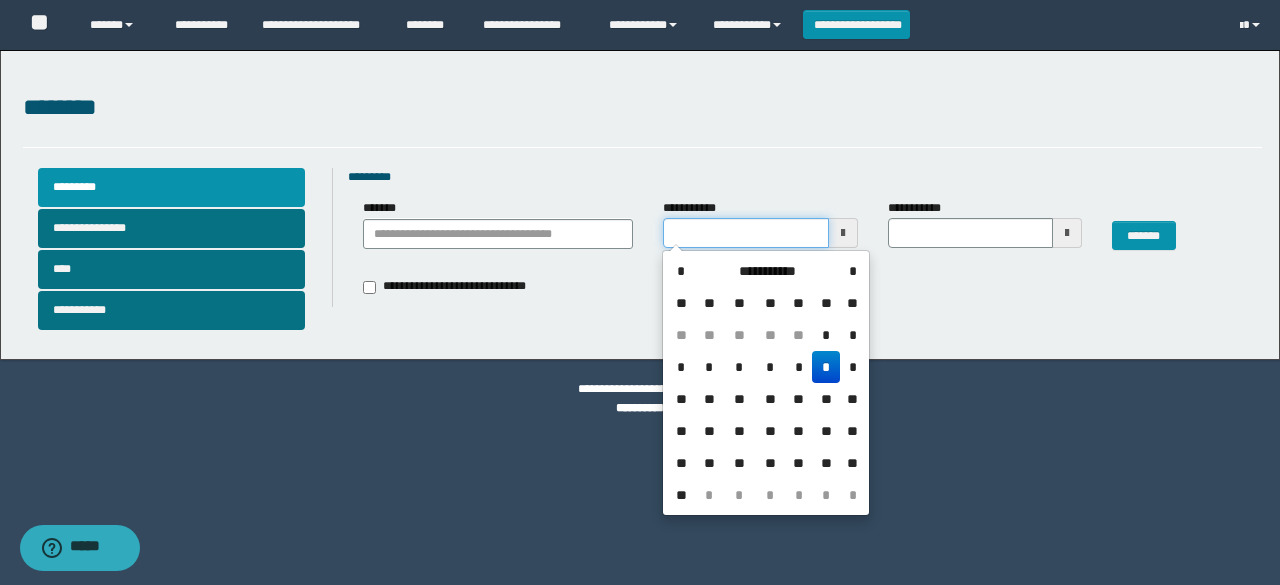 click on "**********" at bounding box center (746, 233) 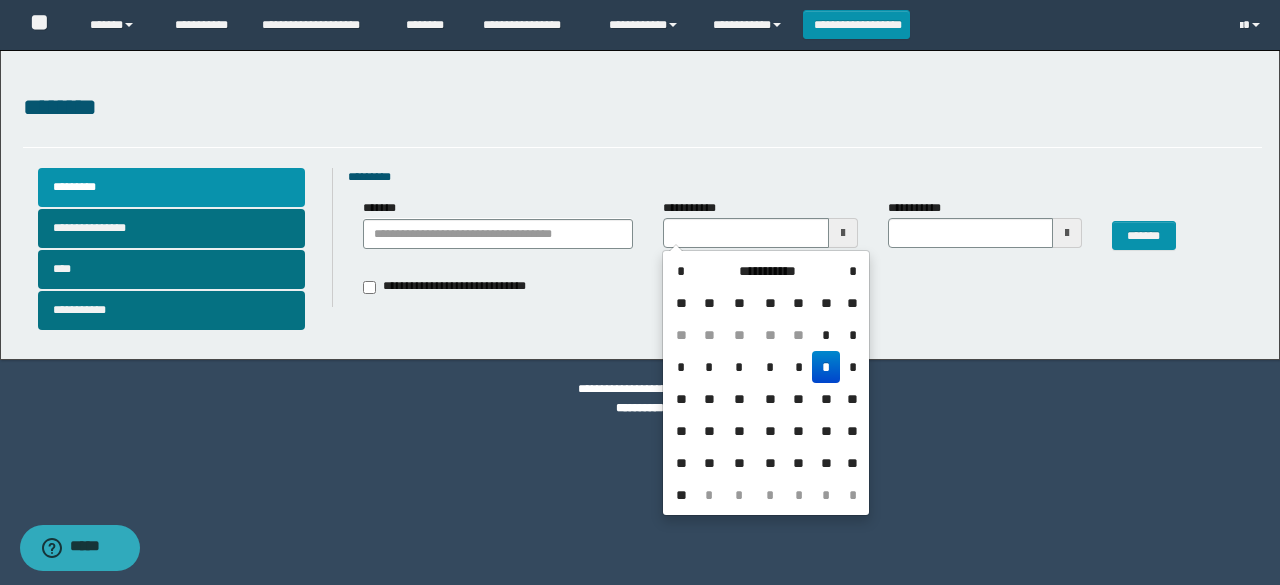 click on "*" at bounding box center [826, 367] 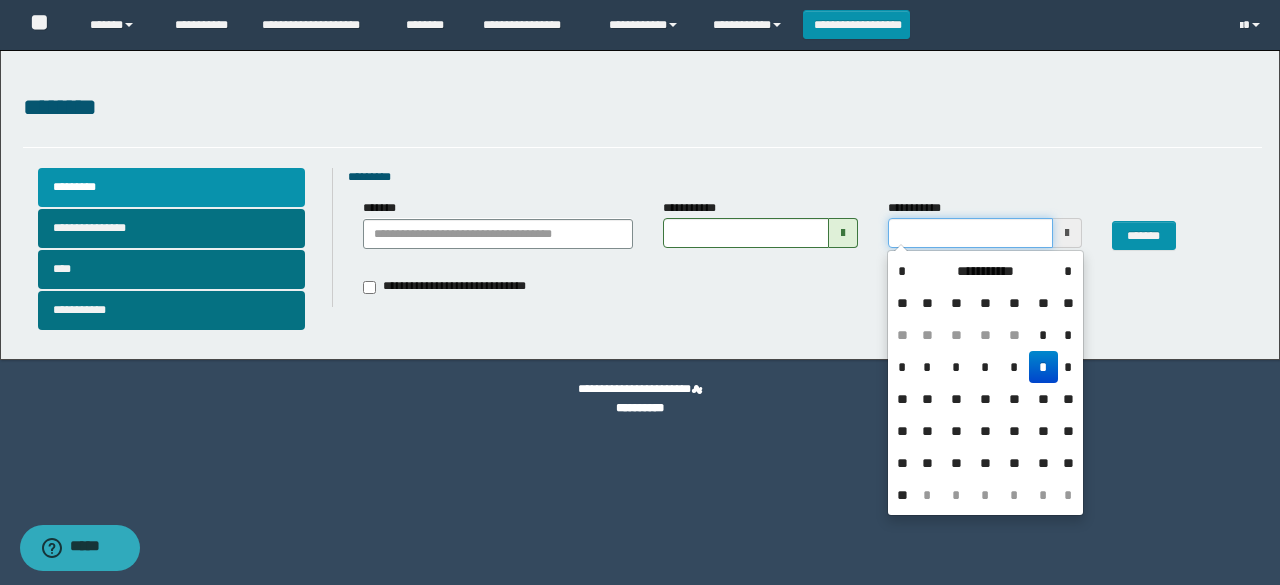 click on "**********" at bounding box center [971, 233] 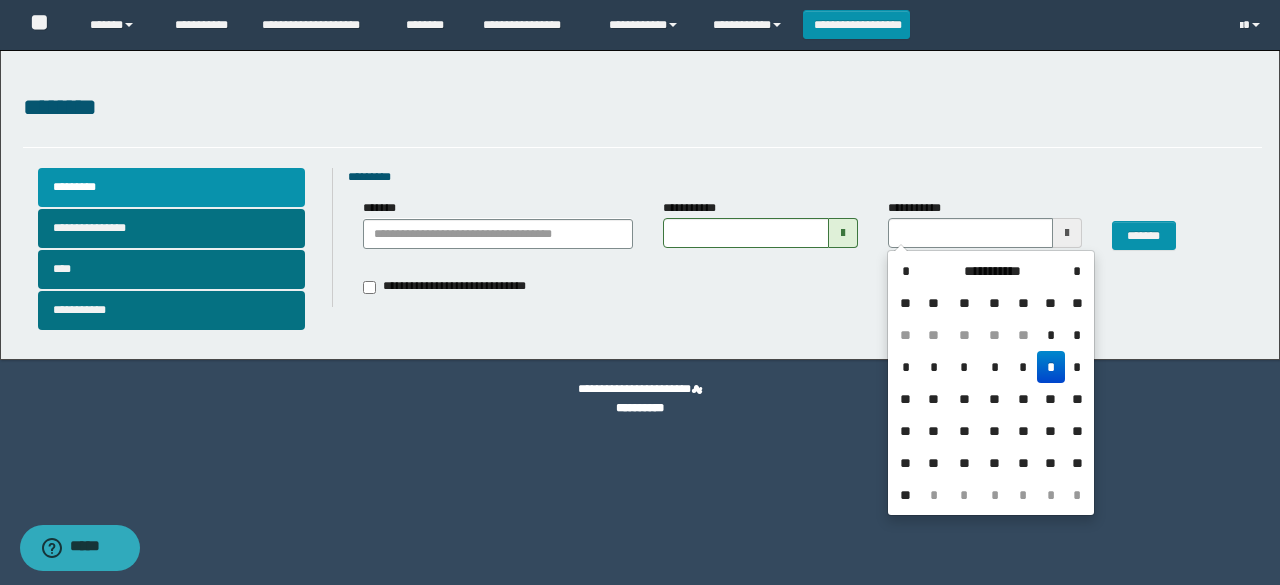 click on "*" at bounding box center (1051, 367) 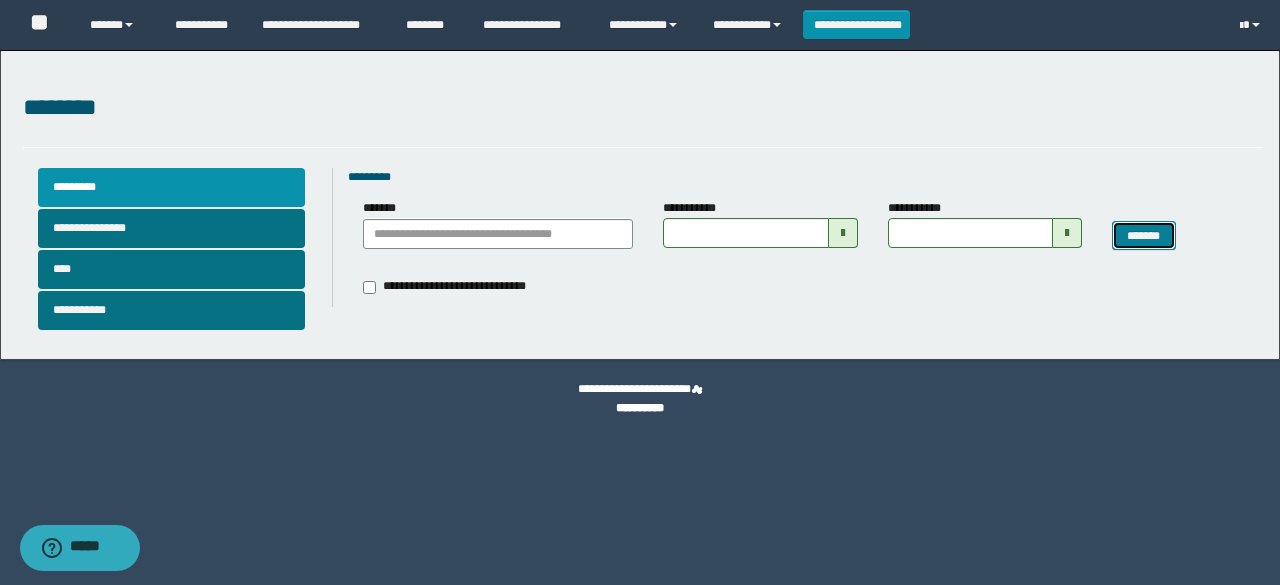click on "*******" at bounding box center (1143, 235) 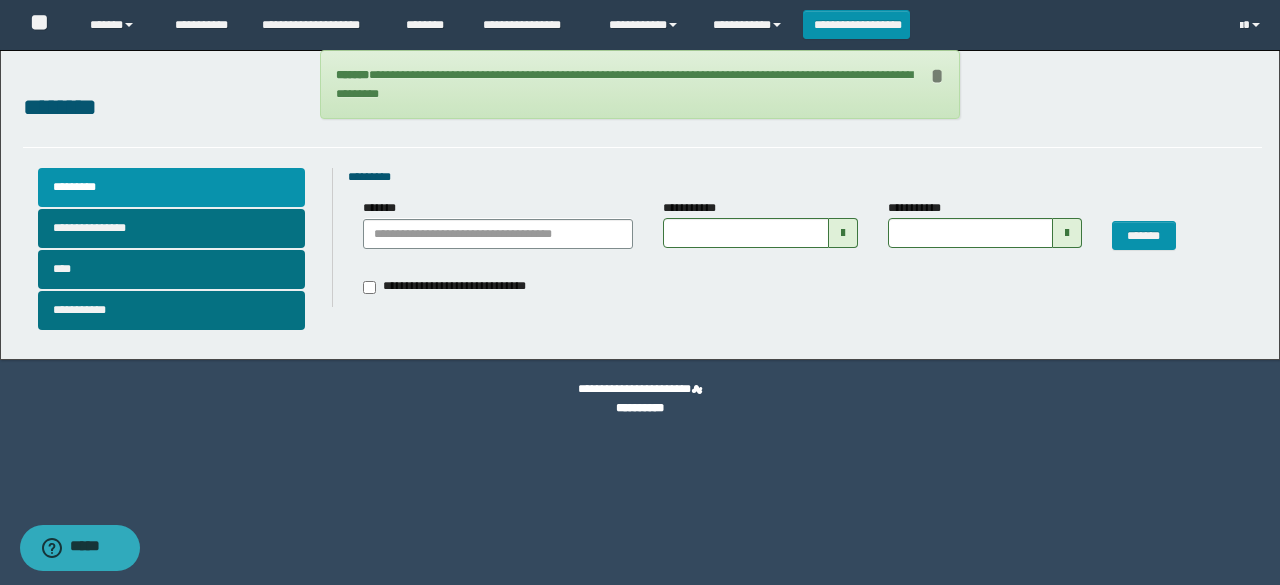 click on "*" at bounding box center [936, 76] 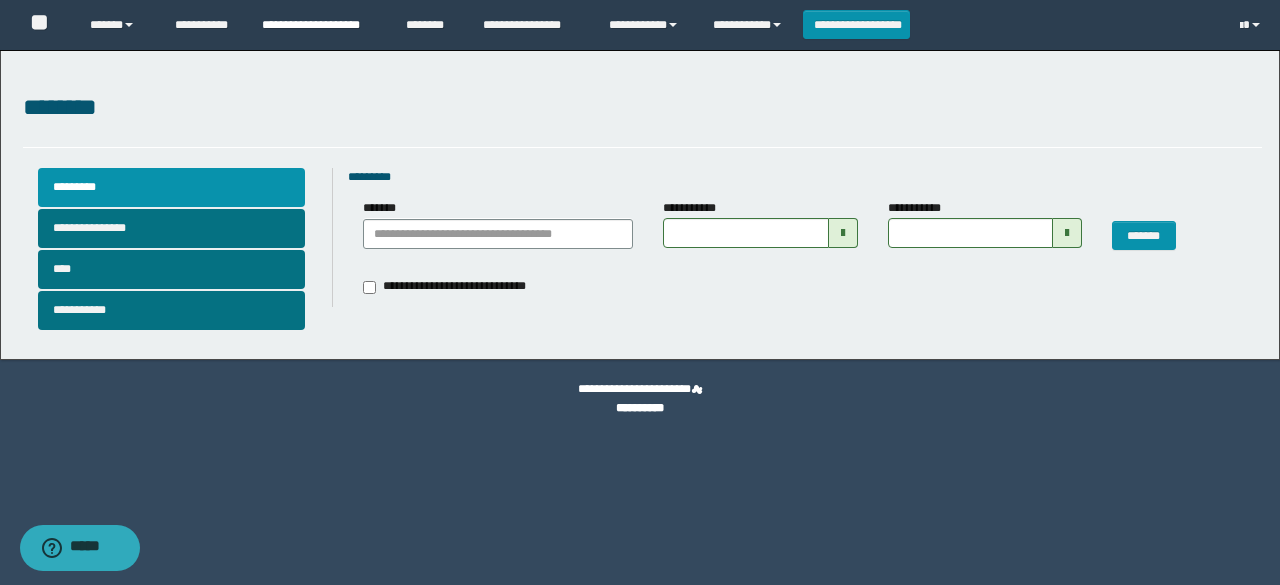 click on "**********" at bounding box center (319, 25) 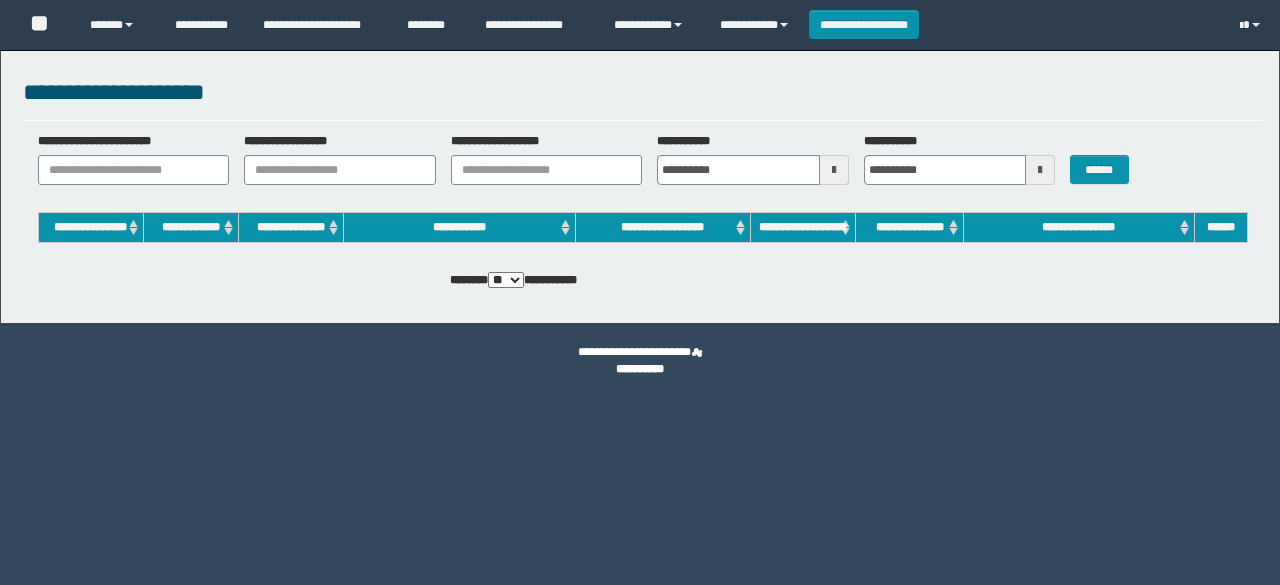 scroll, scrollTop: 0, scrollLeft: 0, axis: both 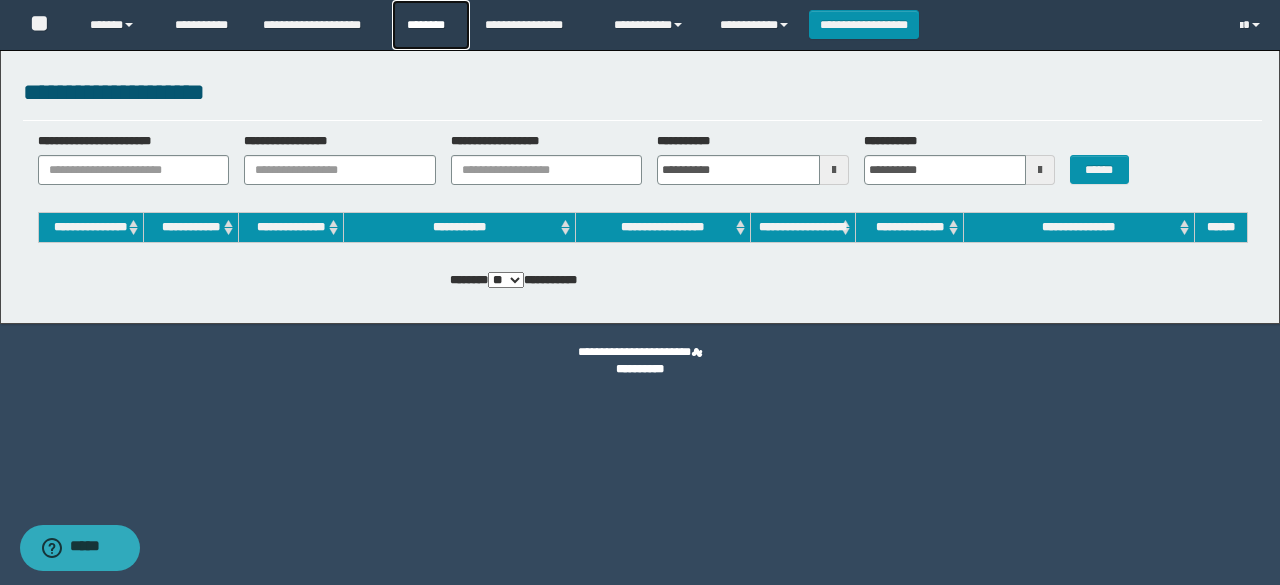 click on "********" at bounding box center [431, 25] 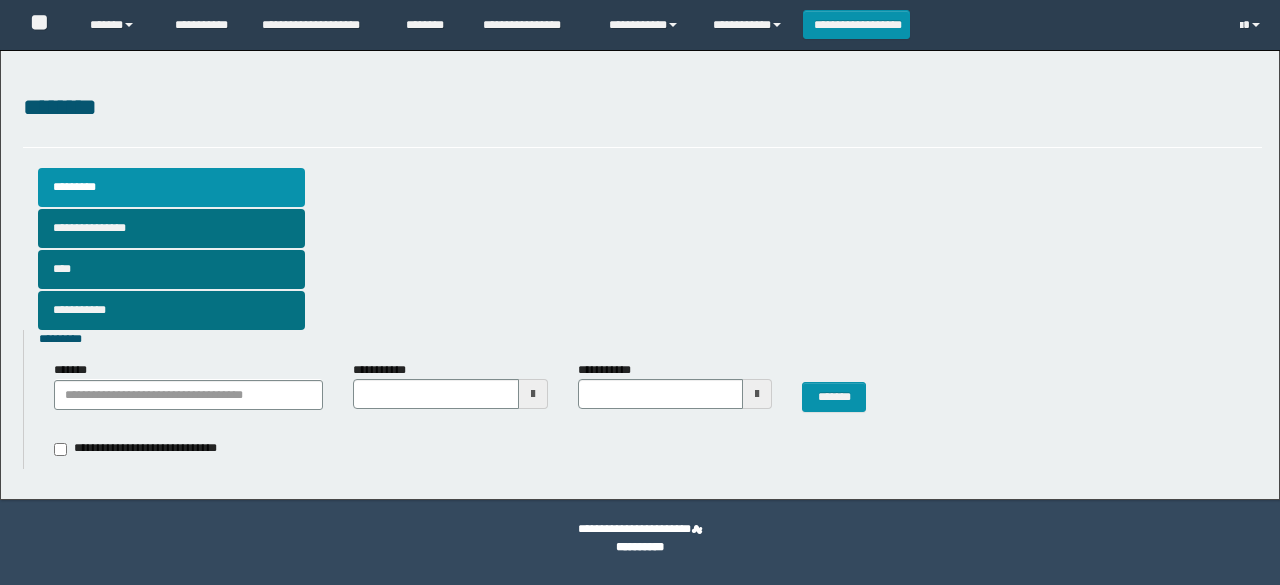 scroll, scrollTop: 0, scrollLeft: 0, axis: both 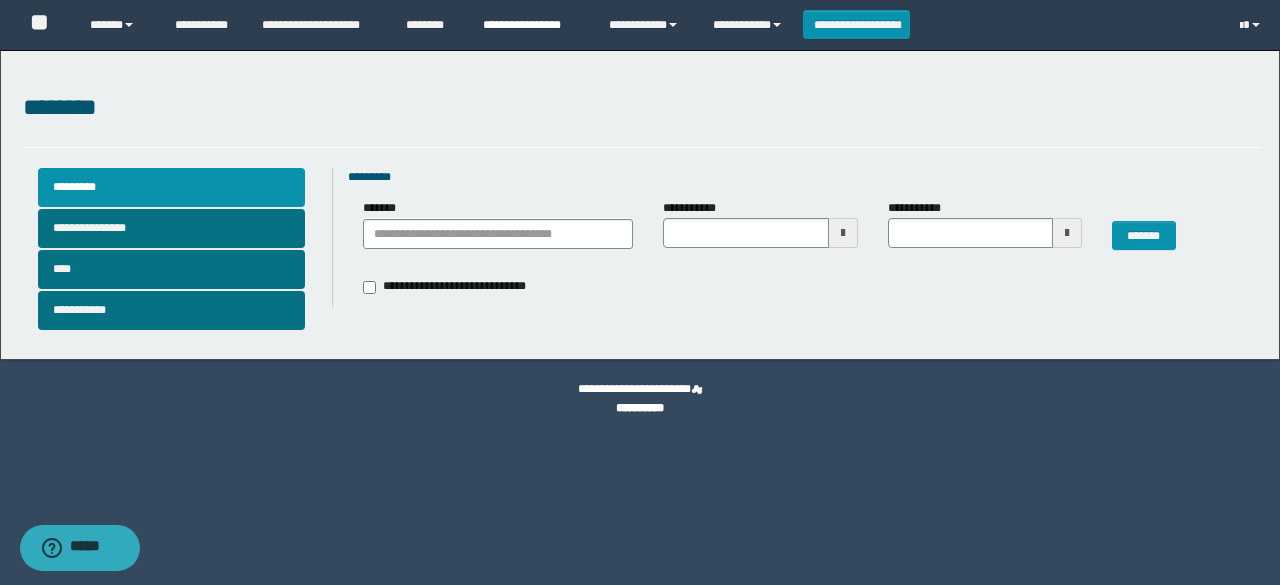 click on "**********" at bounding box center [531, 25] 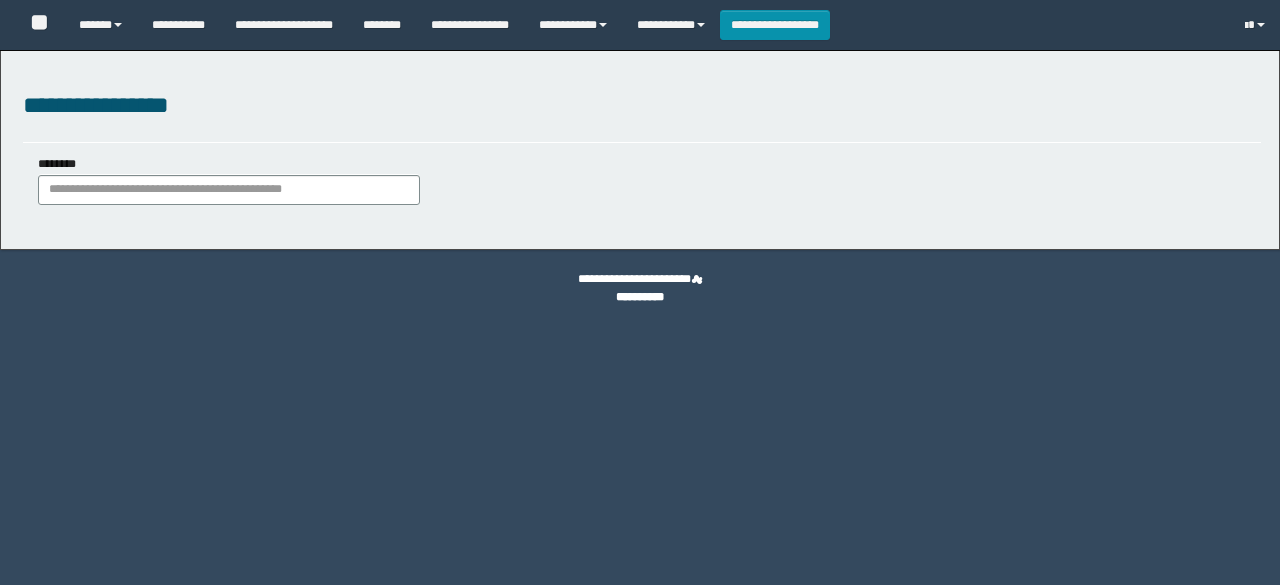 scroll, scrollTop: 0, scrollLeft: 0, axis: both 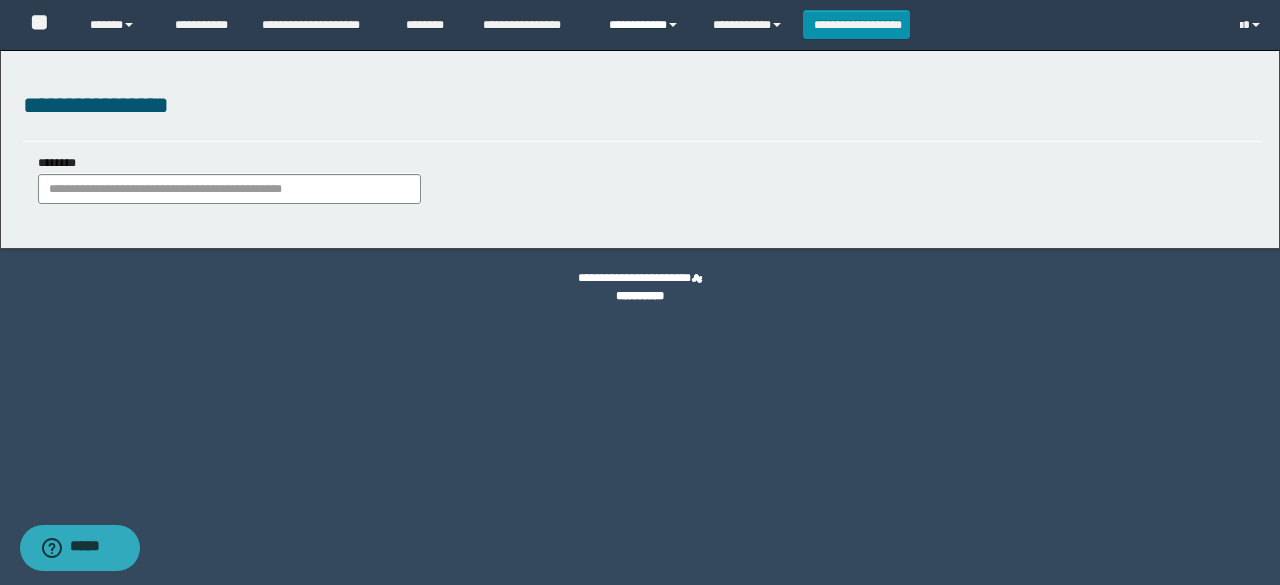 click on "**********" at bounding box center (646, 25) 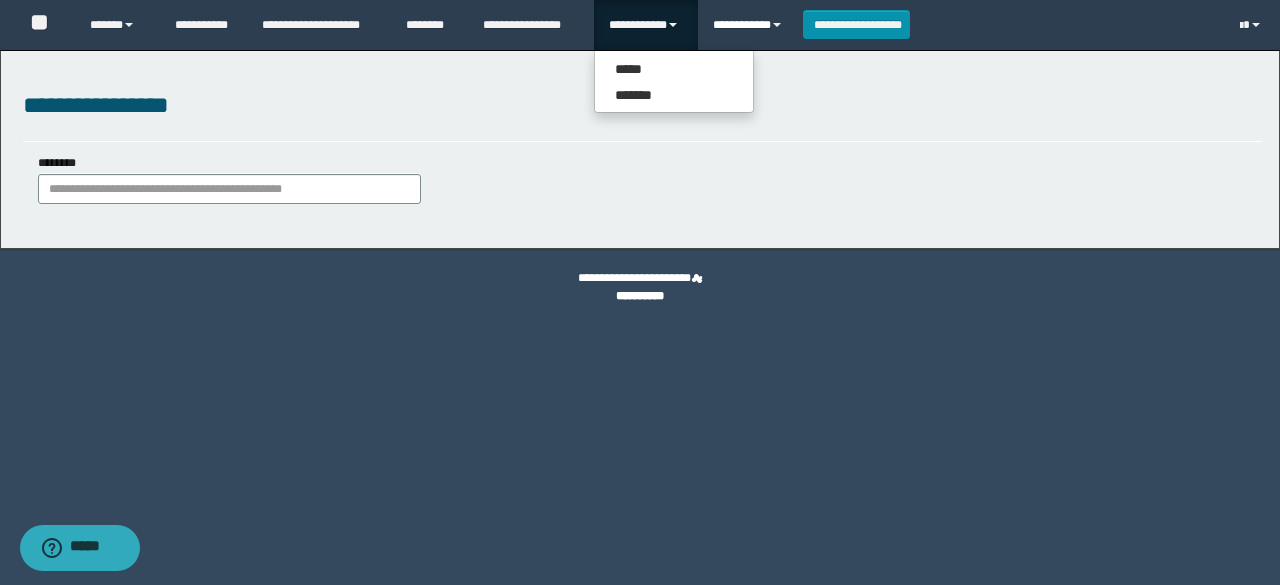 click on "**********" at bounding box center [750, 25] 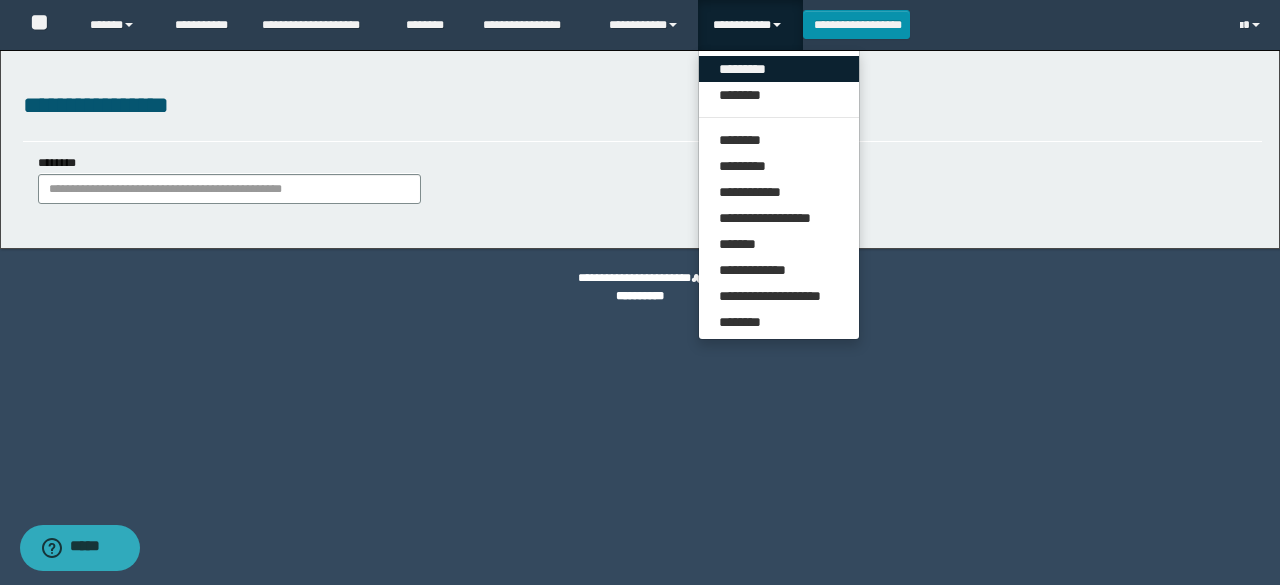click on "*********" at bounding box center (779, 69) 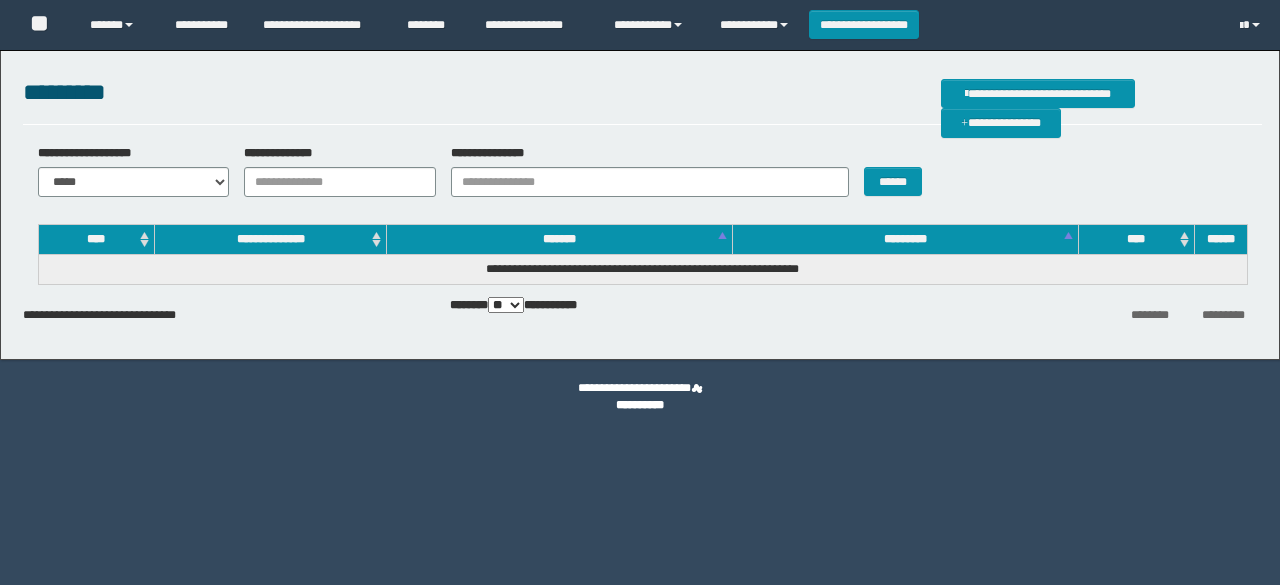 scroll, scrollTop: 0, scrollLeft: 0, axis: both 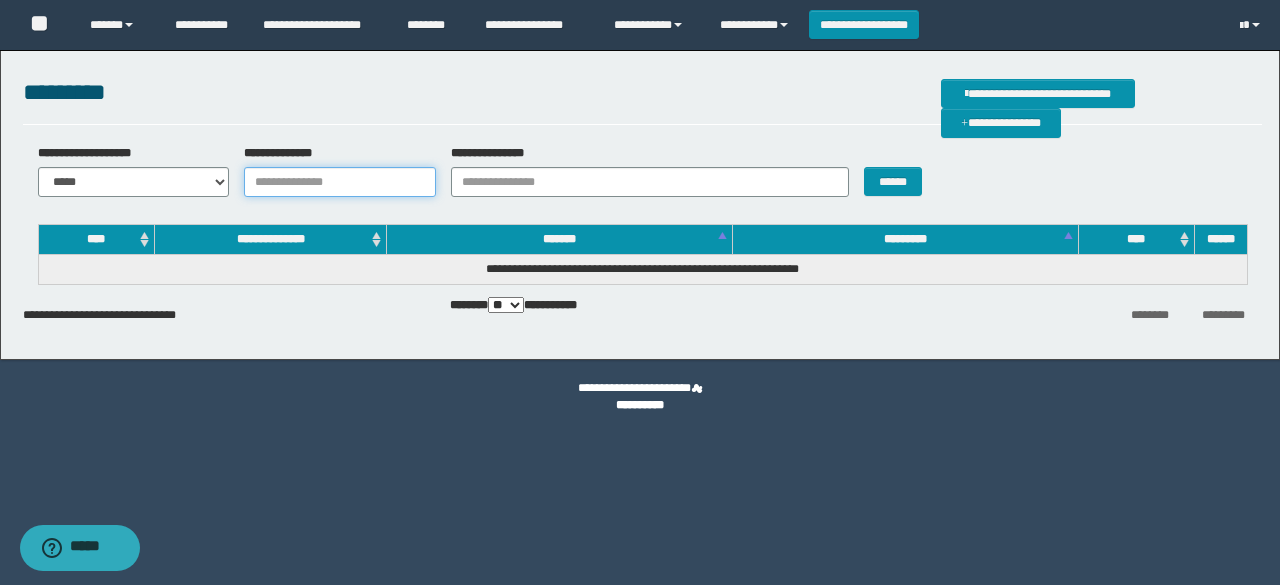 click on "**********" at bounding box center (340, 182) 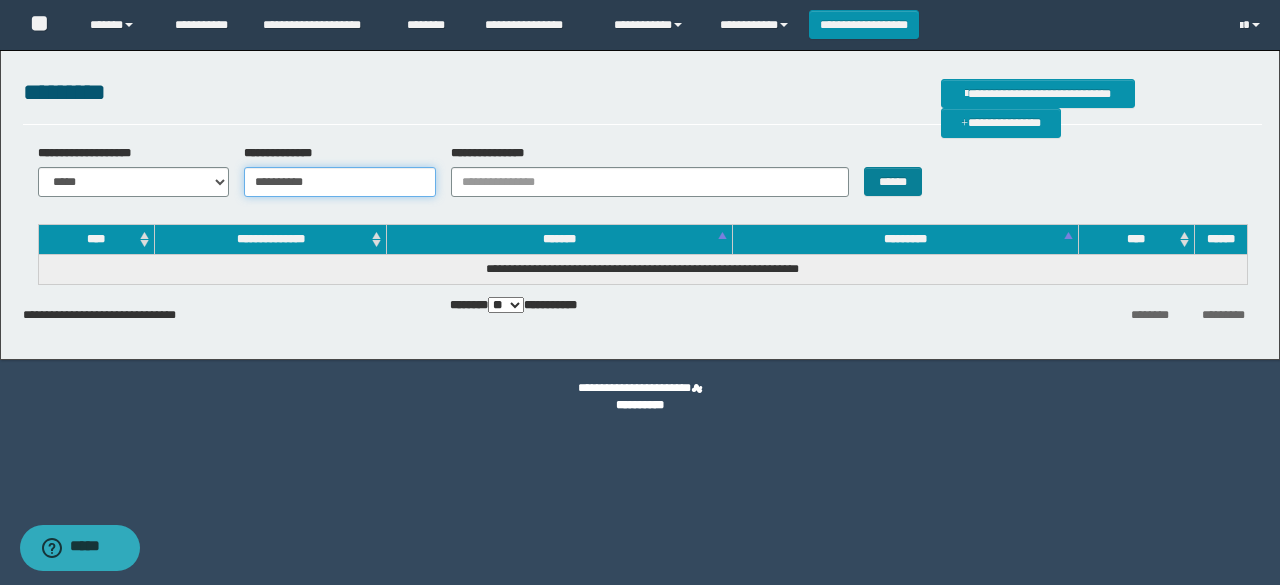type on "**********" 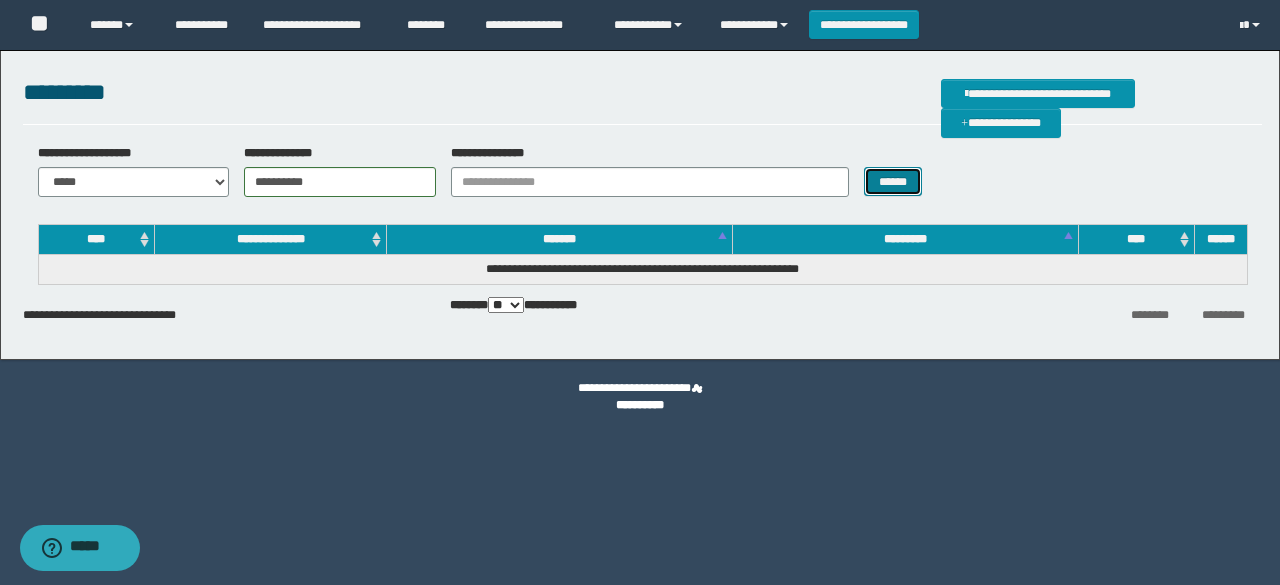 click on "******" at bounding box center [893, 181] 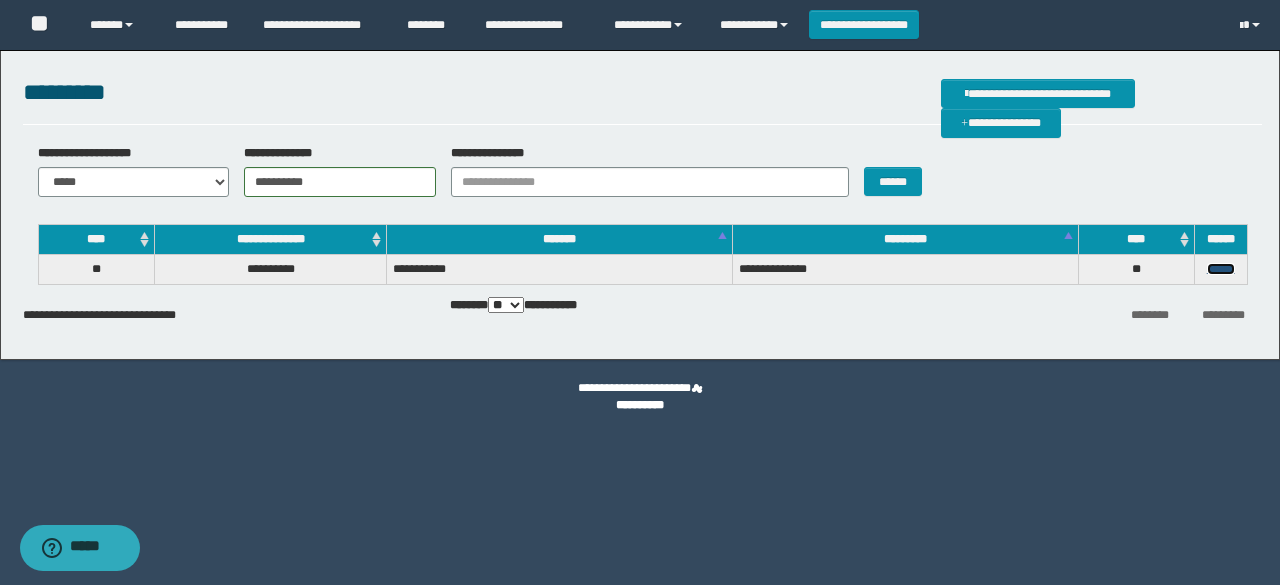 click on "******" at bounding box center (1221, 269) 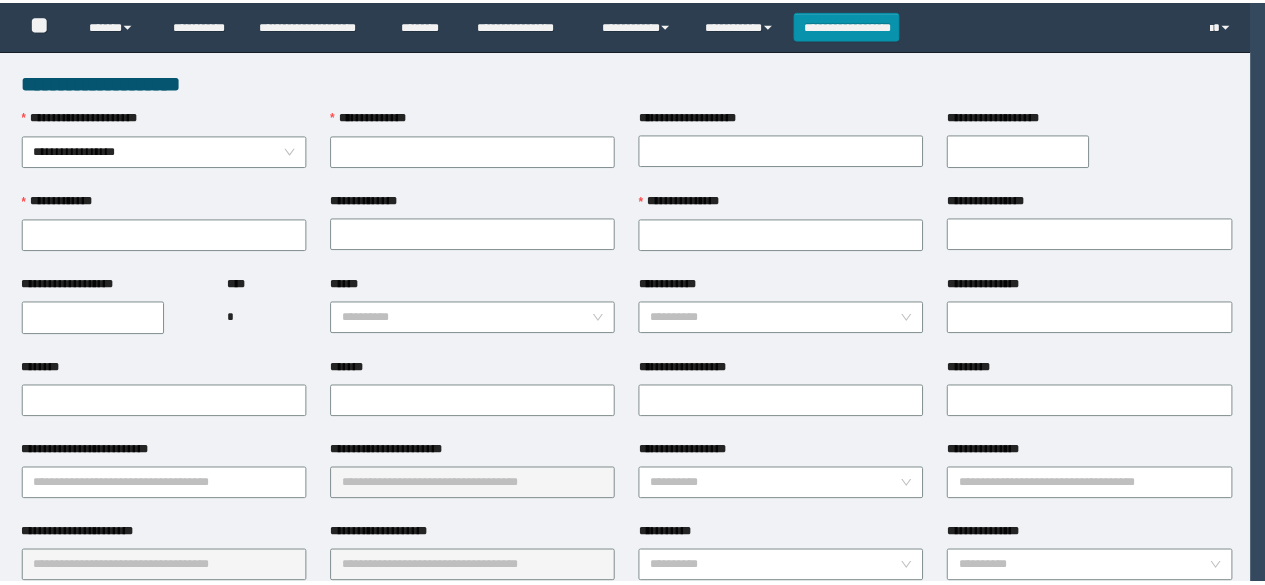 scroll, scrollTop: 0, scrollLeft: 0, axis: both 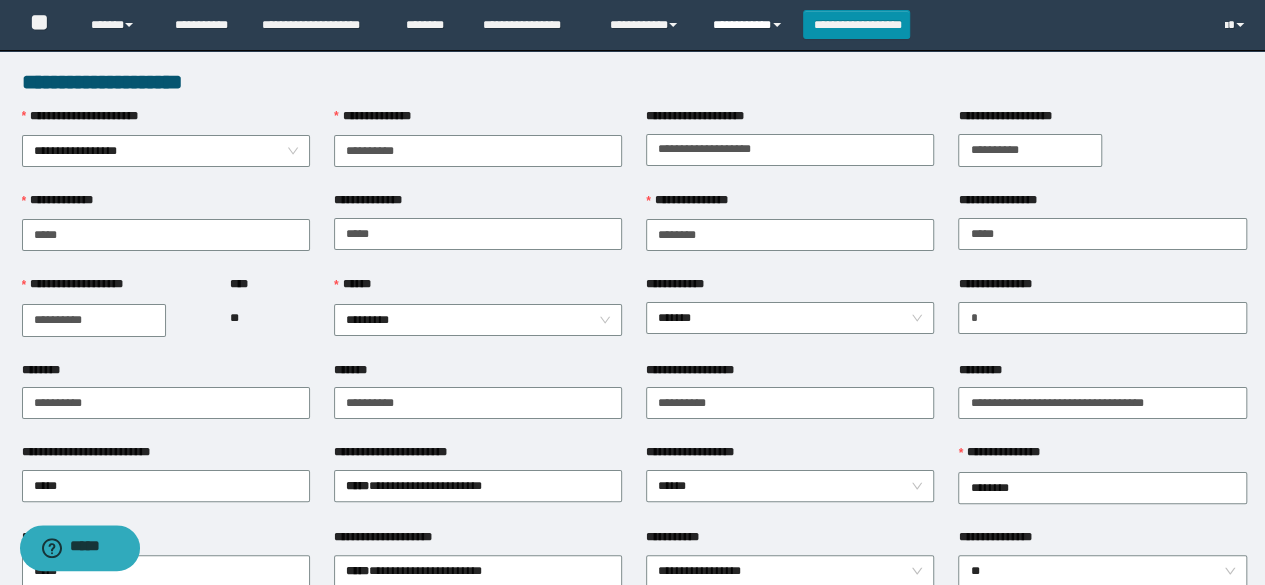 click on "**********" at bounding box center (750, 25) 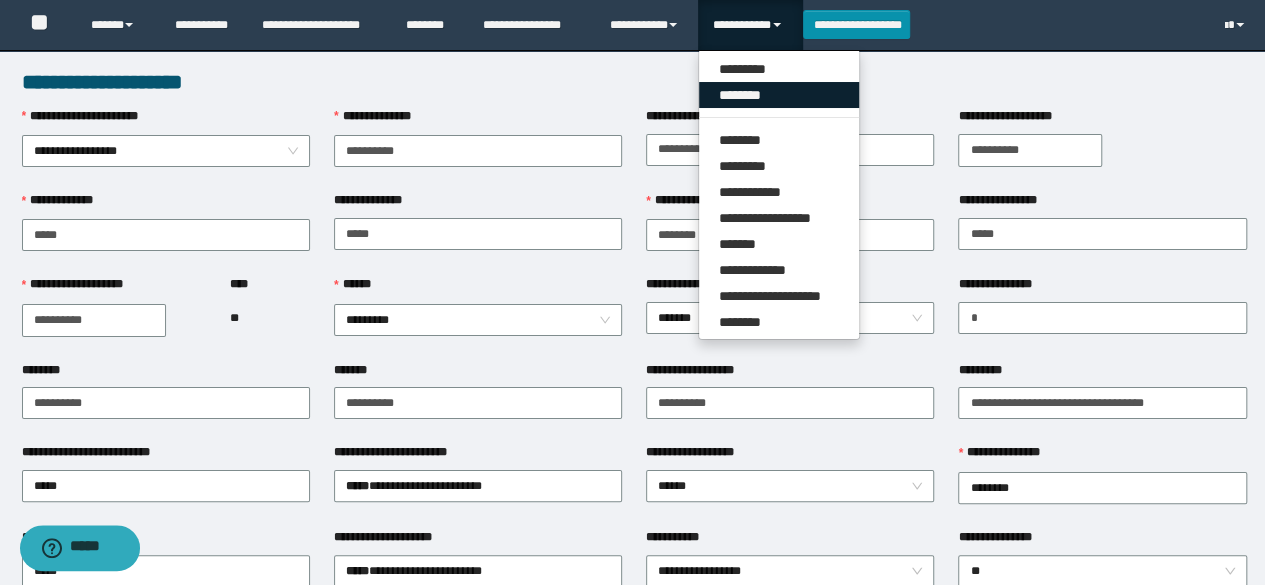 click on "********" at bounding box center (779, 95) 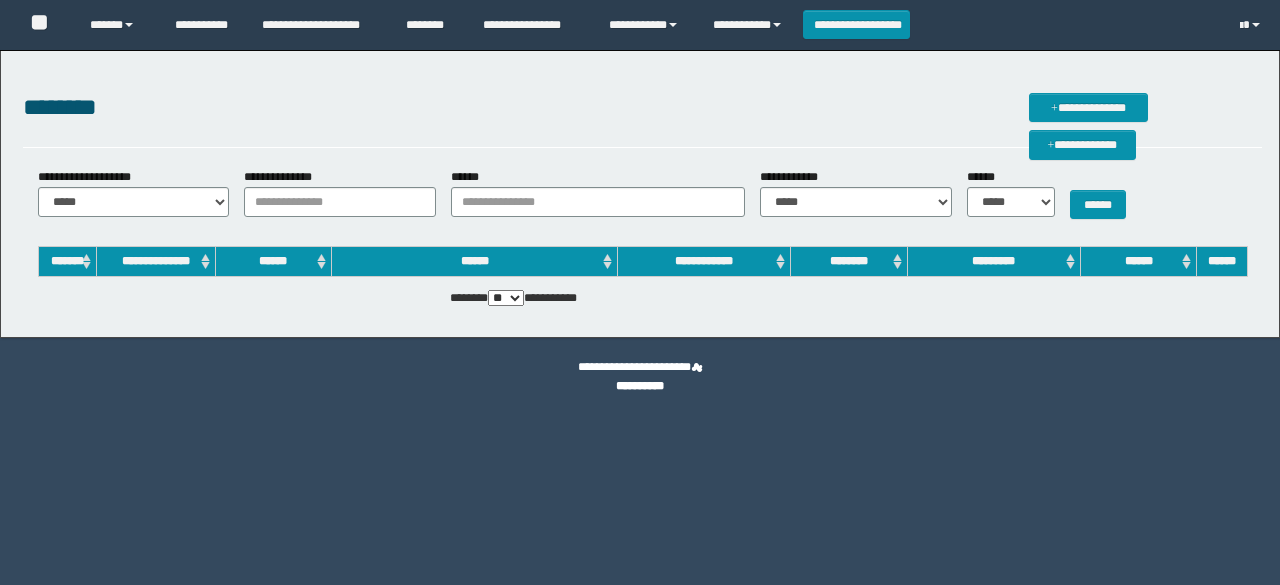 scroll, scrollTop: 0, scrollLeft: 0, axis: both 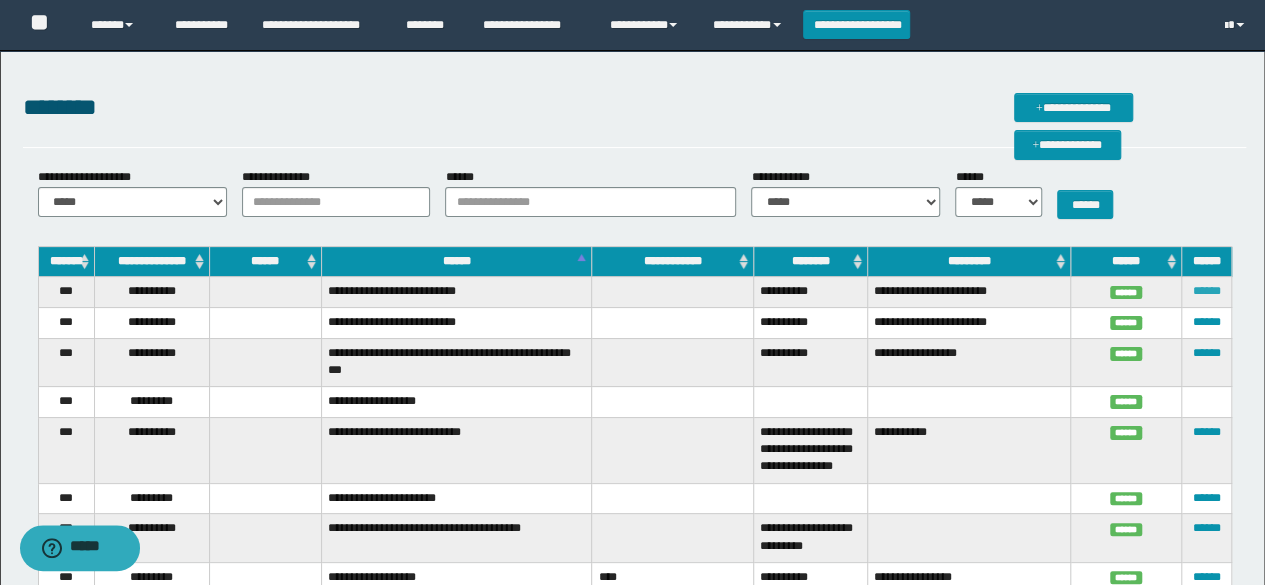 click on "******" at bounding box center [1206, 291] 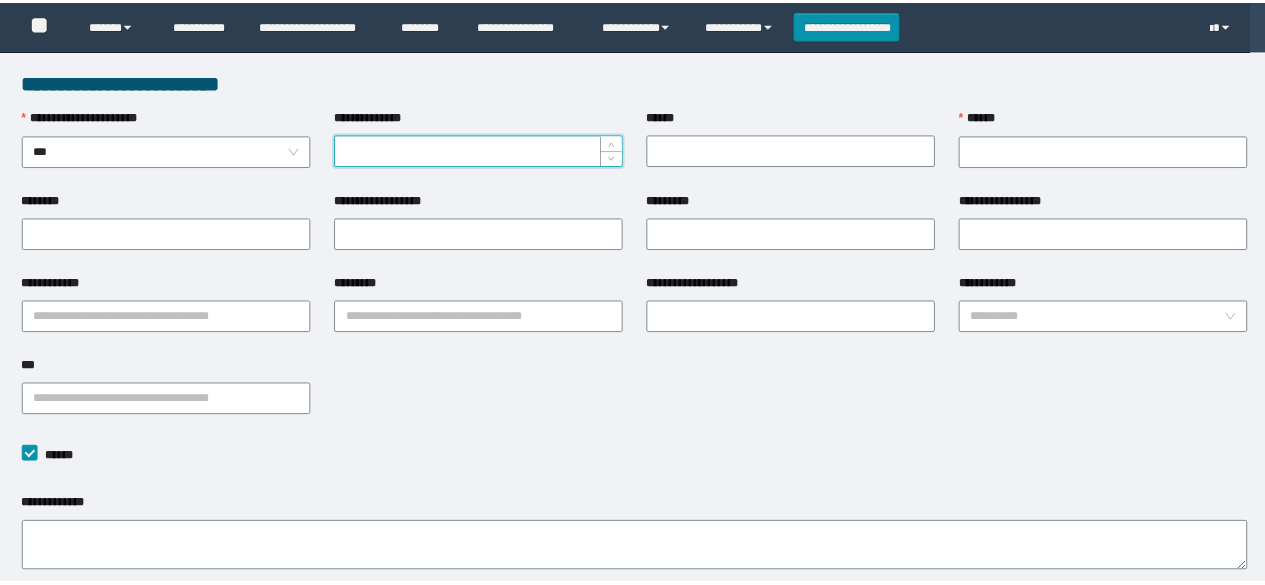 scroll, scrollTop: 0, scrollLeft: 0, axis: both 